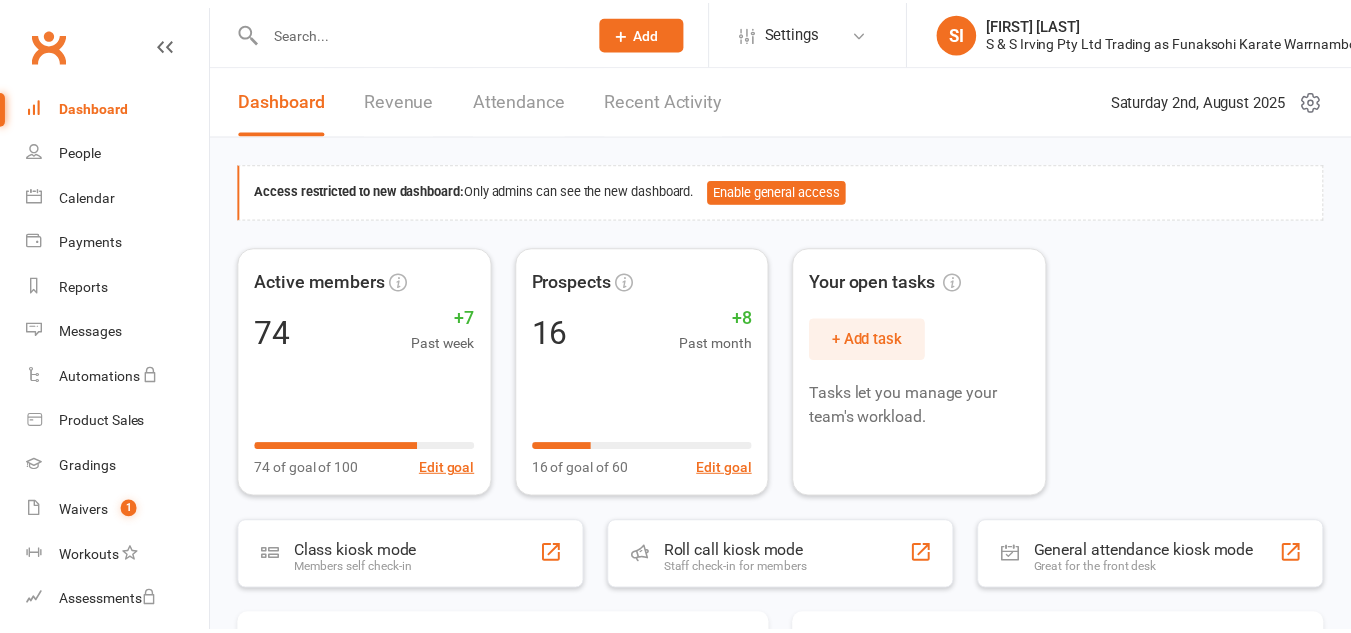 scroll, scrollTop: 0, scrollLeft: 0, axis: both 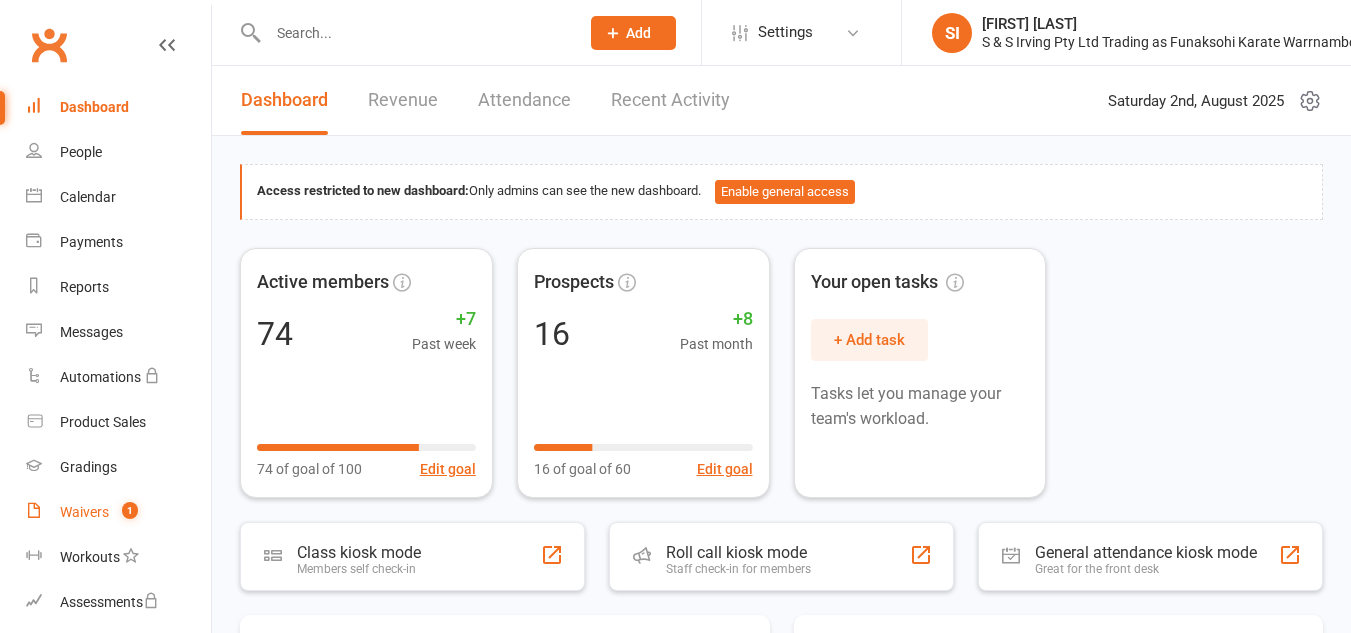 click on "Waivers" at bounding box center (84, 512) 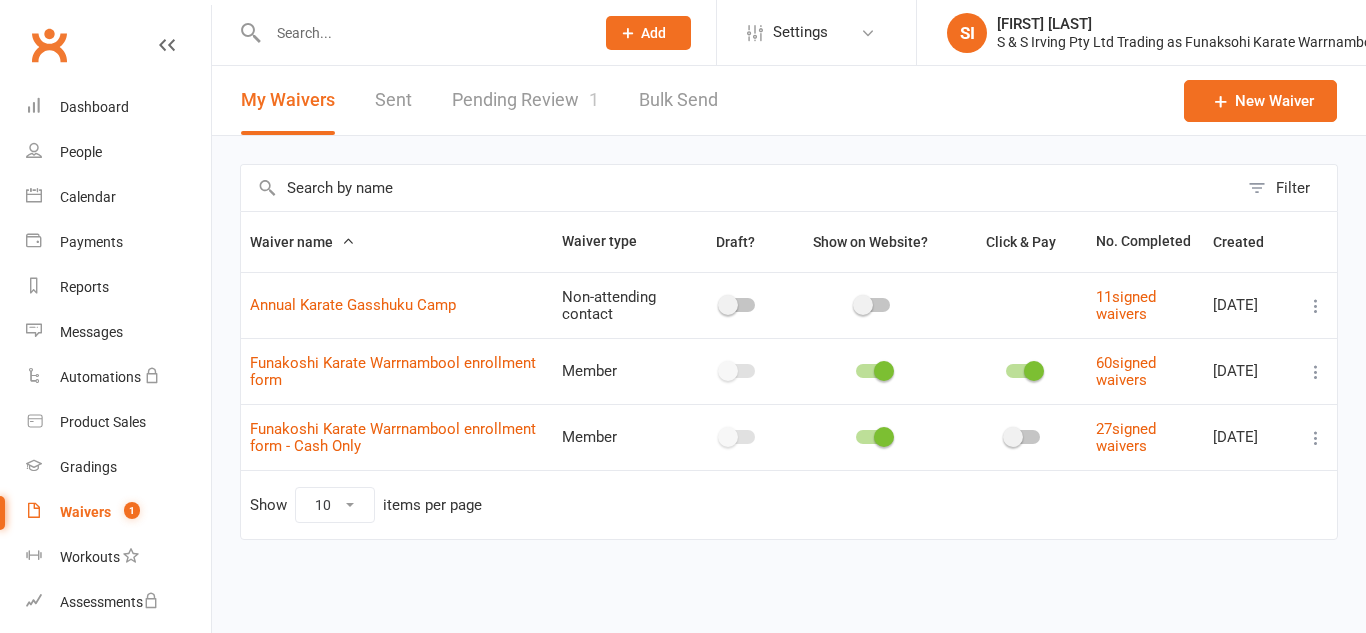 click on "Pending Review 1" at bounding box center (525, 100) 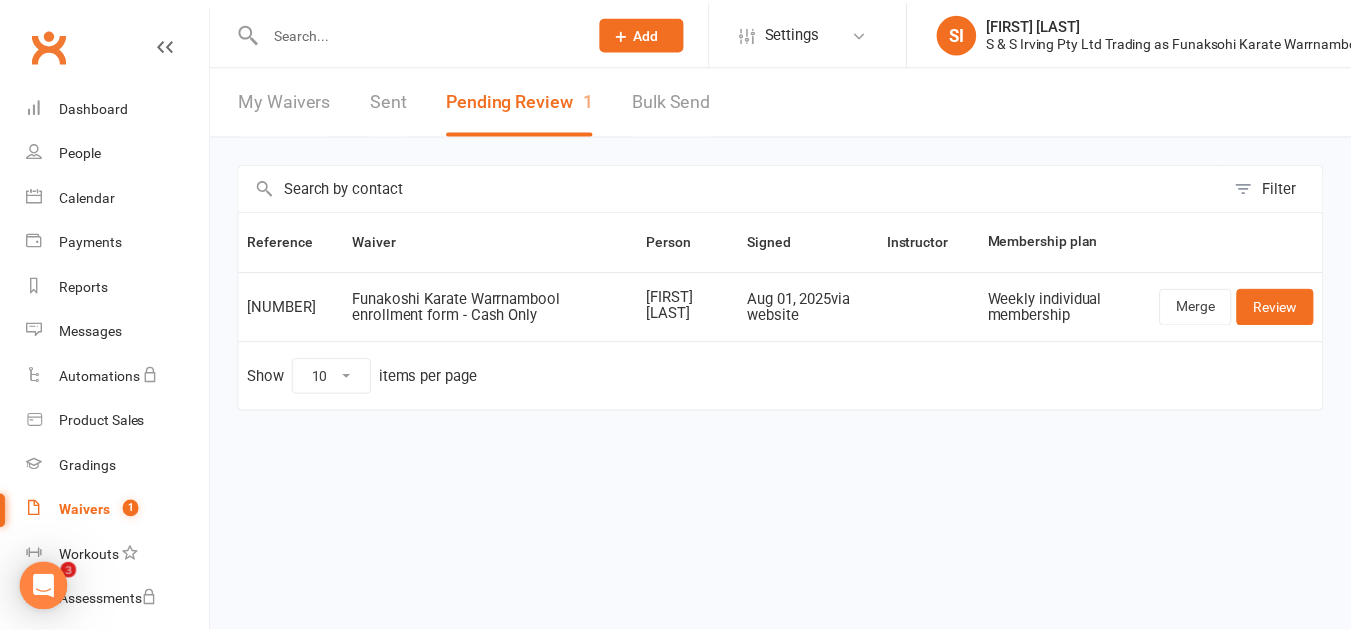 scroll, scrollTop: 0, scrollLeft: 0, axis: both 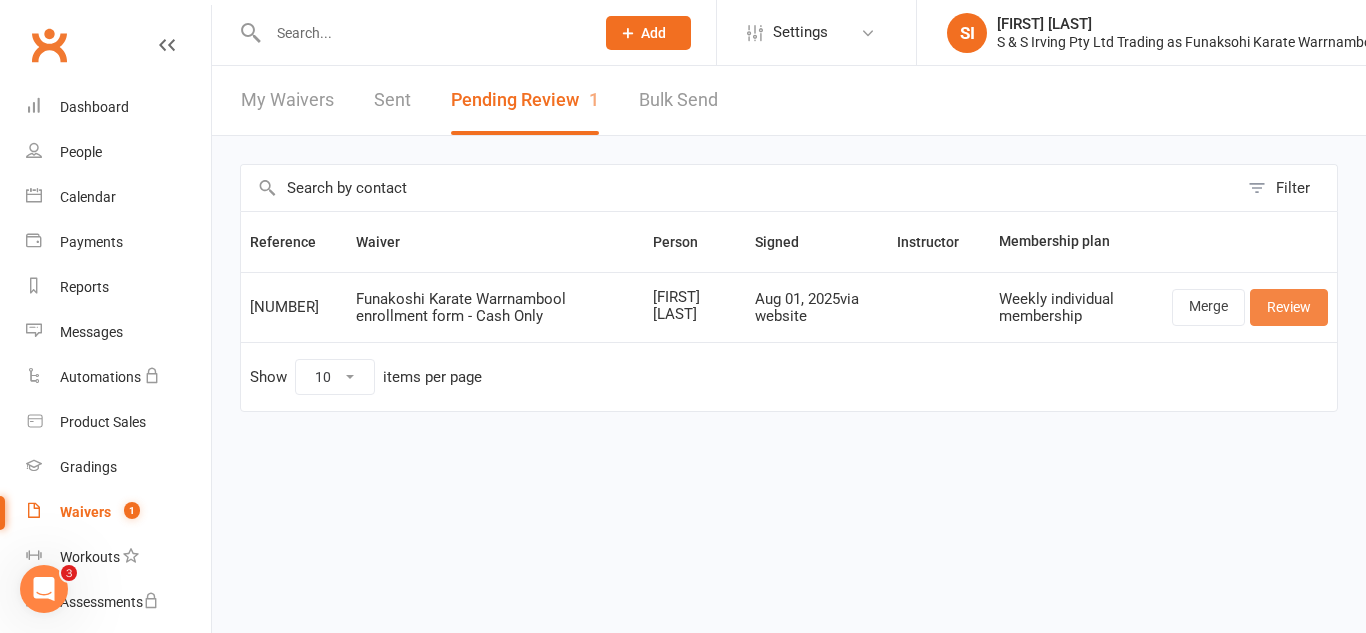 click on "Review" at bounding box center (1289, 307) 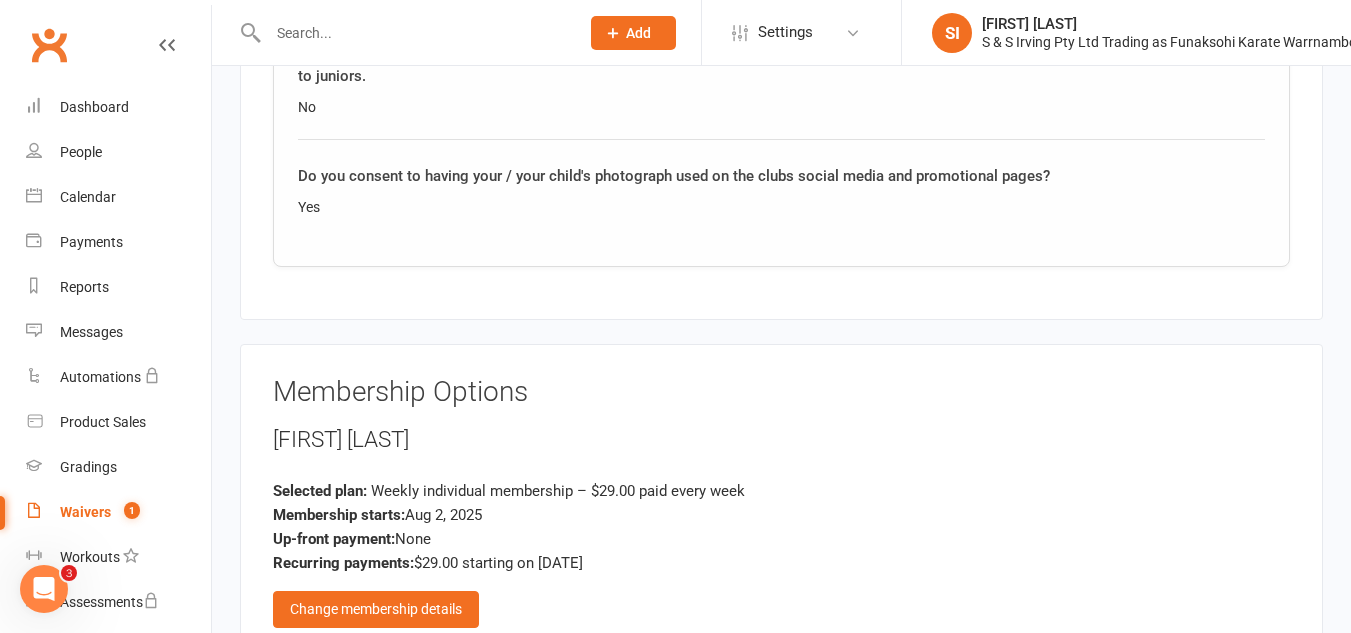 scroll, scrollTop: 2706, scrollLeft: 0, axis: vertical 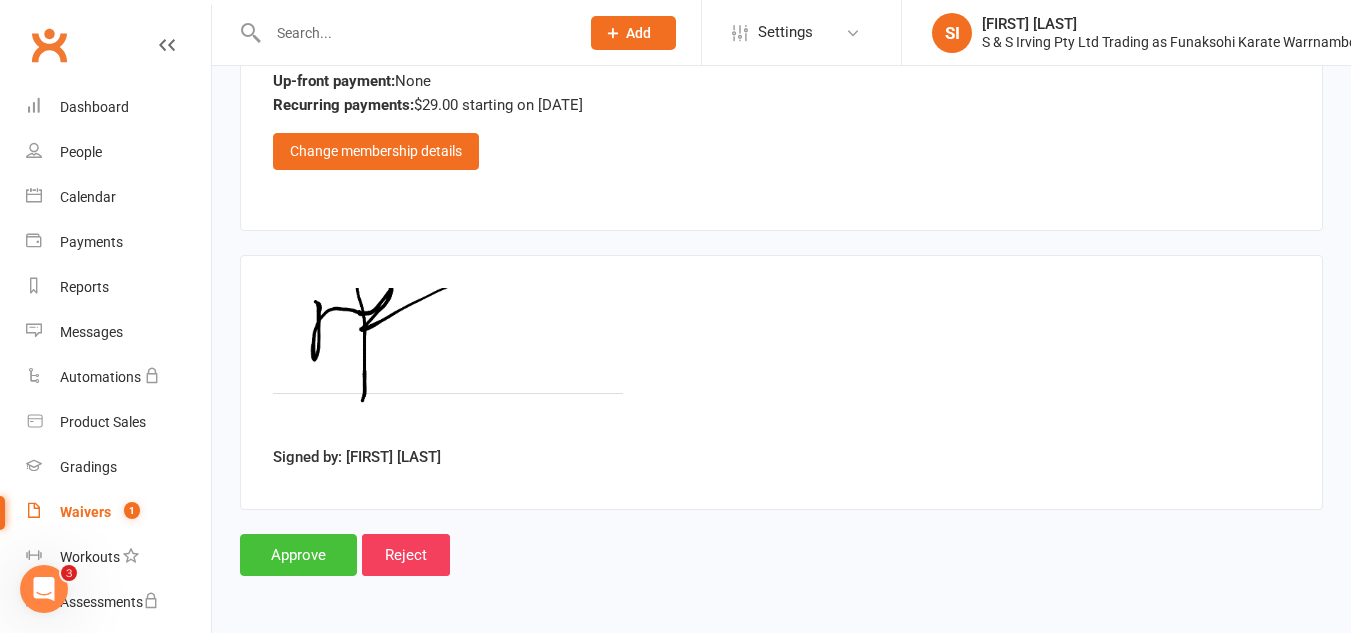 click on "Approve" at bounding box center (298, 555) 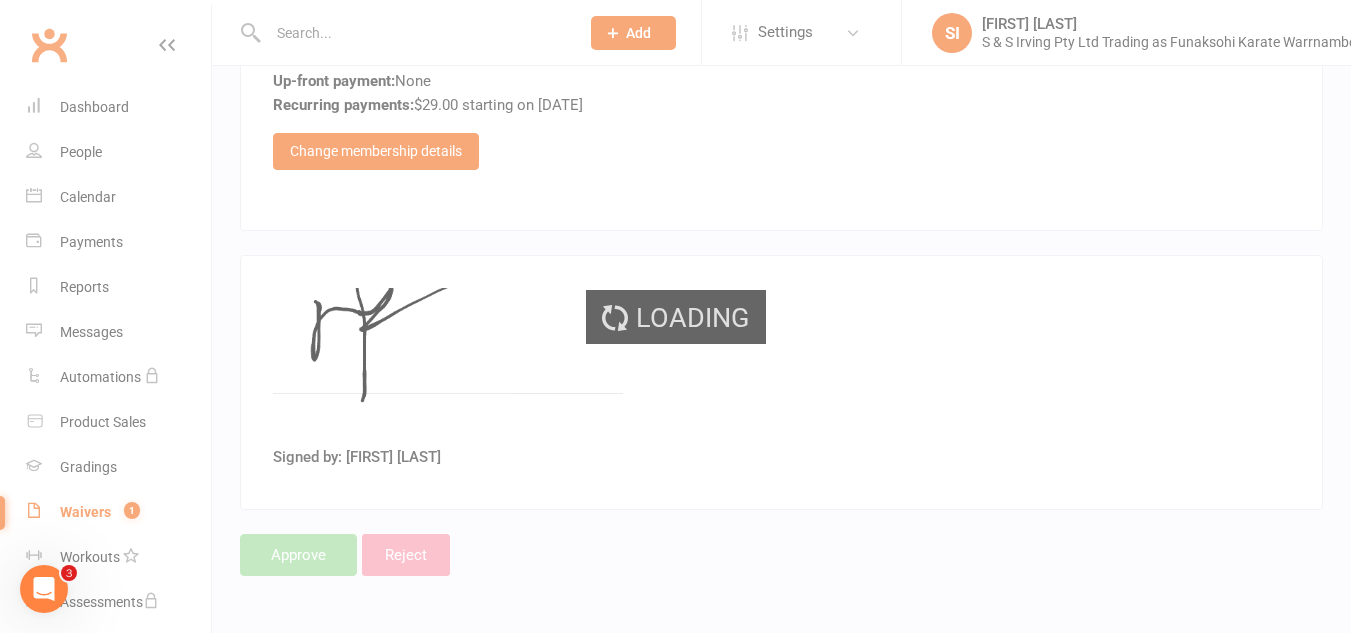 scroll, scrollTop: 0, scrollLeft: 0, axis: both 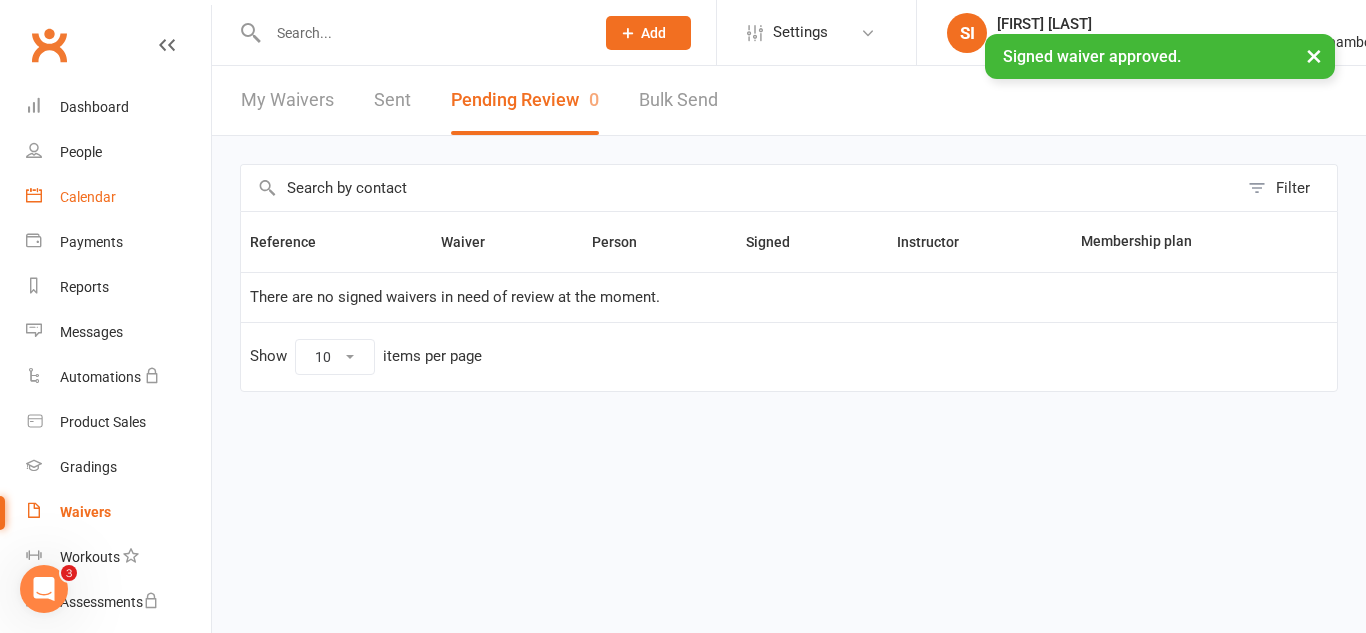 click on "Calendar" at bounding box center (88, 197) 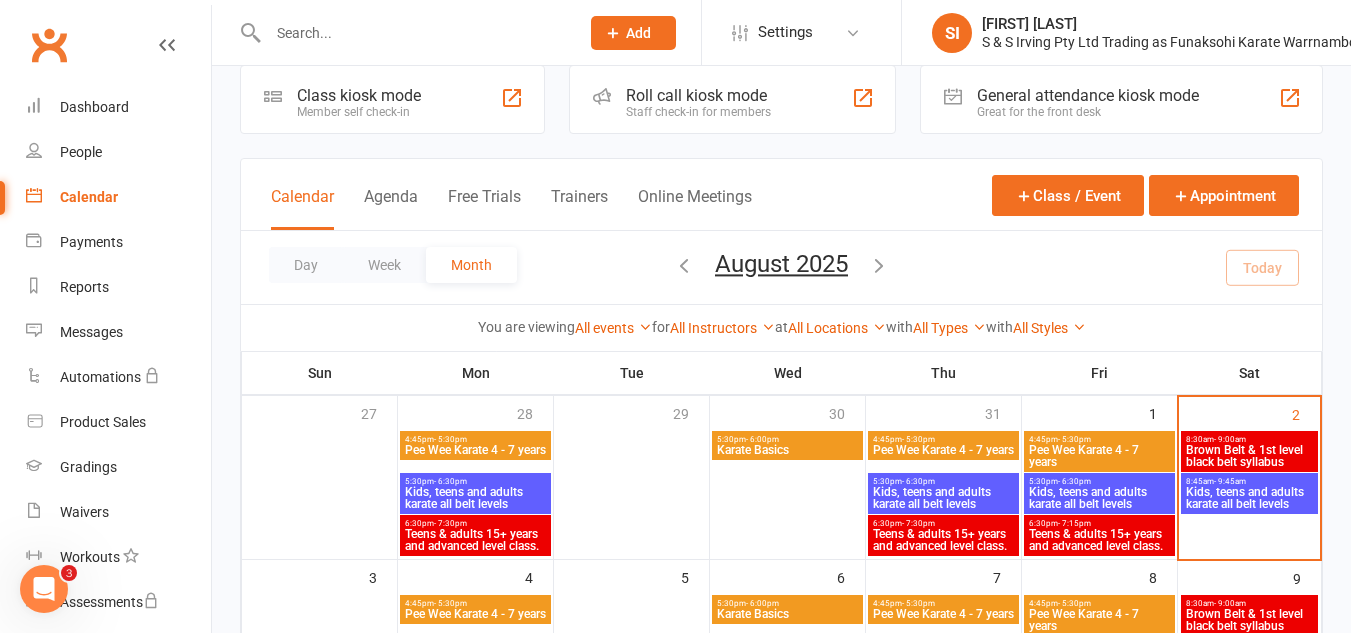 scroll, scrollTop: 25, scrollLeft: 0, axis: vertical 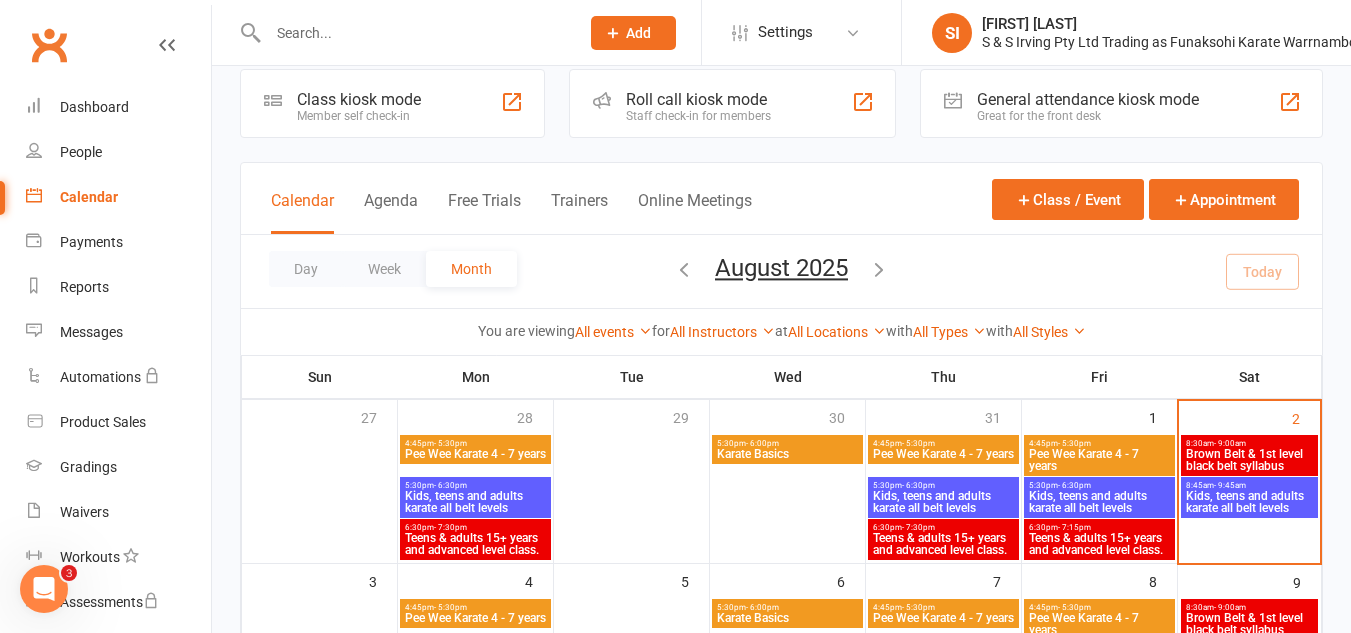click on "Pee Wee Karate 4   - 7 years" at bounding box center [1099, 460] 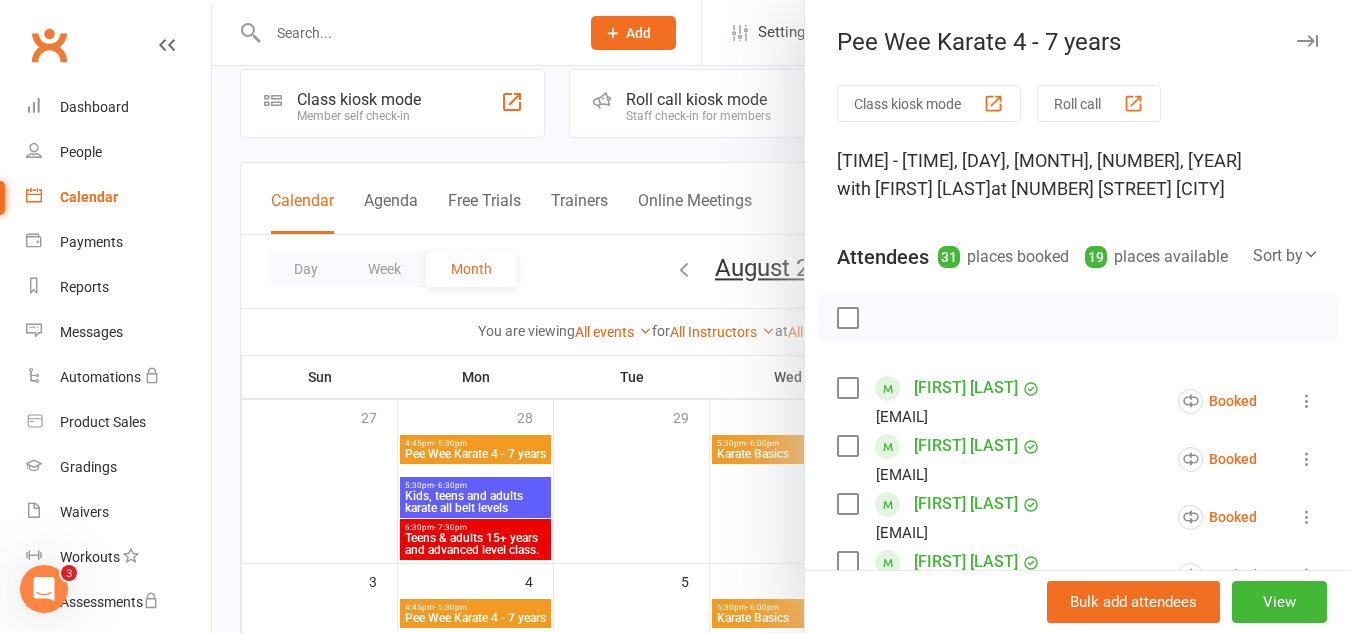 click at bounding box center (1307, 401) 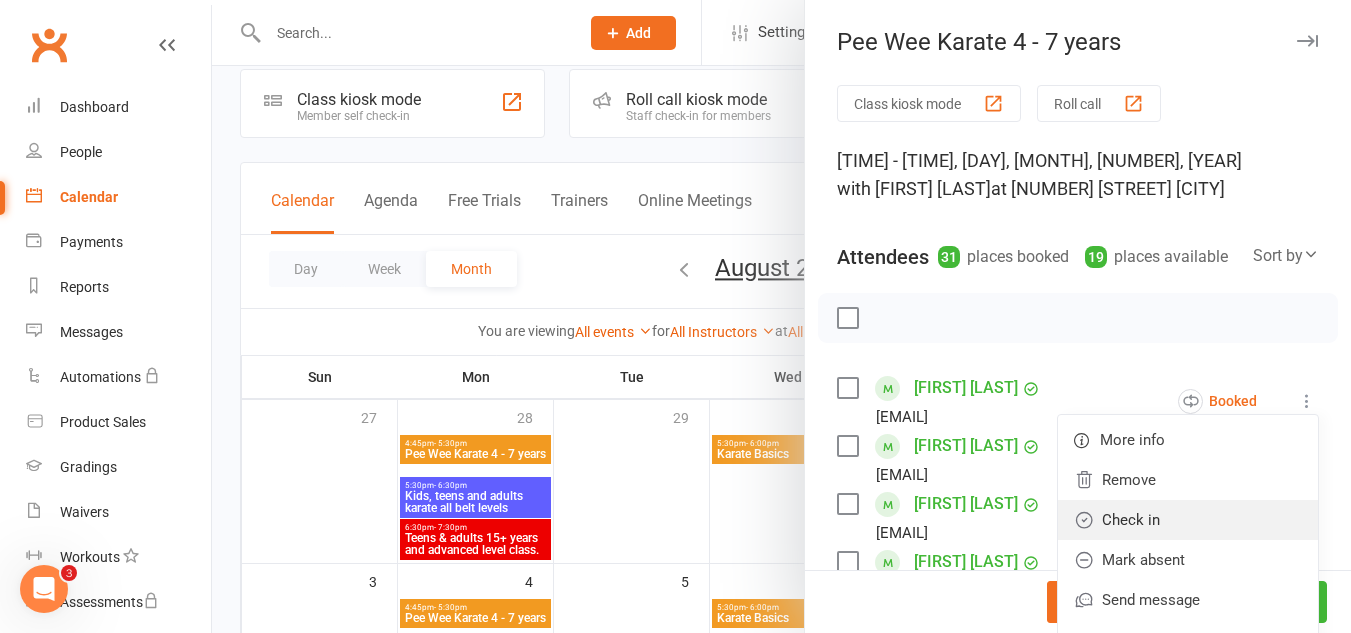 click on "Check in" at bounding box center [1188, 520] 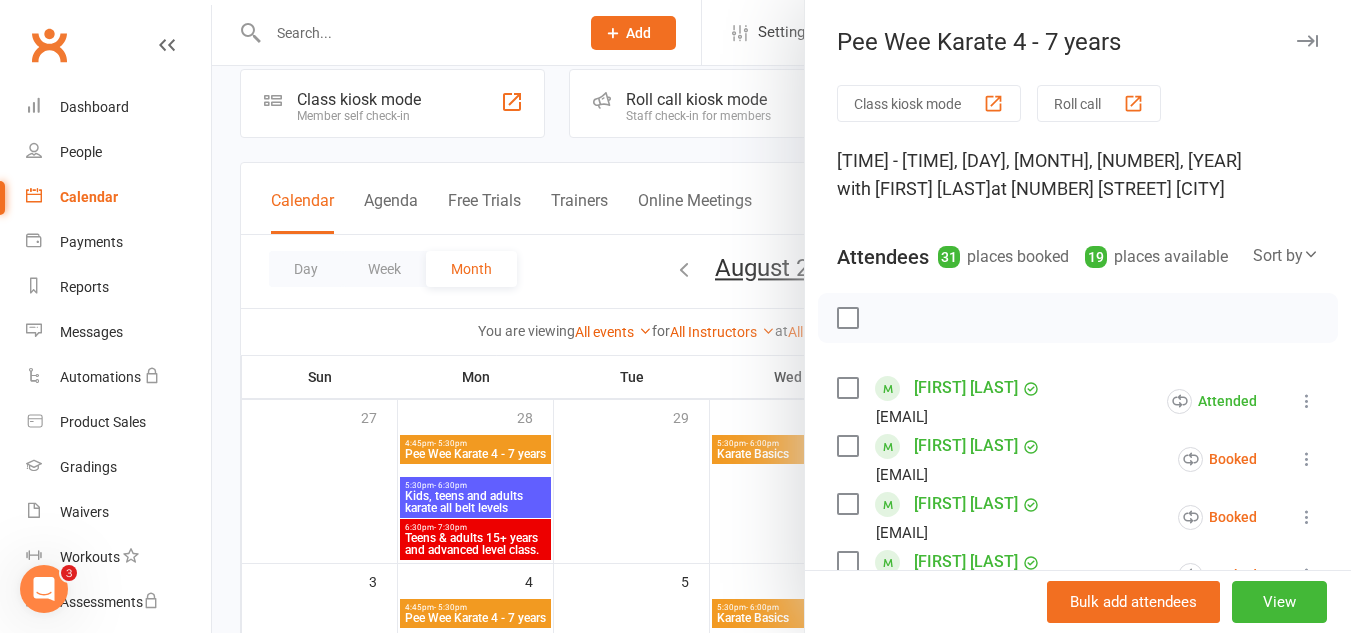 click at bounding box center [1307, 459] 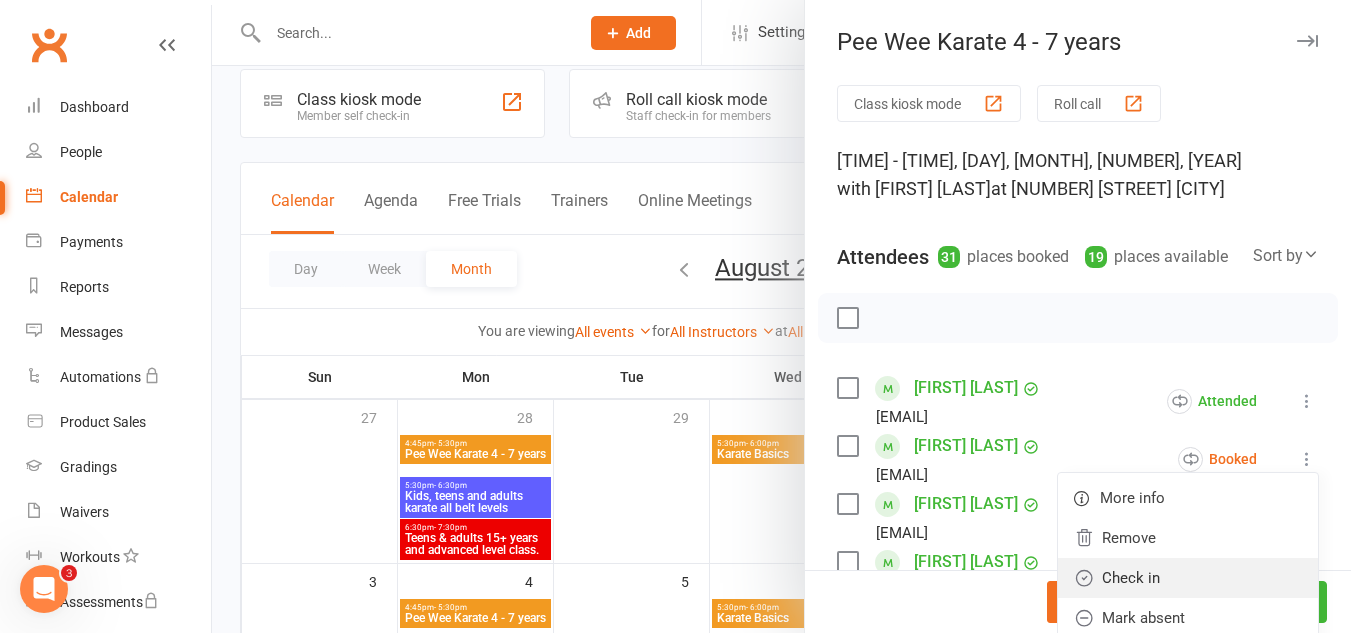 click on "Check in" at bounding box center [1188, 578] 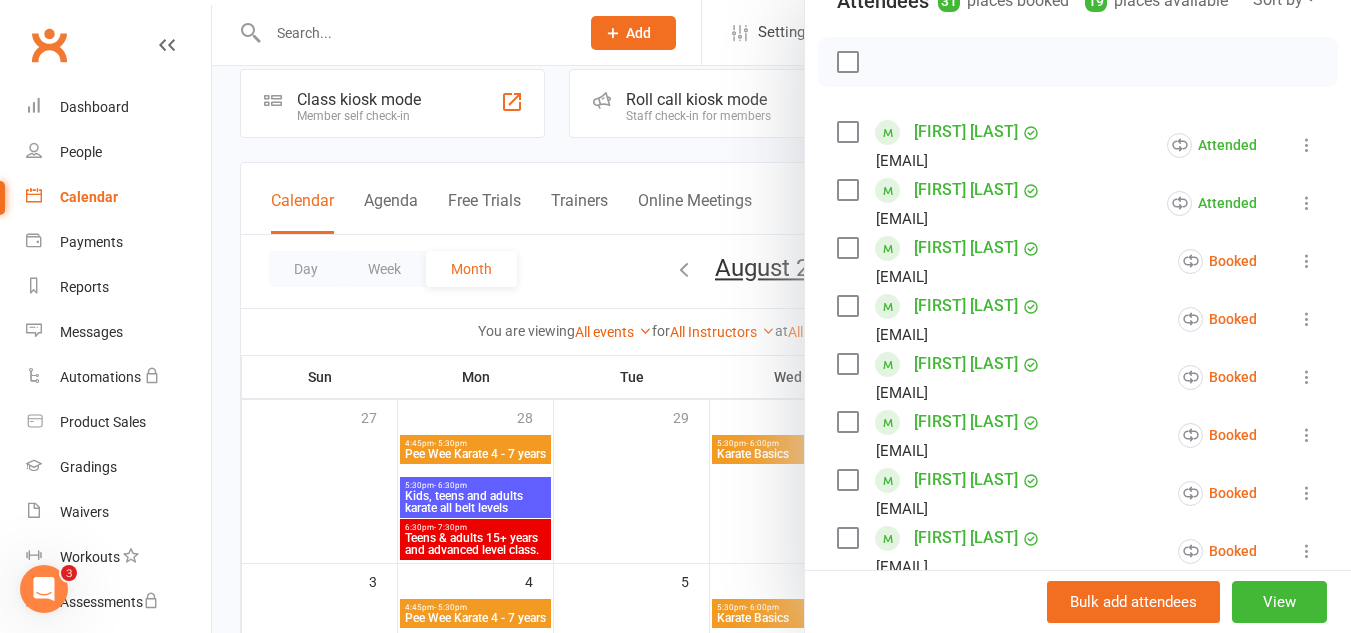 scroll, scrollTop: 257, scrollLeft: 0, axis: vertical 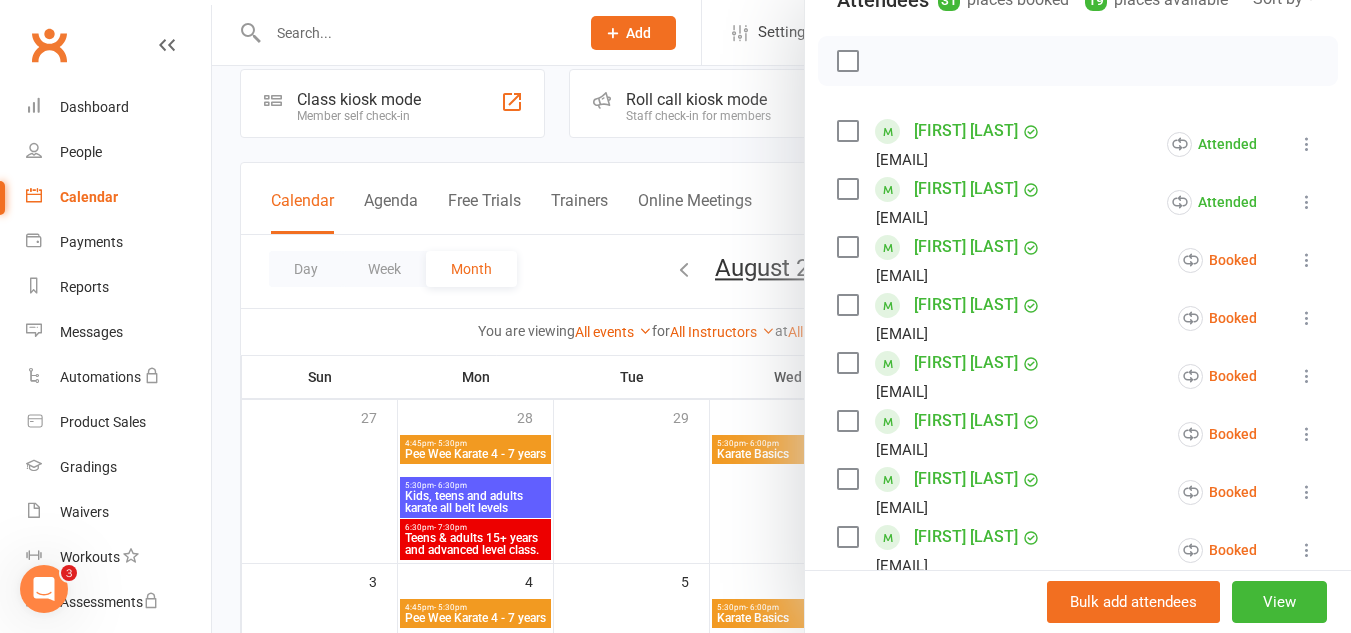 click at bounding box center (1307, 260) 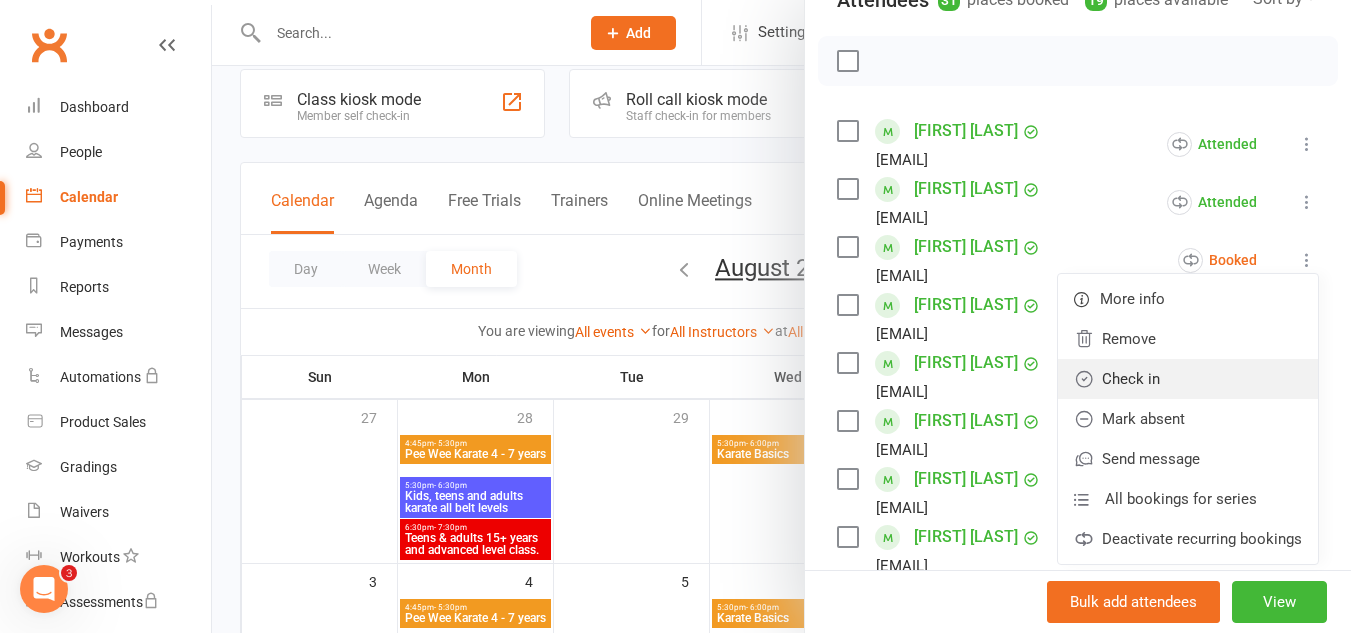 click on "Check in" at bounding box center (1188, 379) 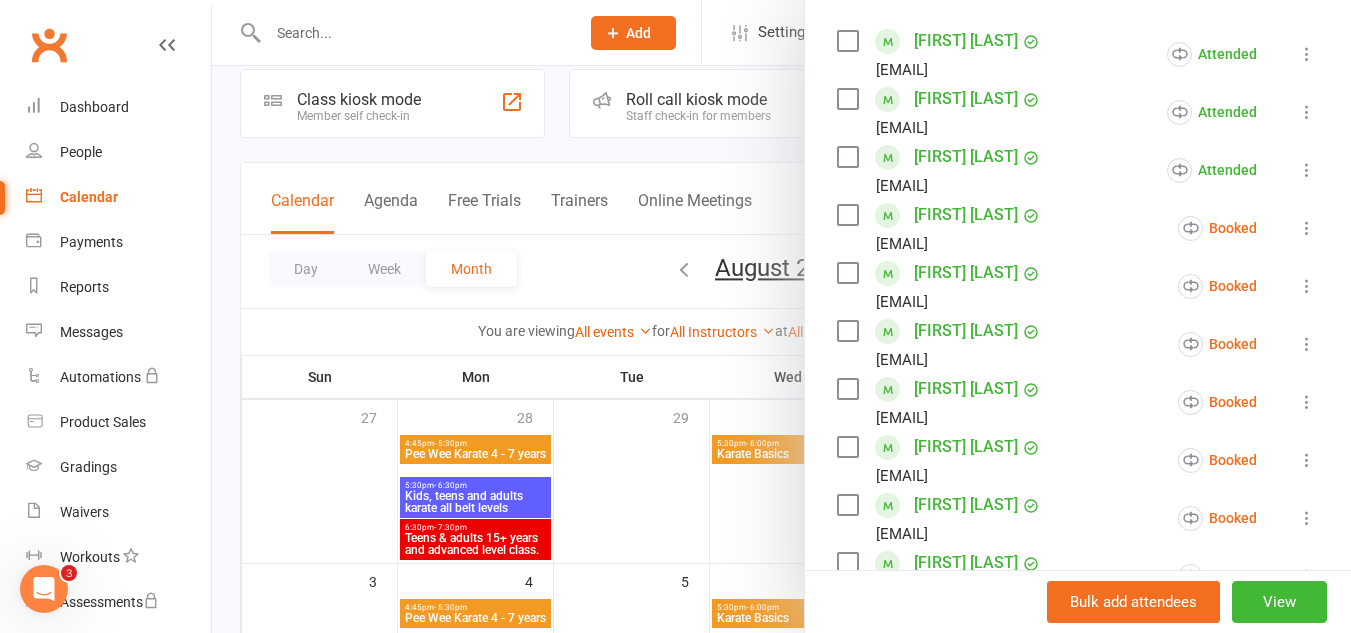 scroll, scrollTop: 384, scrollLeft: 0, axis: vertical 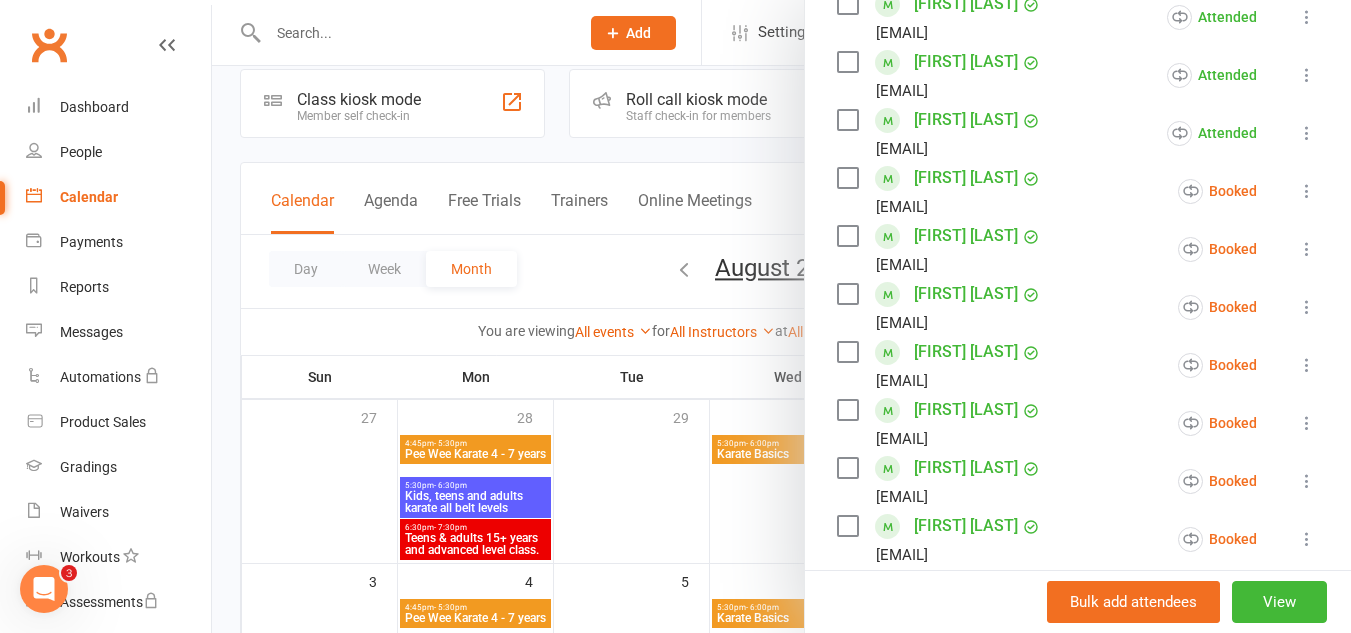 click at bounding box center [1307, 249] 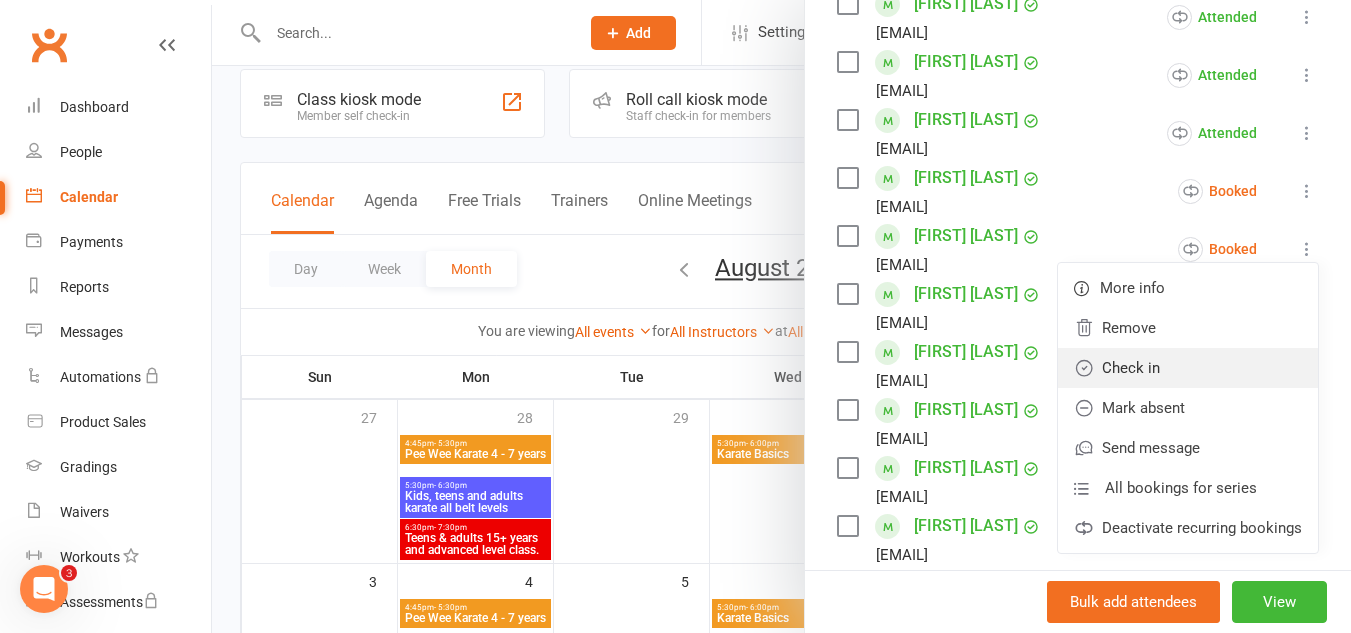 click on "Check in" at bounding box center (1188, 368) 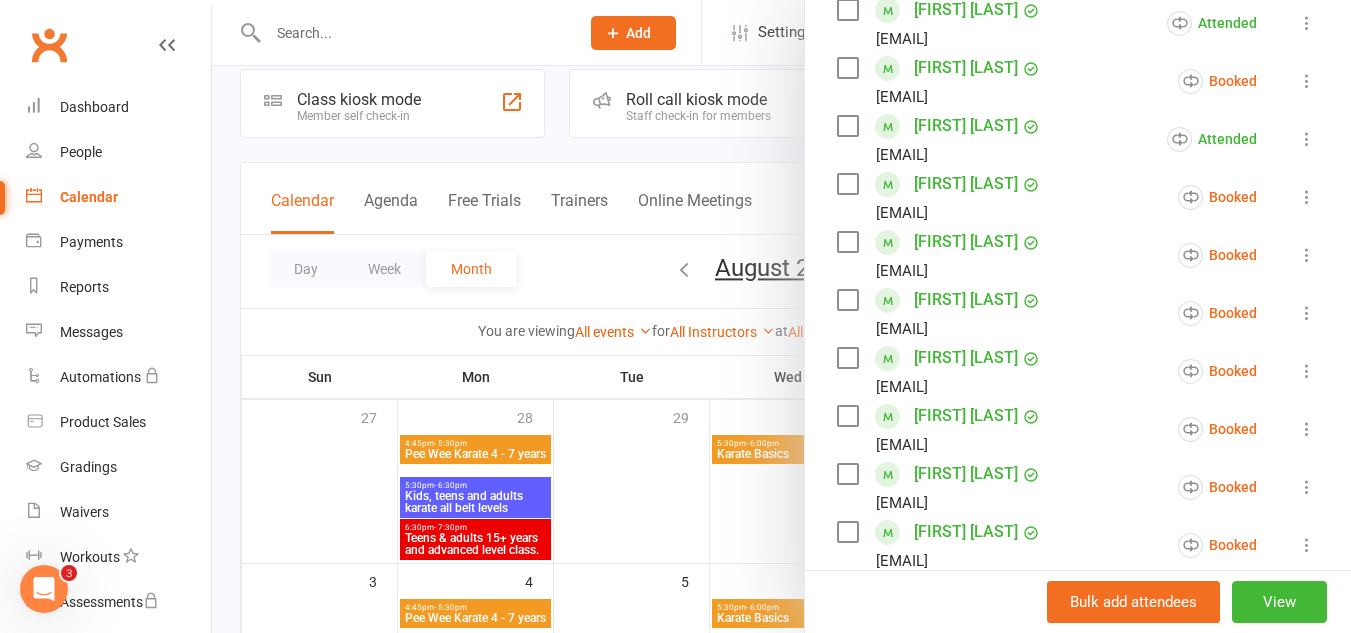 scroll, scrollTop: 500, scrollLeft: 0, axis: vertical 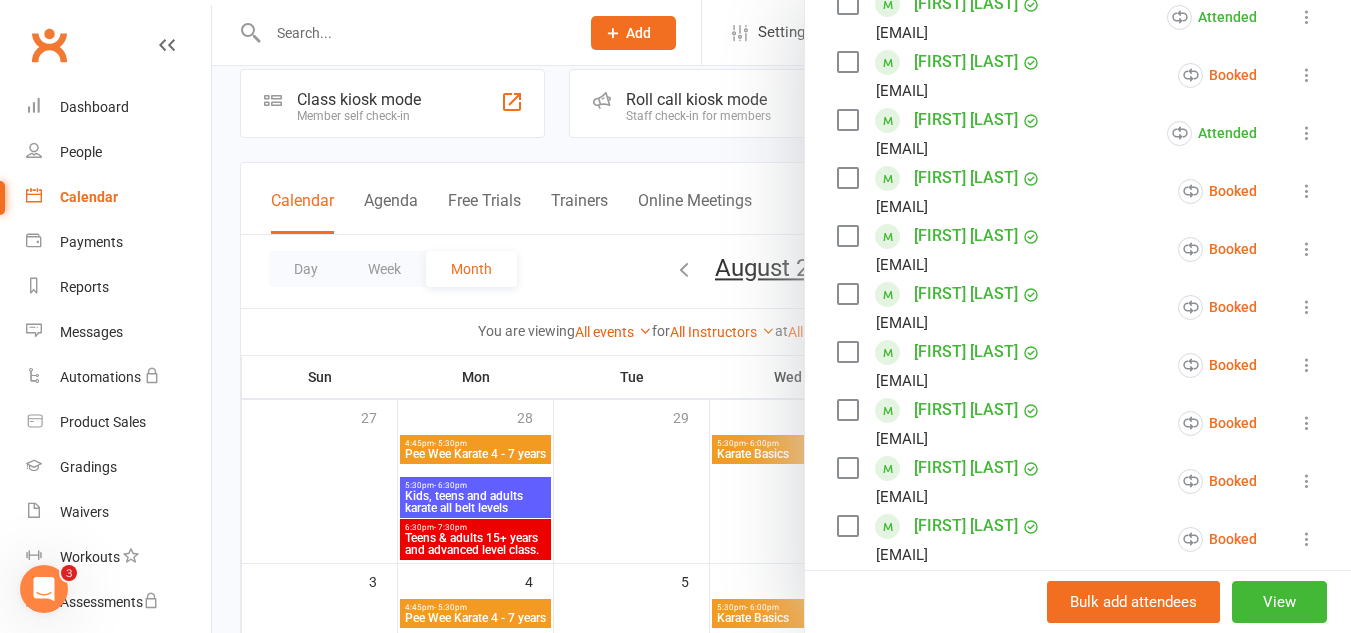 click at bounding box center (1307, 249) 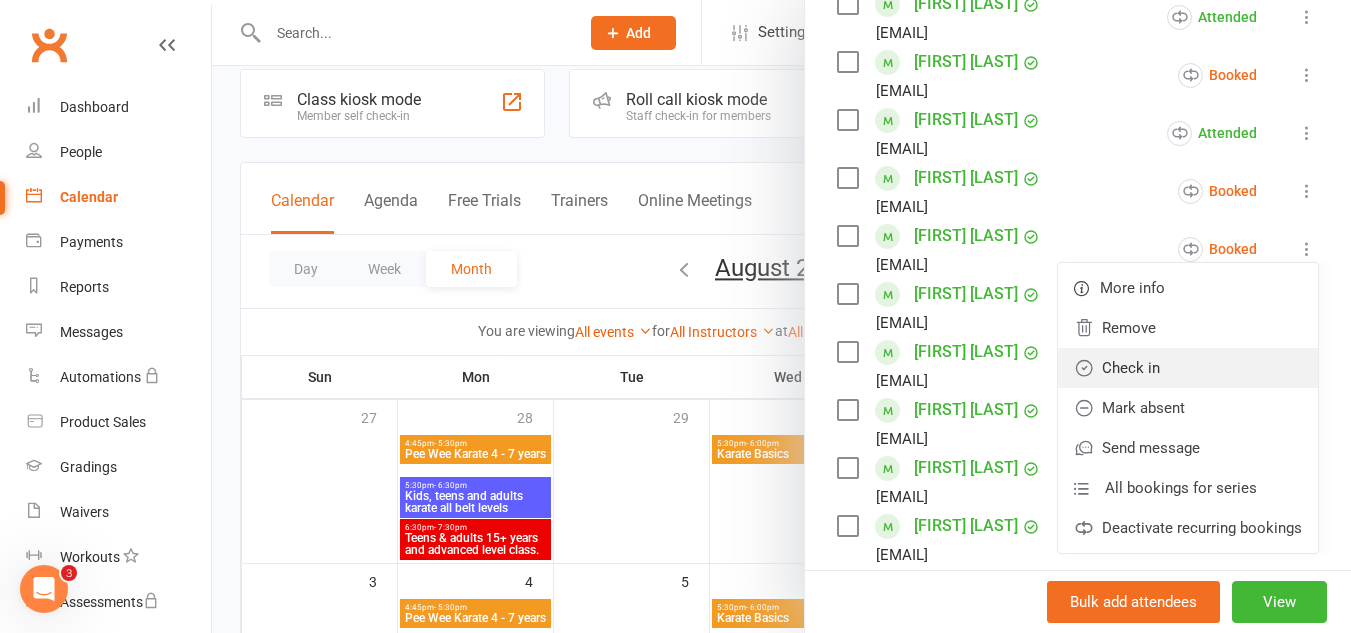 click on "Check in" at bounding box center (1188, 368) 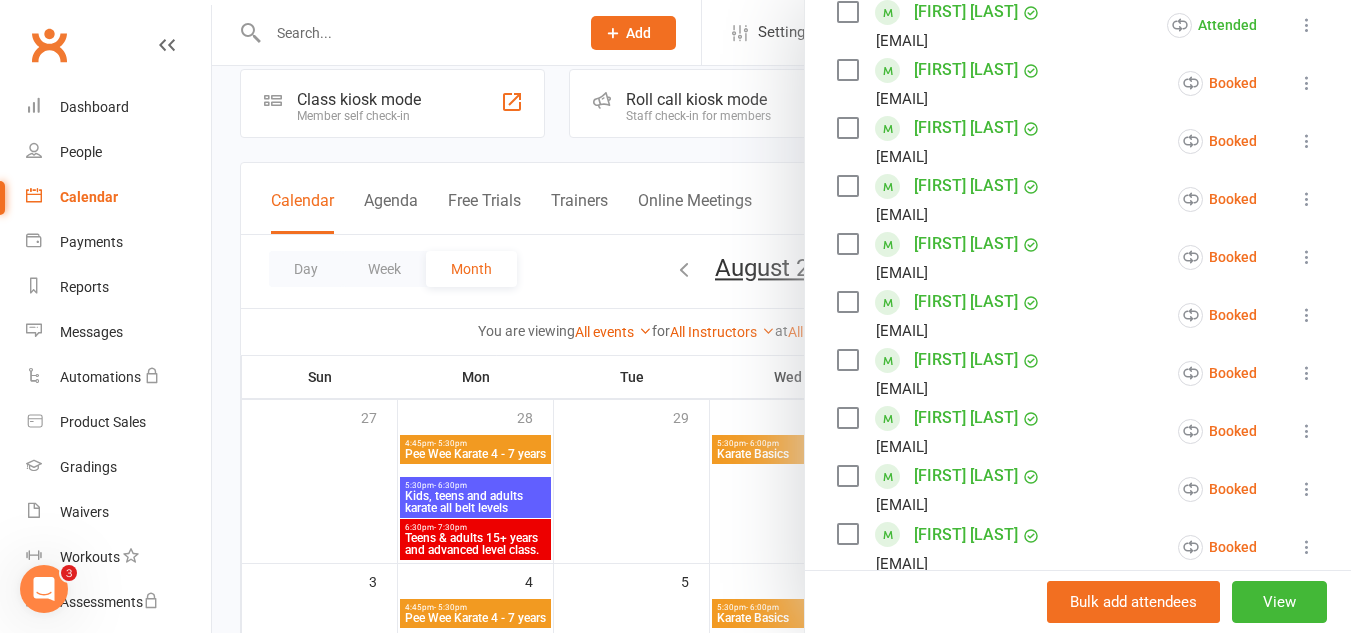 scroll, scrollTop: 727, scrollLeft: 0, axis: vertical 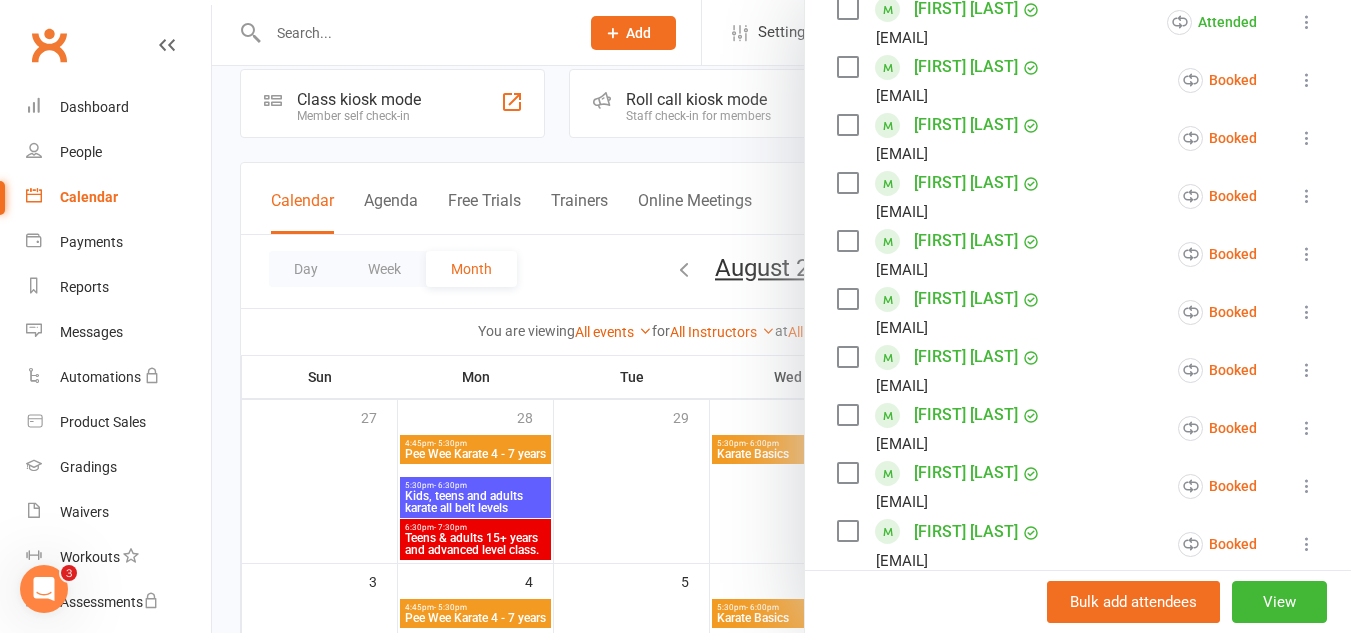 click at bounding box center (1307, 196) 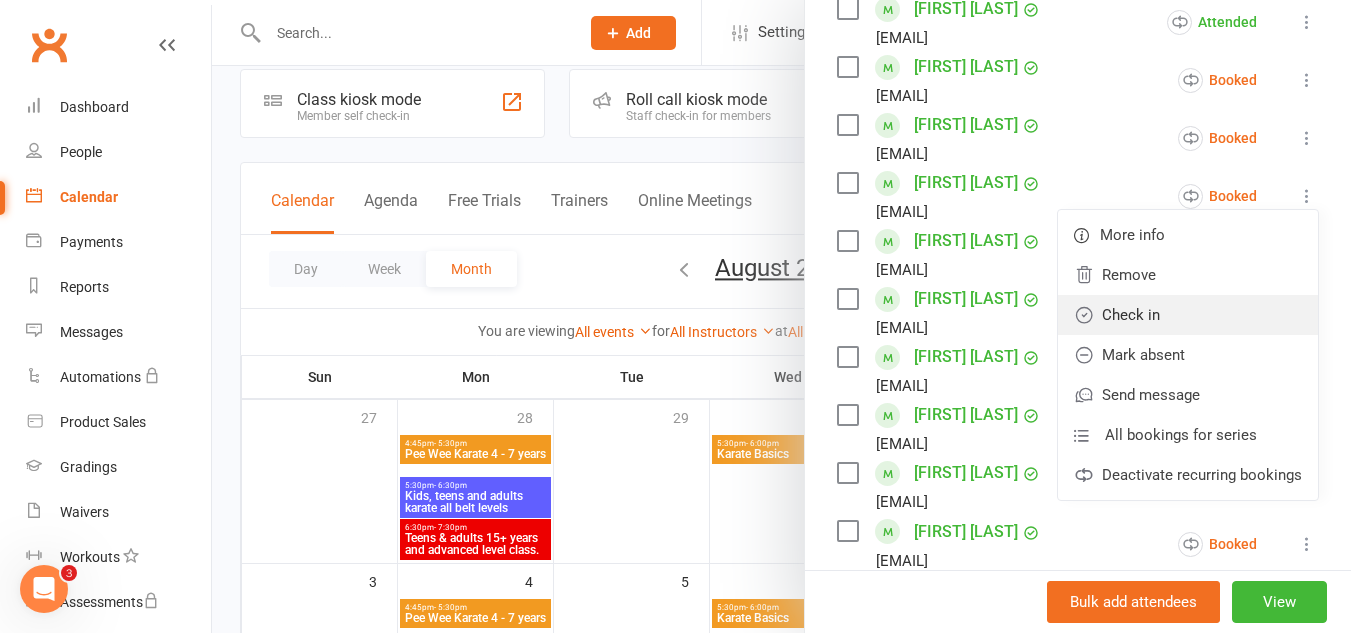 click on "Check in" at bounding box center [1188, 315] 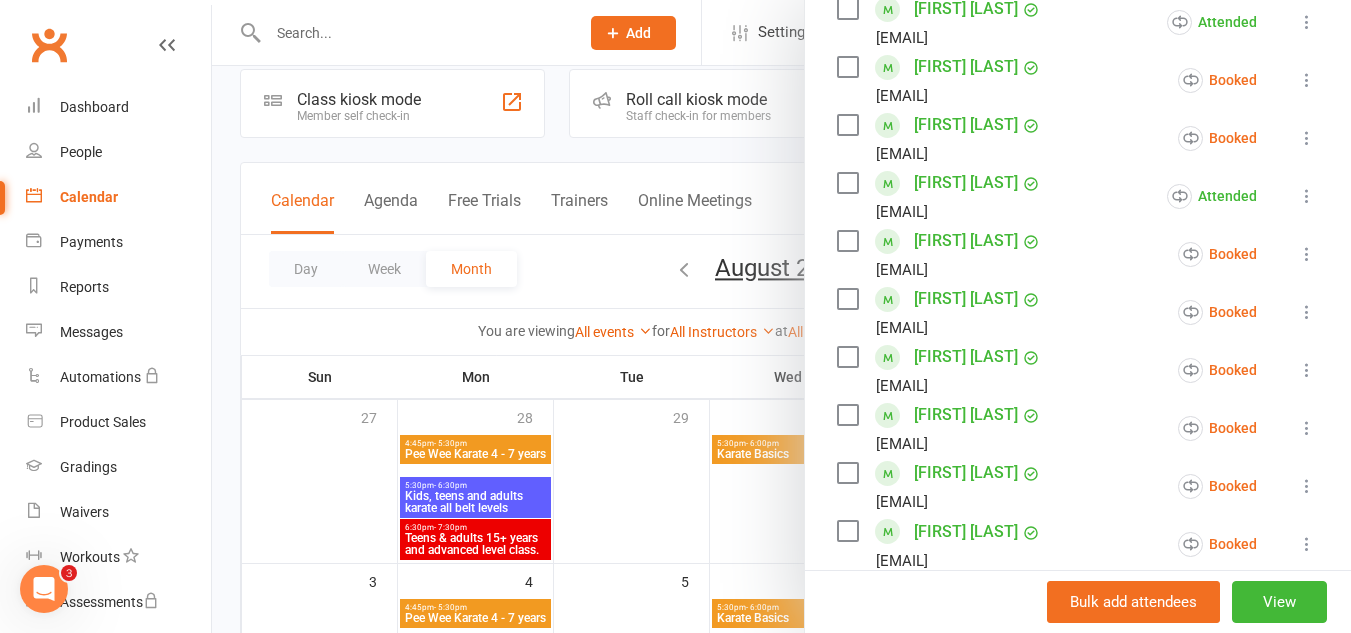 click at bounding box center (1307, 254) 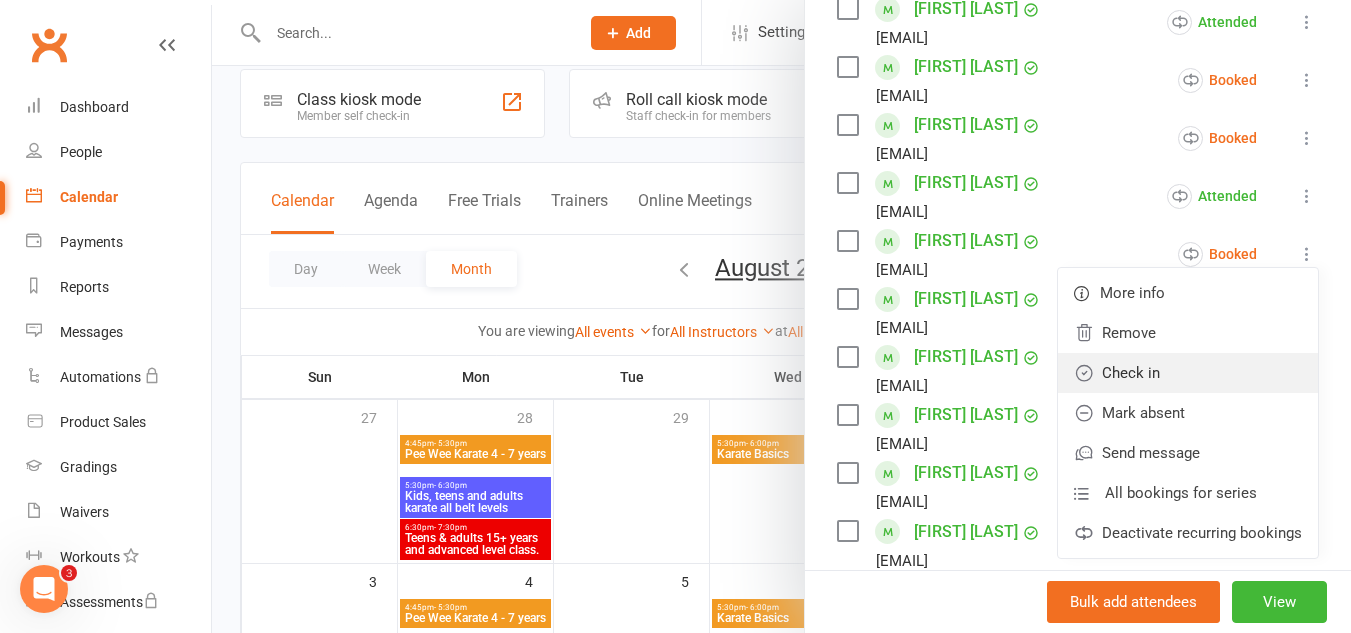 click on "Check in" at bounding box center (1188, 373) 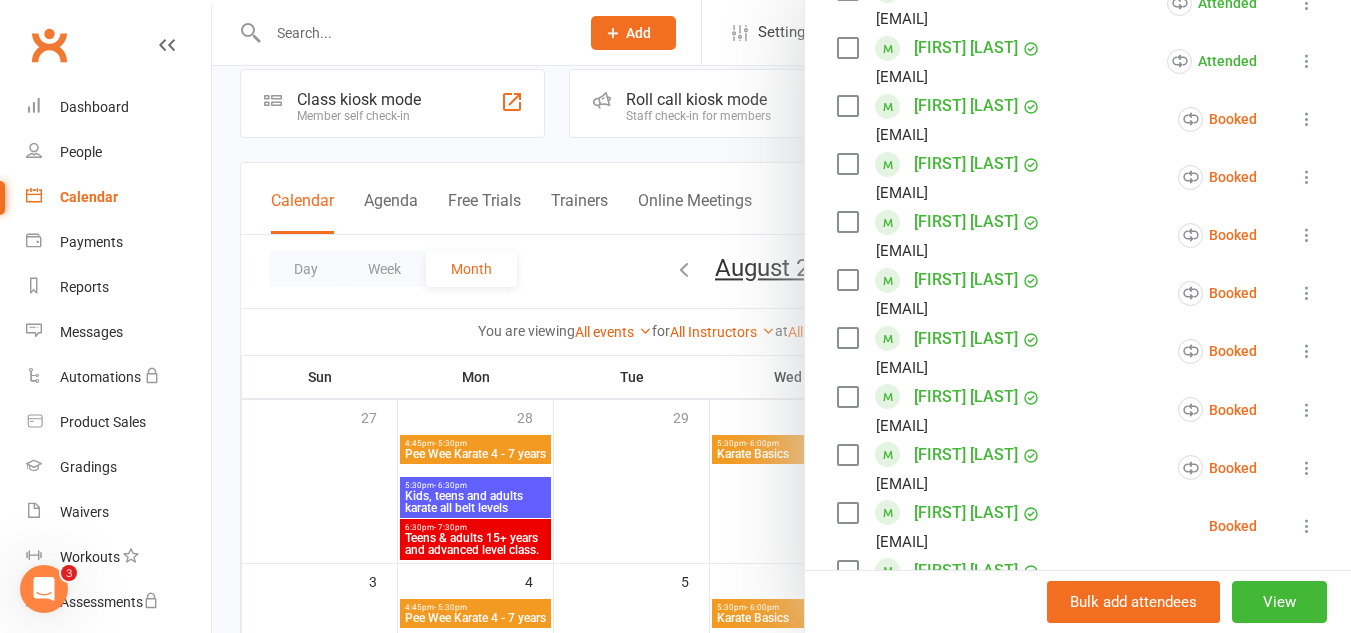 scroll, scrollTop: 922, scrollLeft: 0, axis: vertical 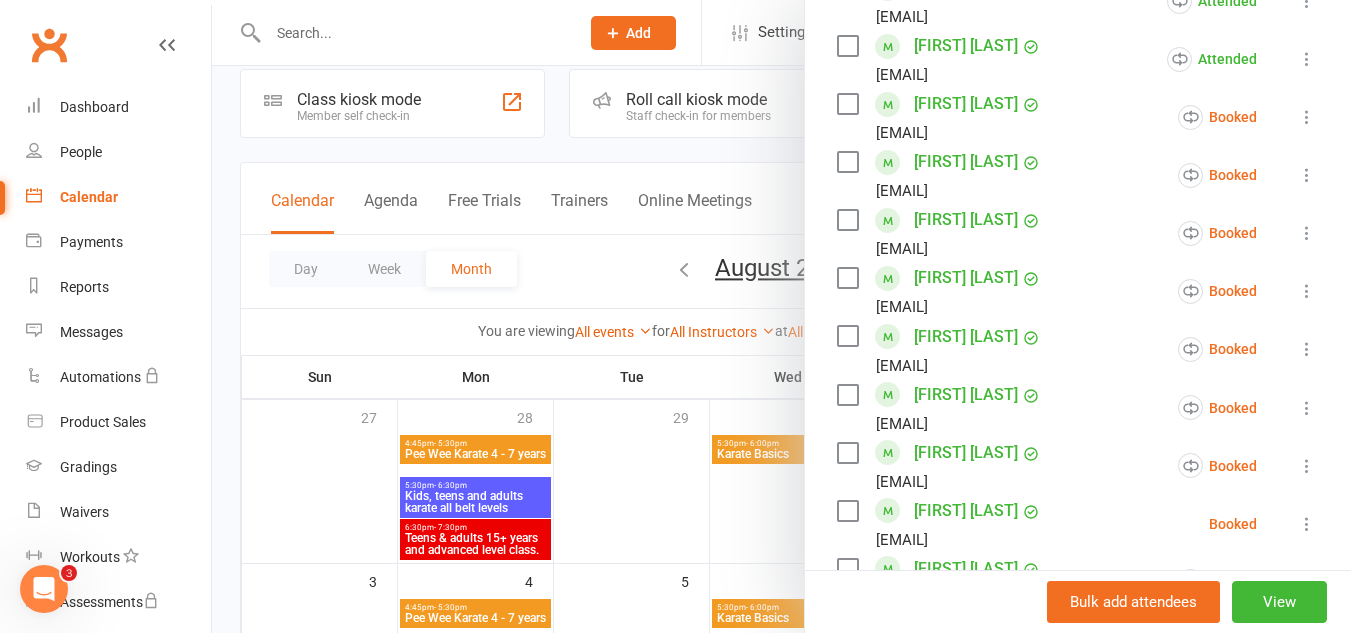 click at bounding box center [1307, 175] 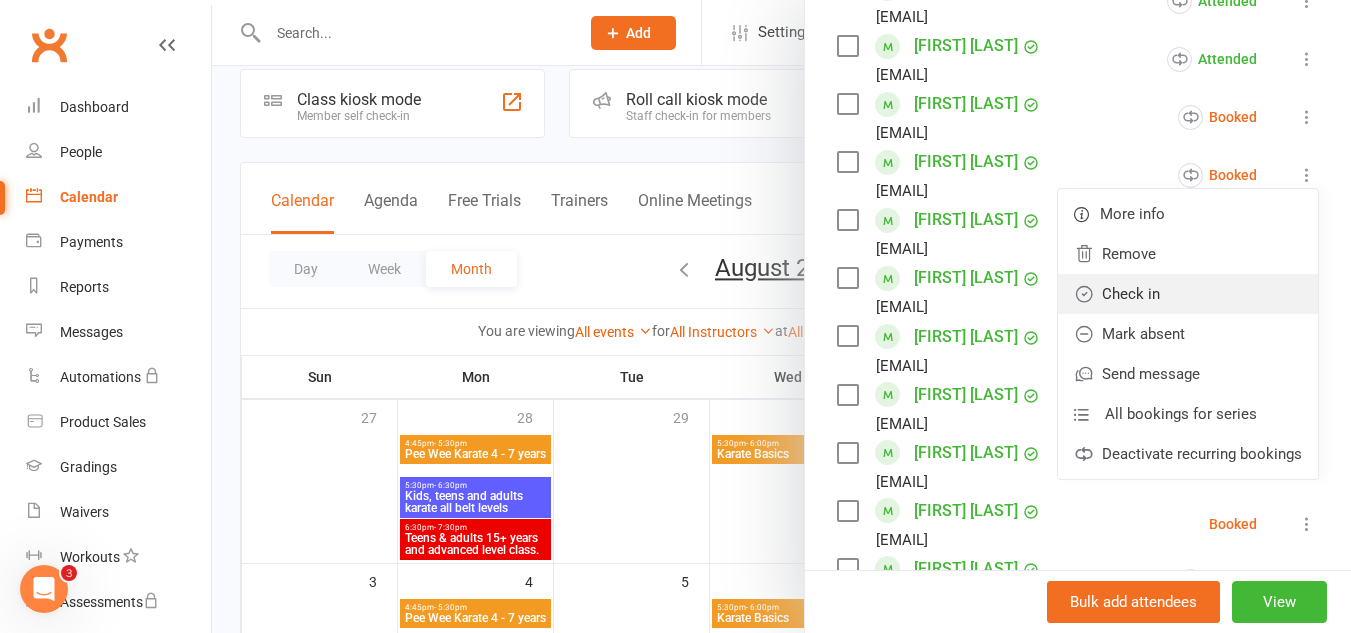 click on "Check in" at bounding box center [1188, 294] 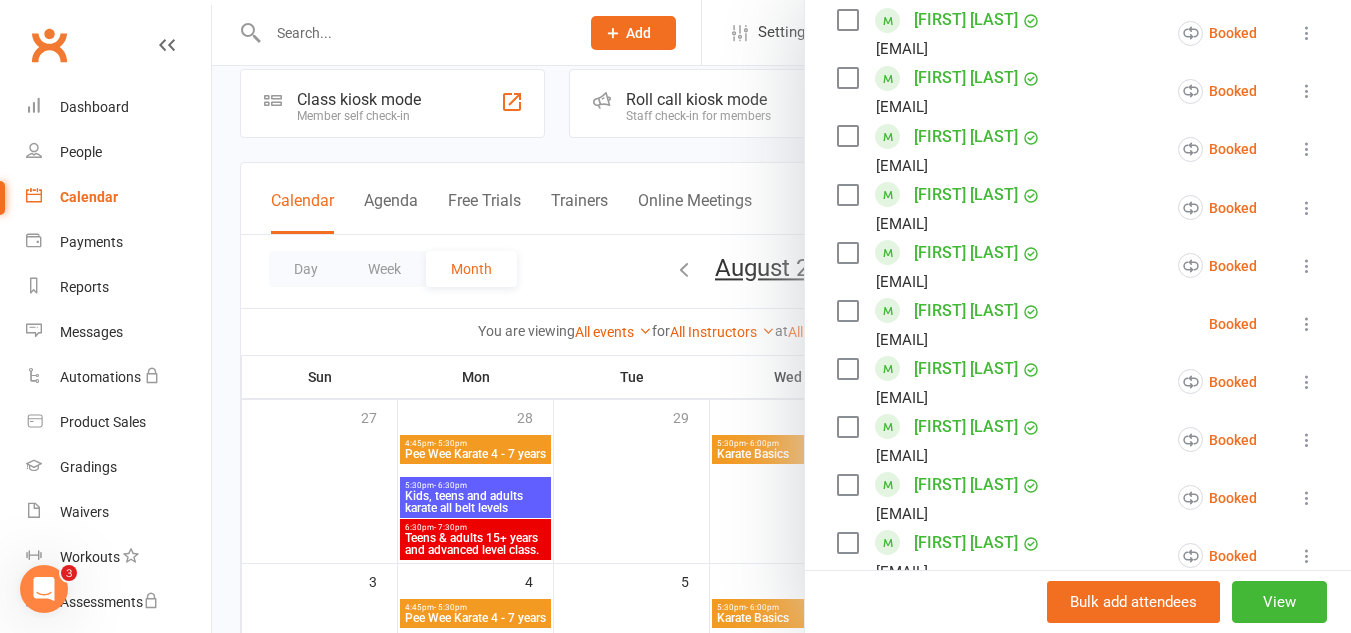 scroll, scrollTop: 1127, scrollLeft: 0, axis: vertical 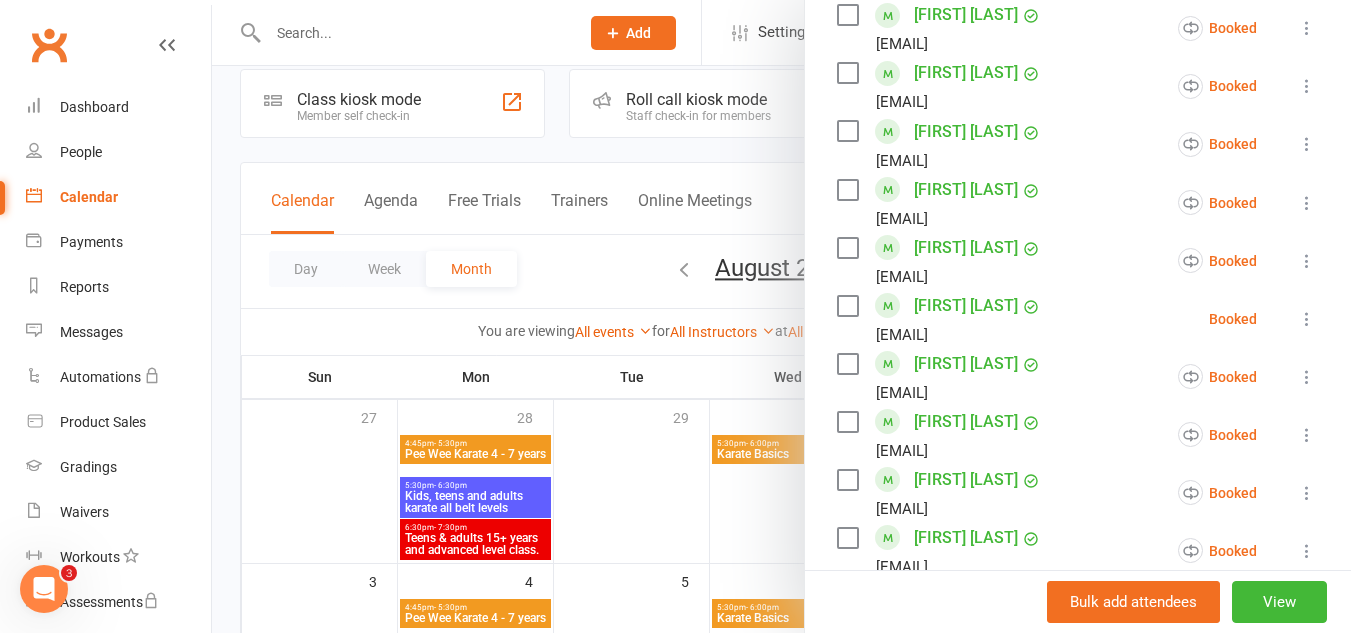click at bounding box center [1307, 28] 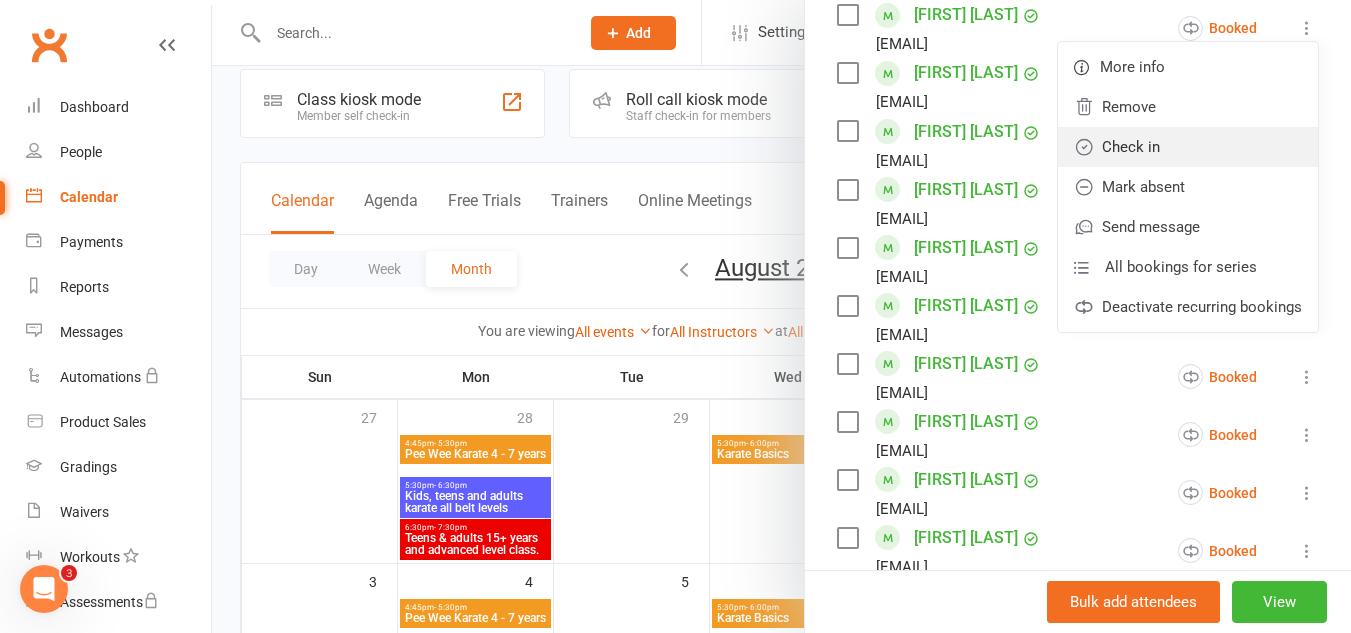 click on "Check in" at bounding box center (1188, 147) 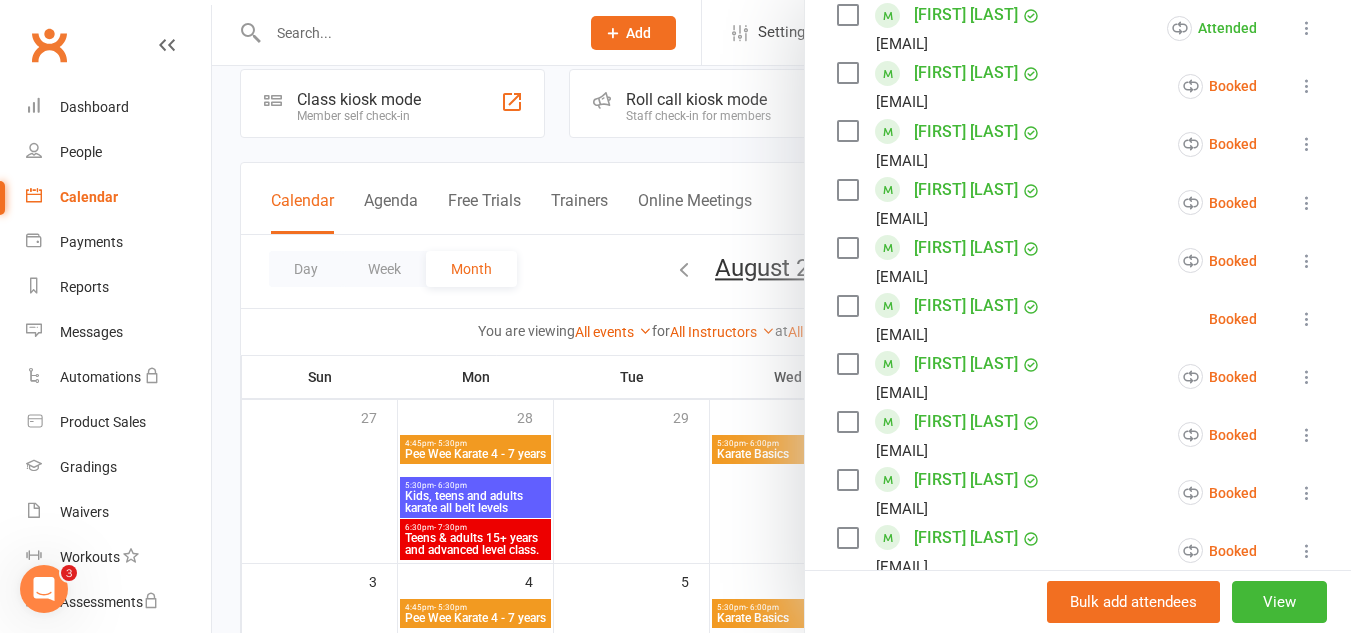 click at bounding box center [1307, 86] 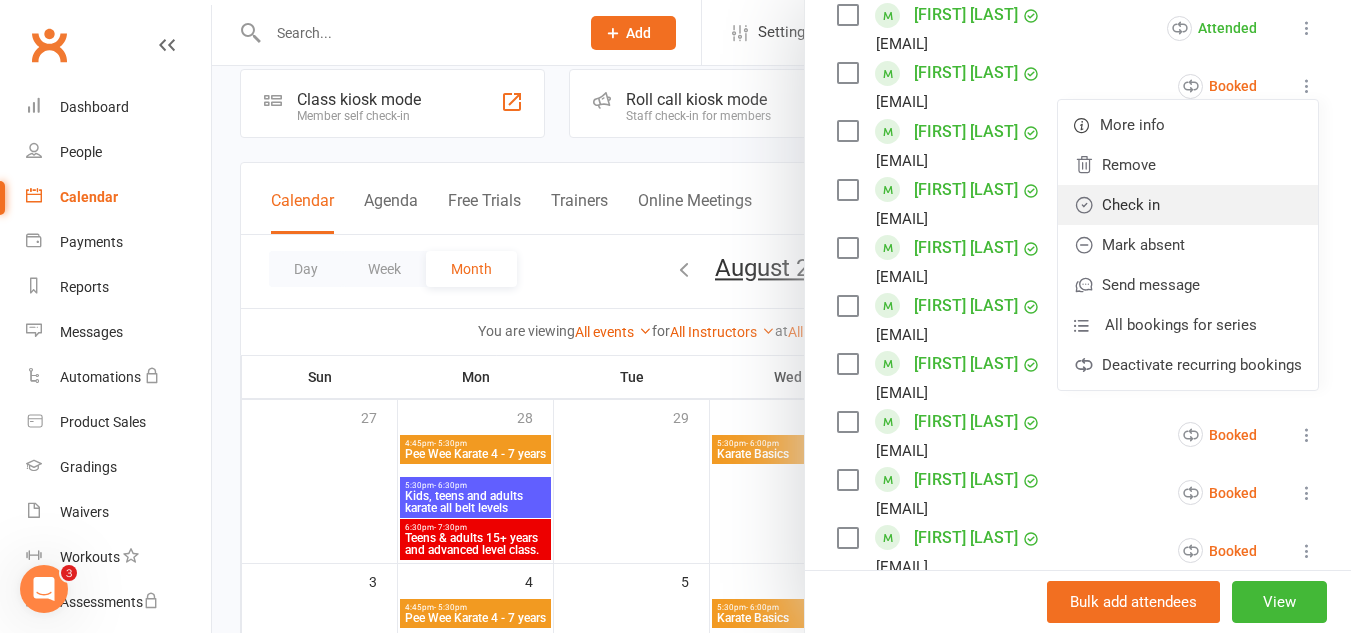 click on "Check in" at bounding box center (1188, 205) 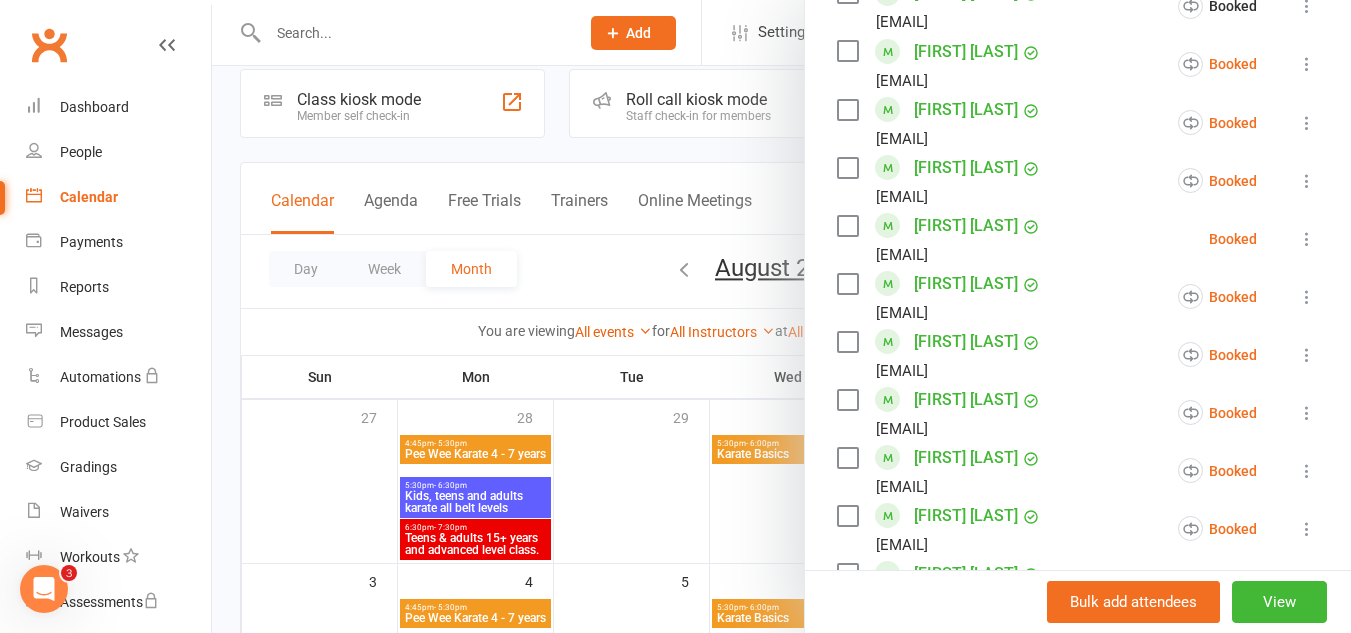 scroll, scrollTop: 1210, scrollLeft: 0, axis: vertical 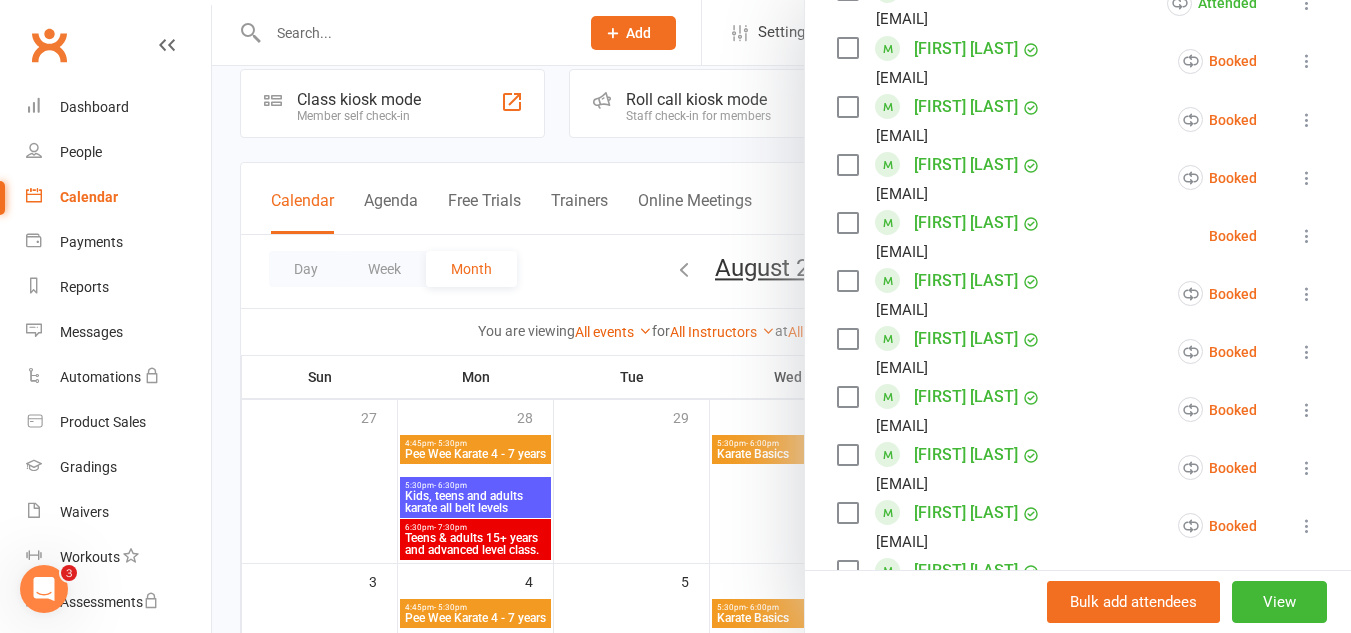 click at bounding box center [1307, 120] 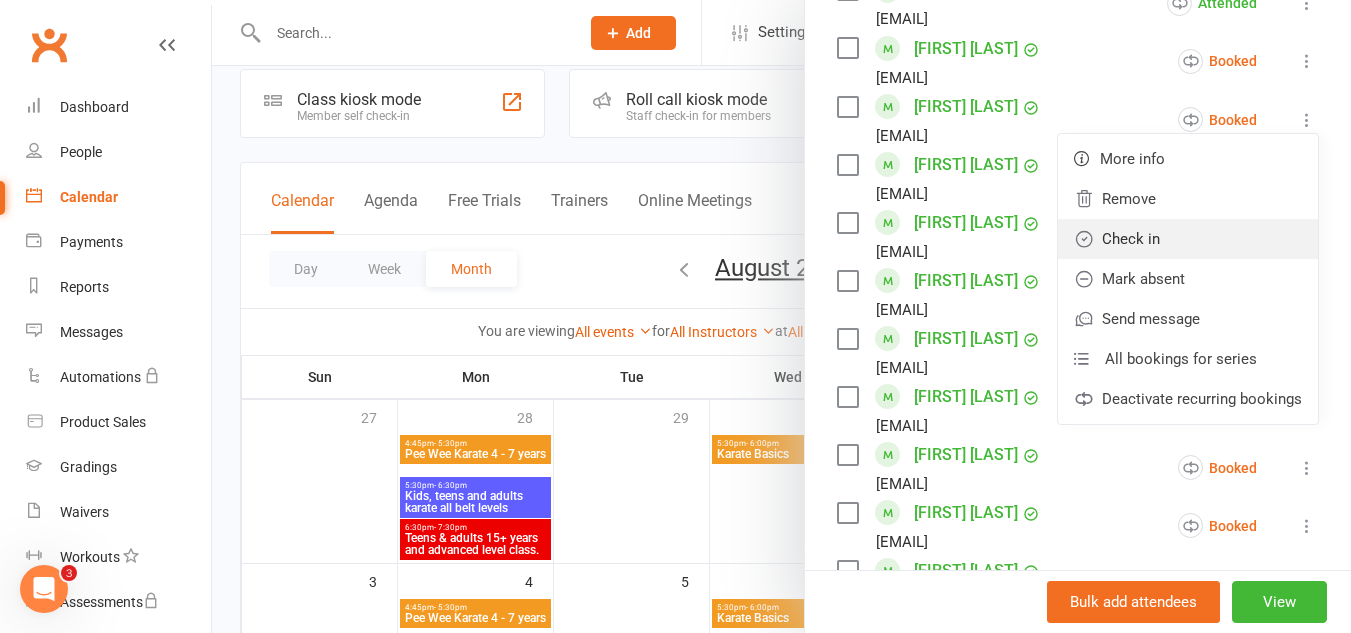click on "Check in" at bounding box center (1188, 239) 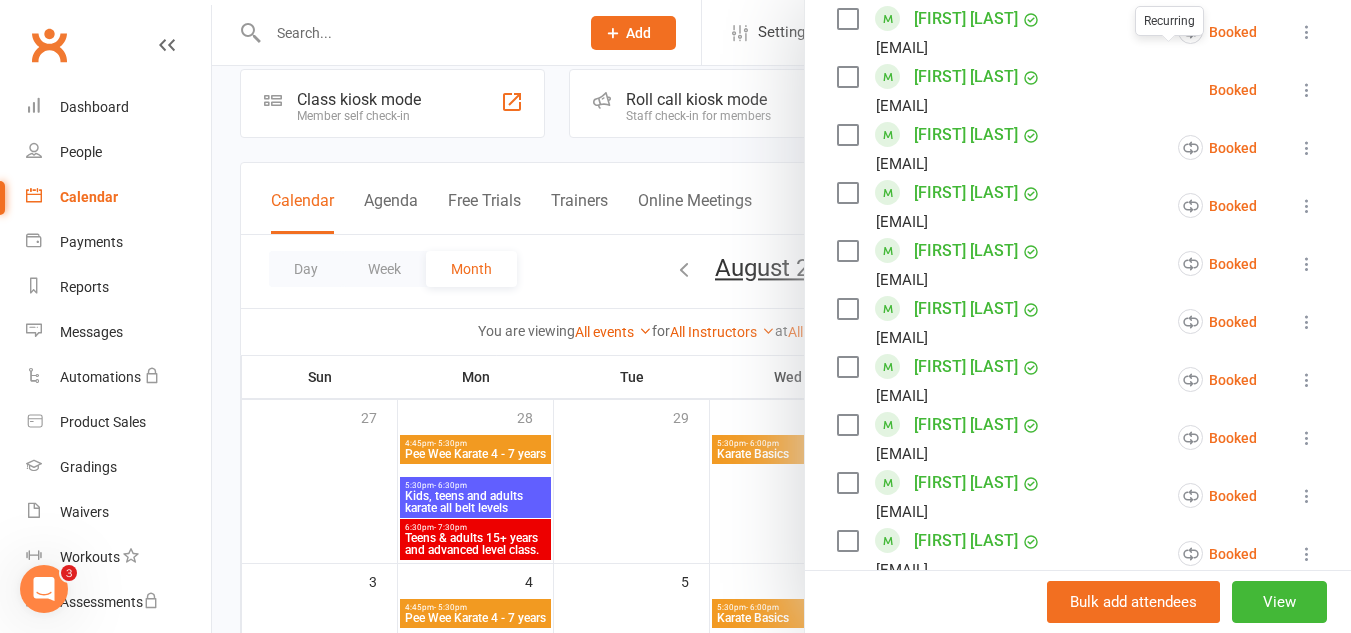 scroll, scrollTop: 1361, scrollLeft: 0, axis: vertical 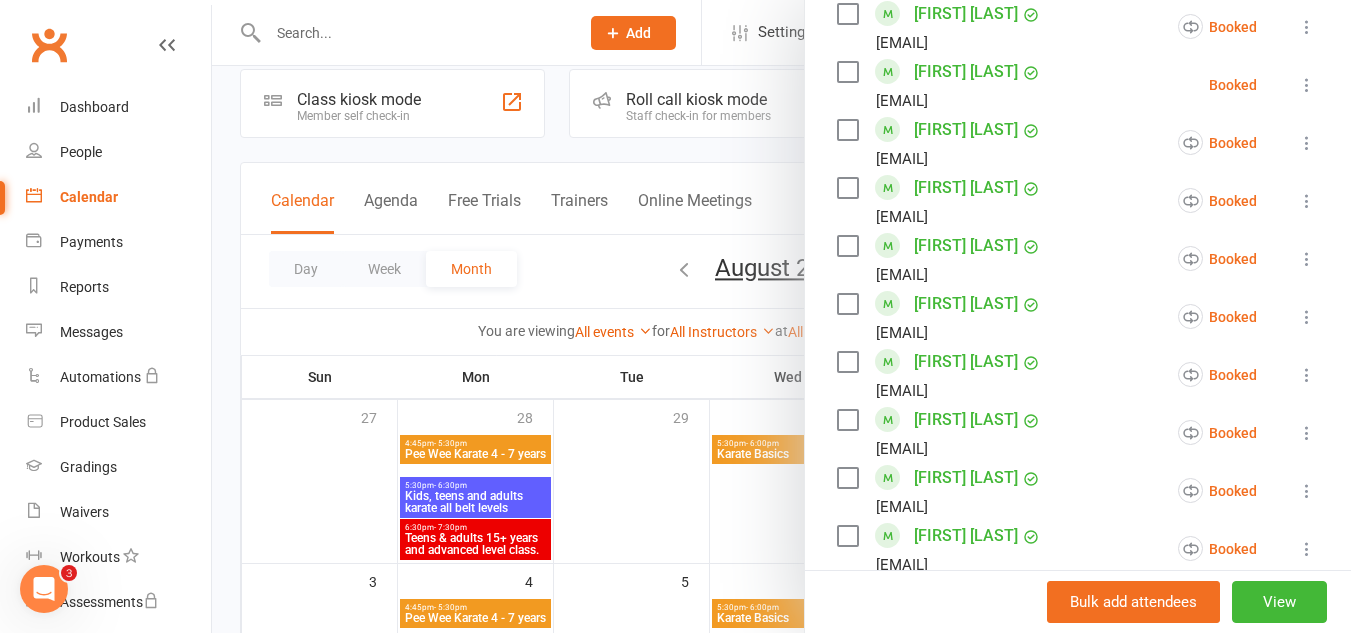 click at bounding box center [1307, 85] 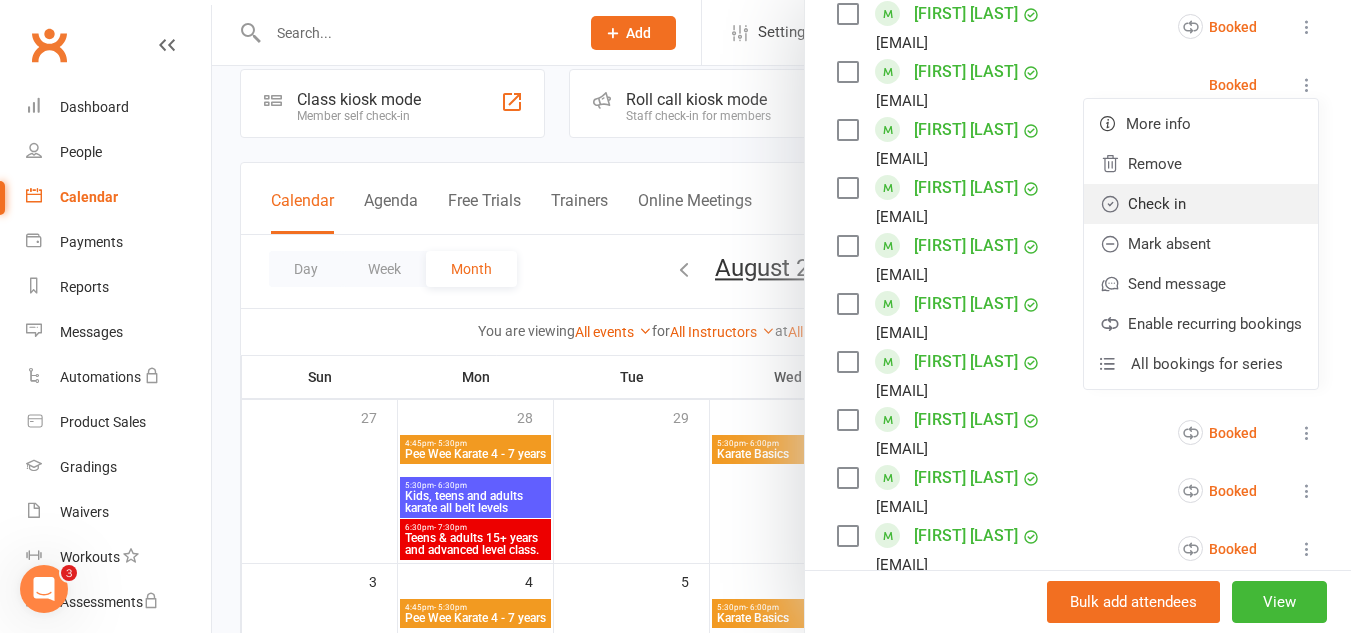 click on "Check in" at bounding box center [1201, 204] 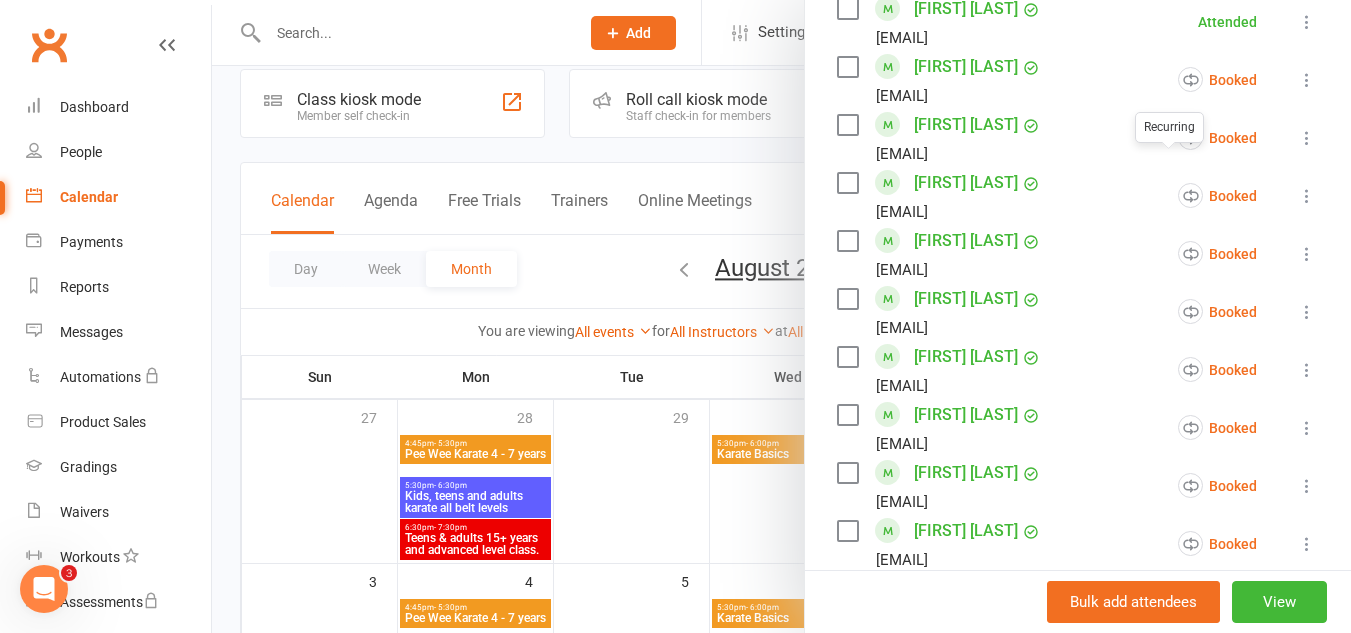 scroll, scrollTop: 1427, scrollLeft: 0, axis: vertical 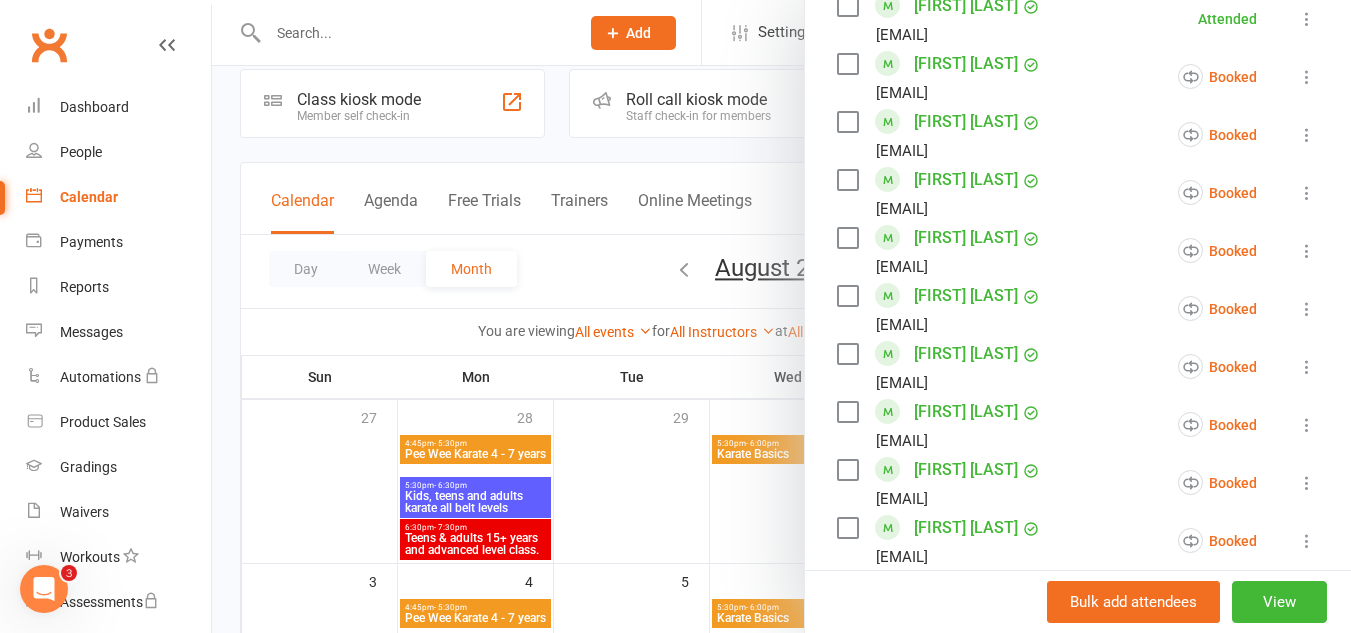 click at bounding box center [1307, 77] 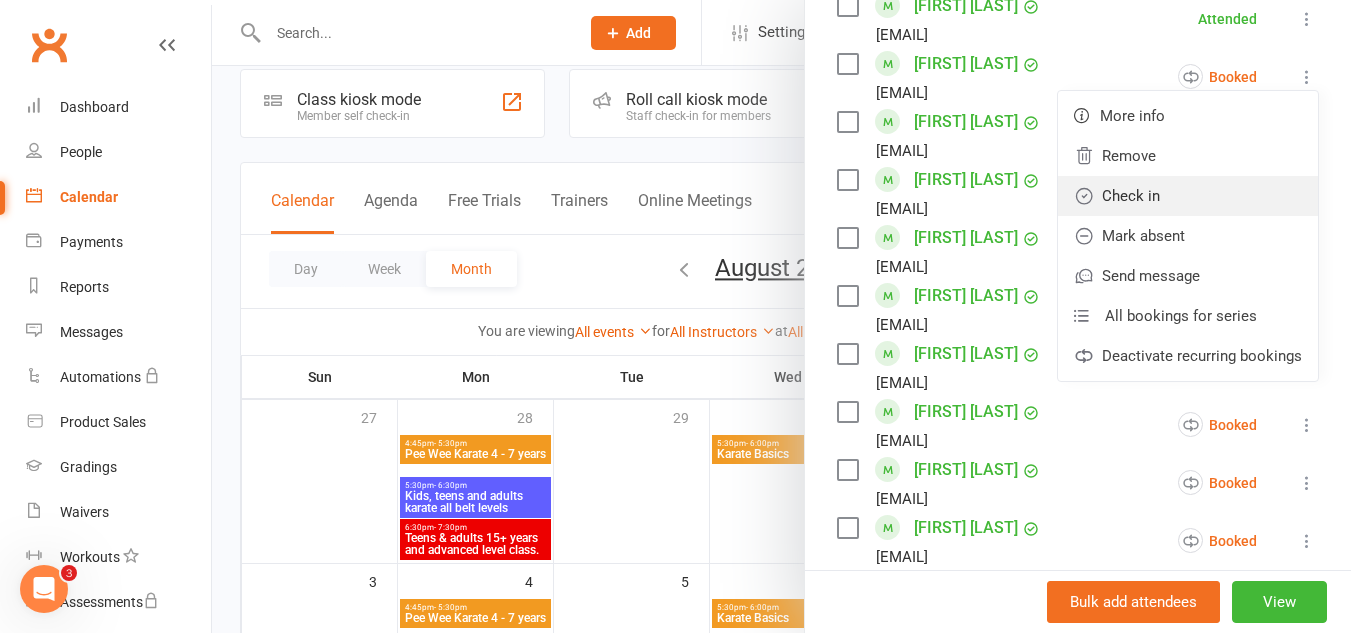 click on "Check in" at bounding box center (1188, 196) 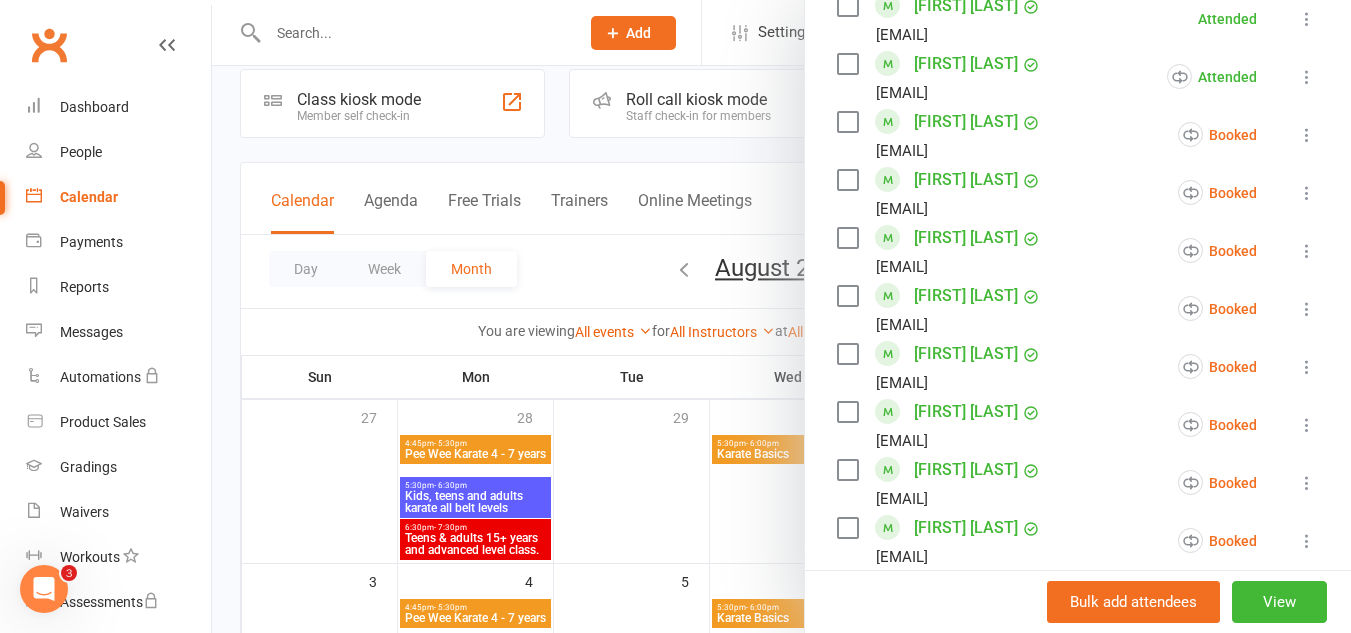 click at bounding box center (1307, 135) 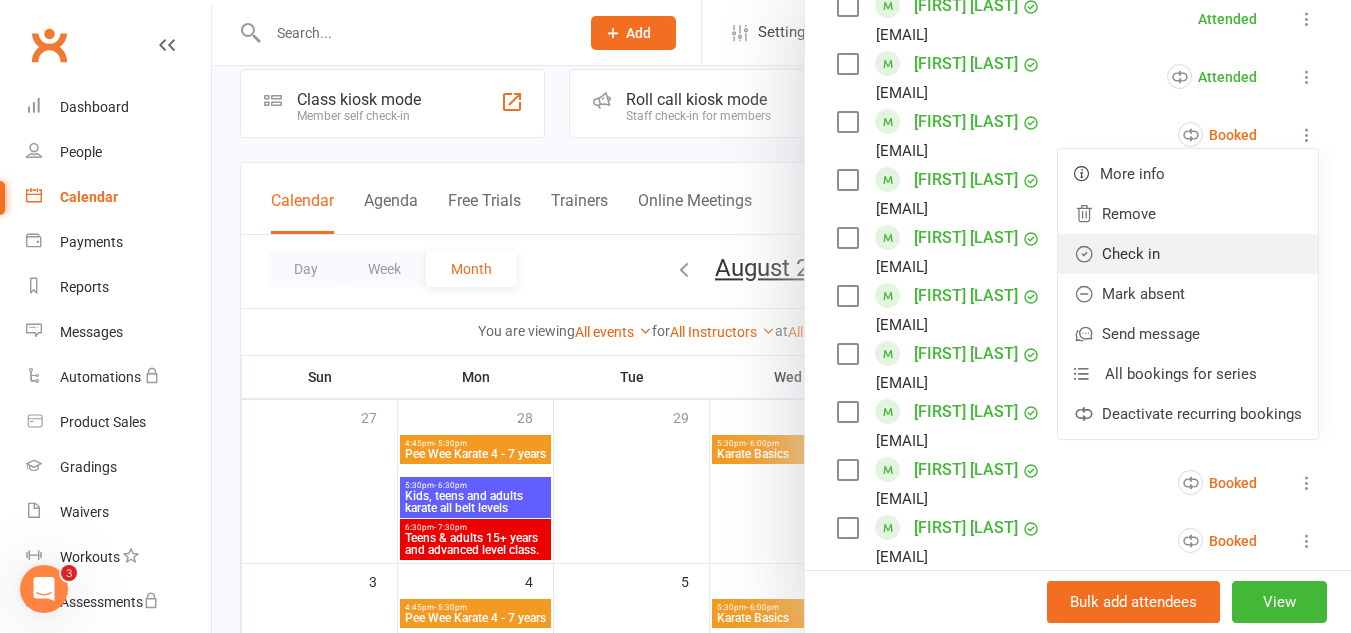 click on "Check in" at bounding box center (1188, 254) 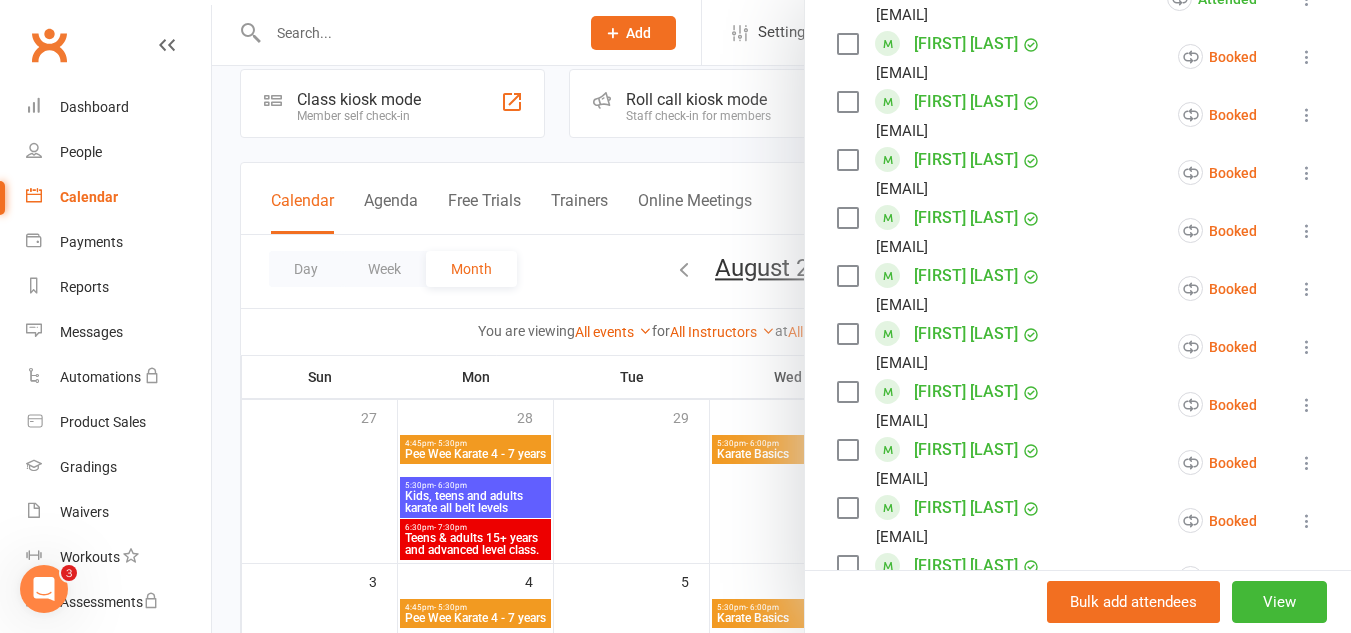 scroll, scrollTop: 1564, scrollLeft: 0, axis: vertical 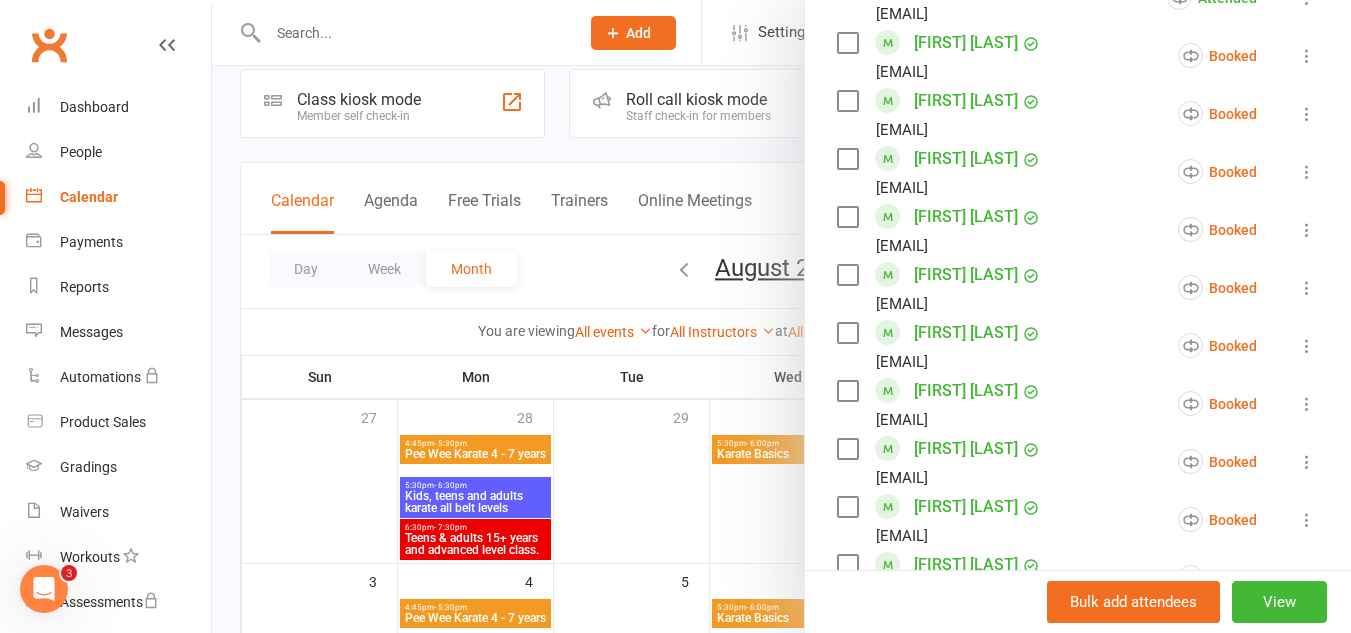click at bounding box center (1307, 56) 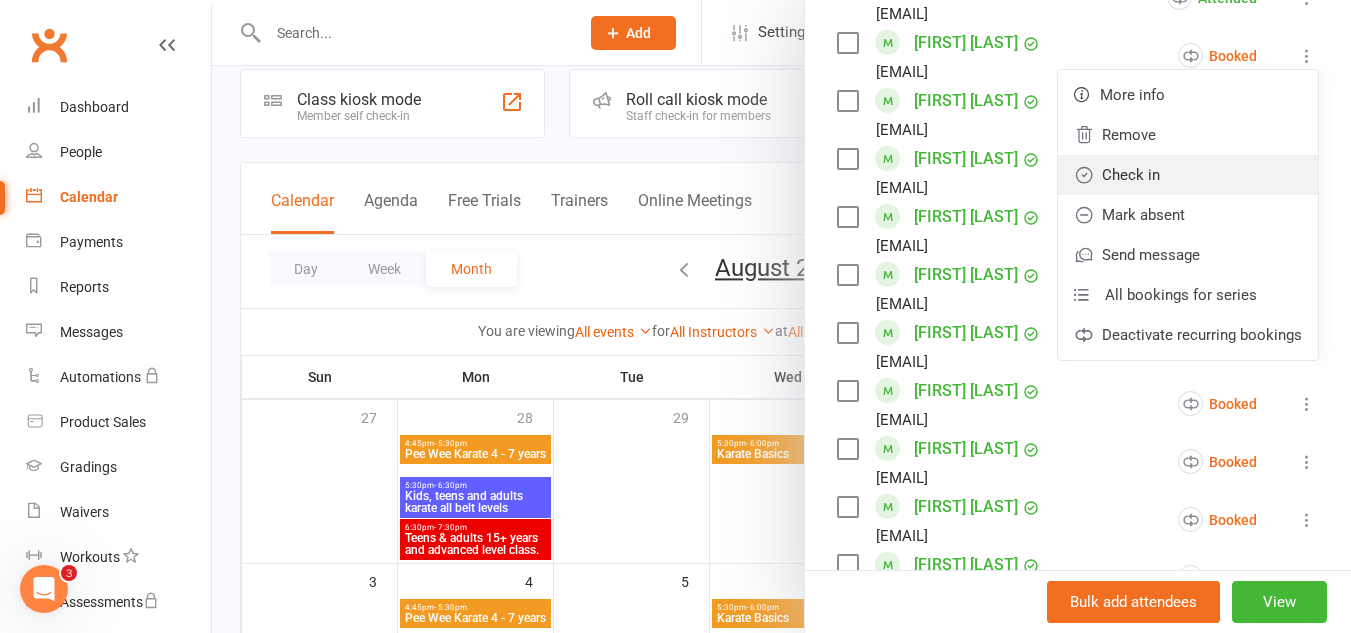 click on "Check in" at bounding box center [1188, 175] 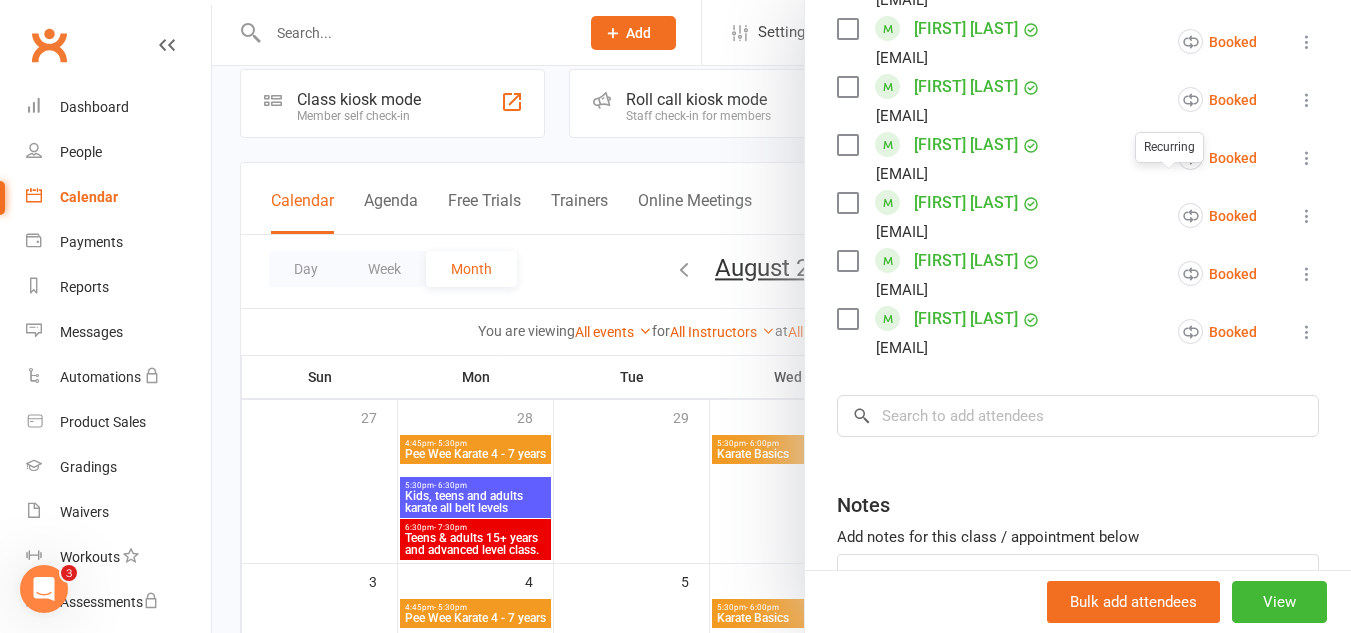scroll, scrollTop: 1811, scrollLeft: 0, axis: vertical 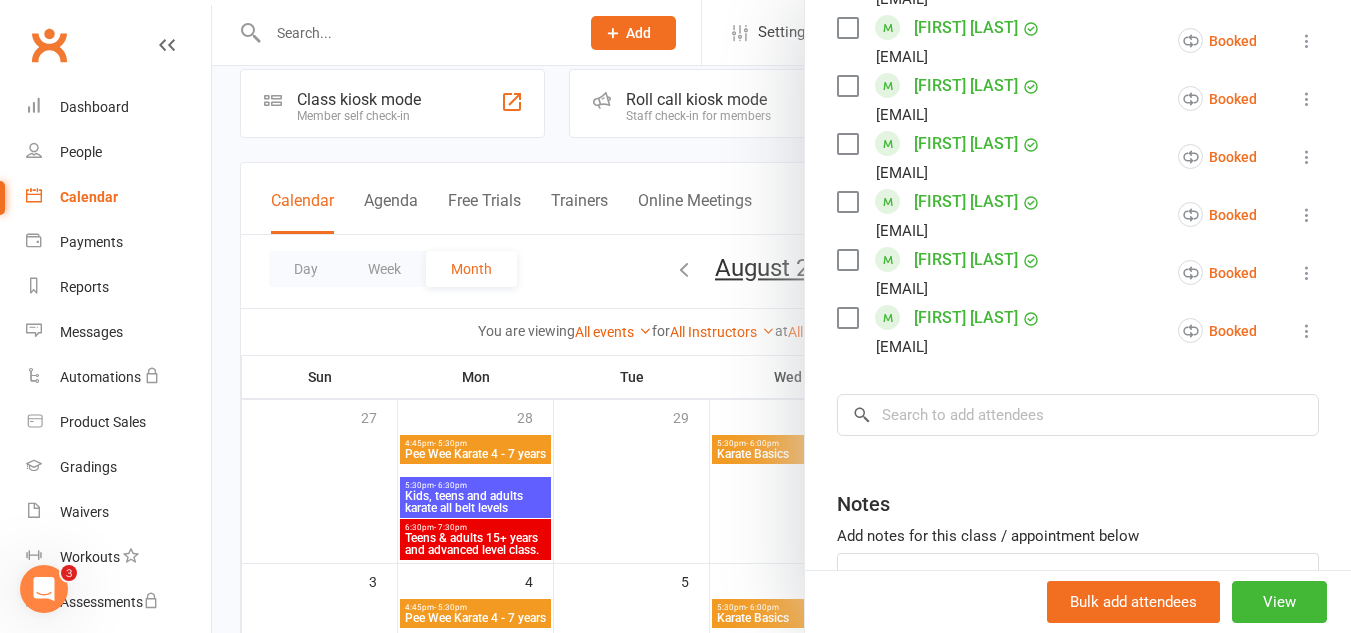 click at bounding box center [1307, 157] 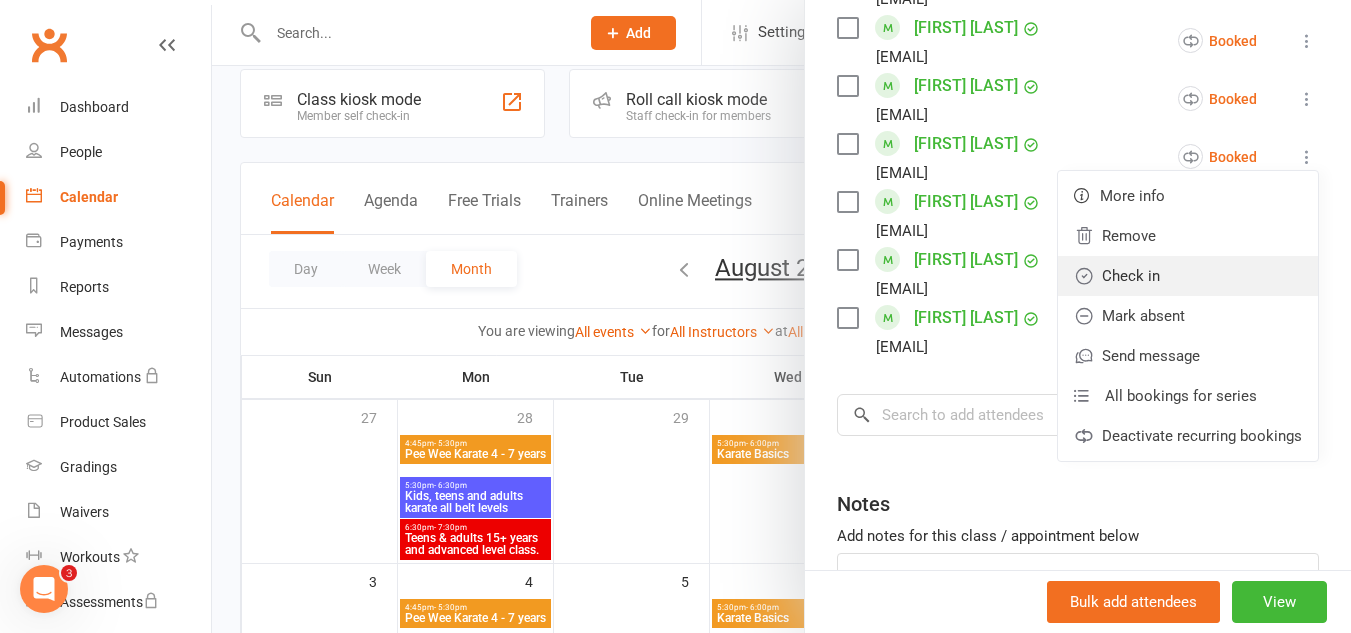 click on "Check in" at bounding box center [1188, 276] 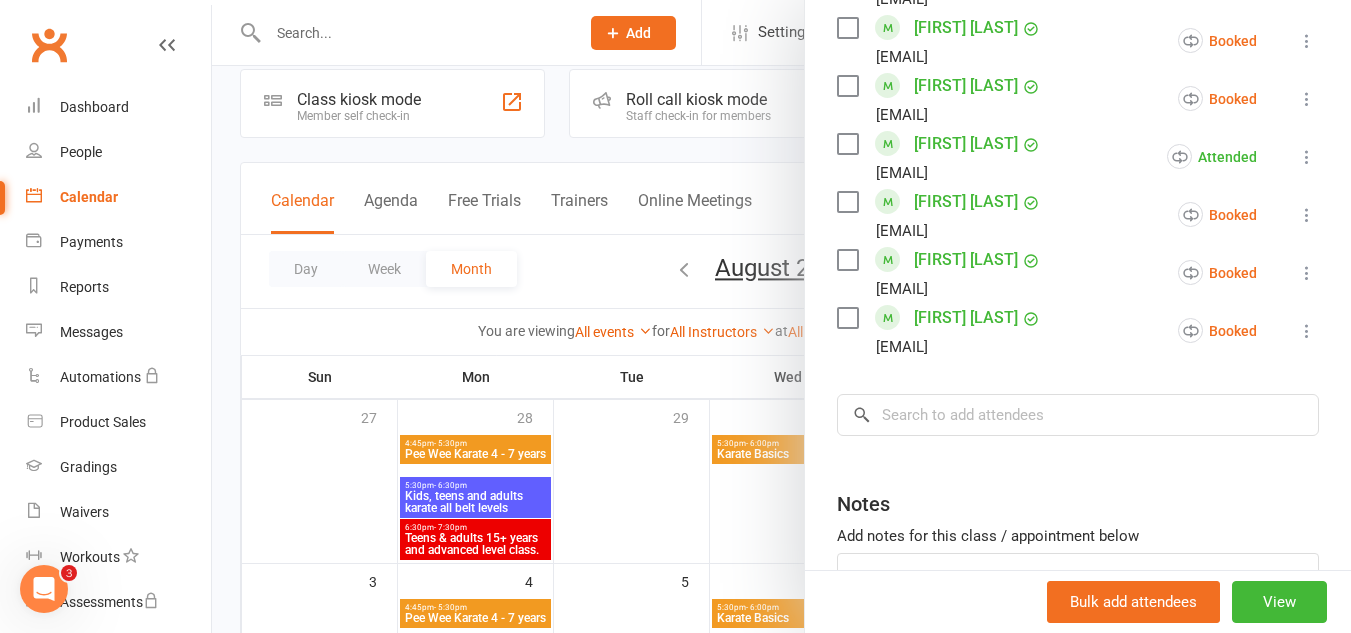 click at bounding box center [1307, 215] 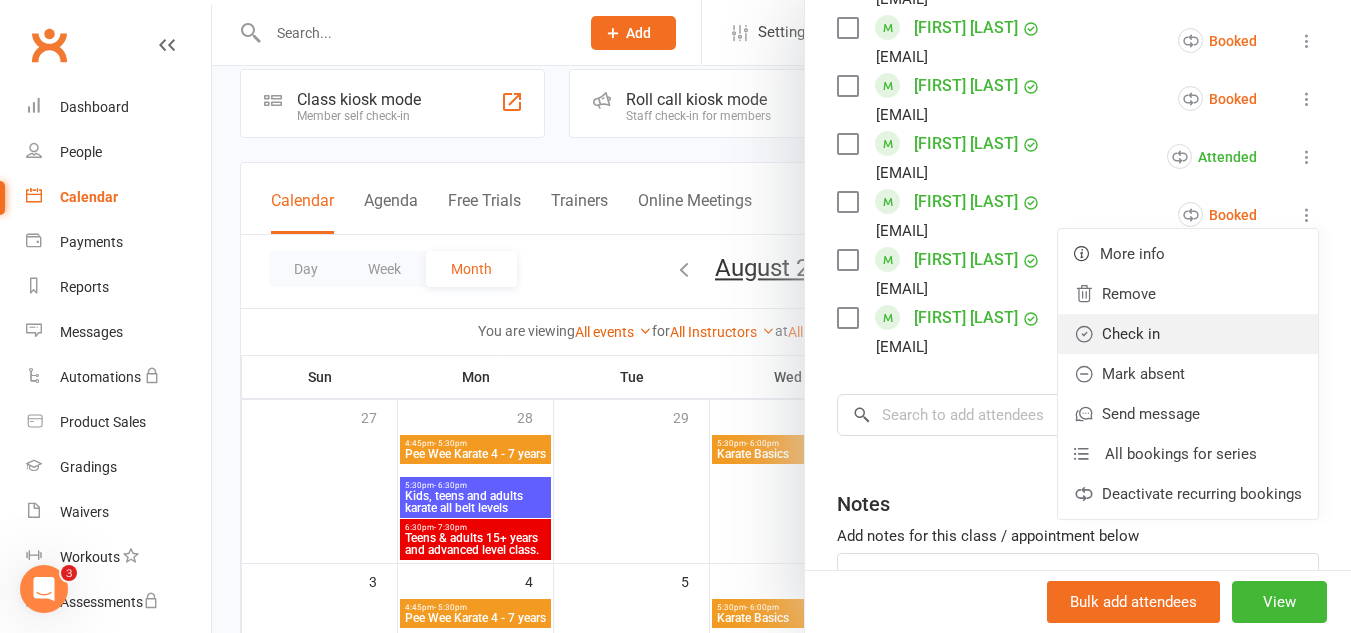 click on "Check in" at bounding box center (1188, 334) 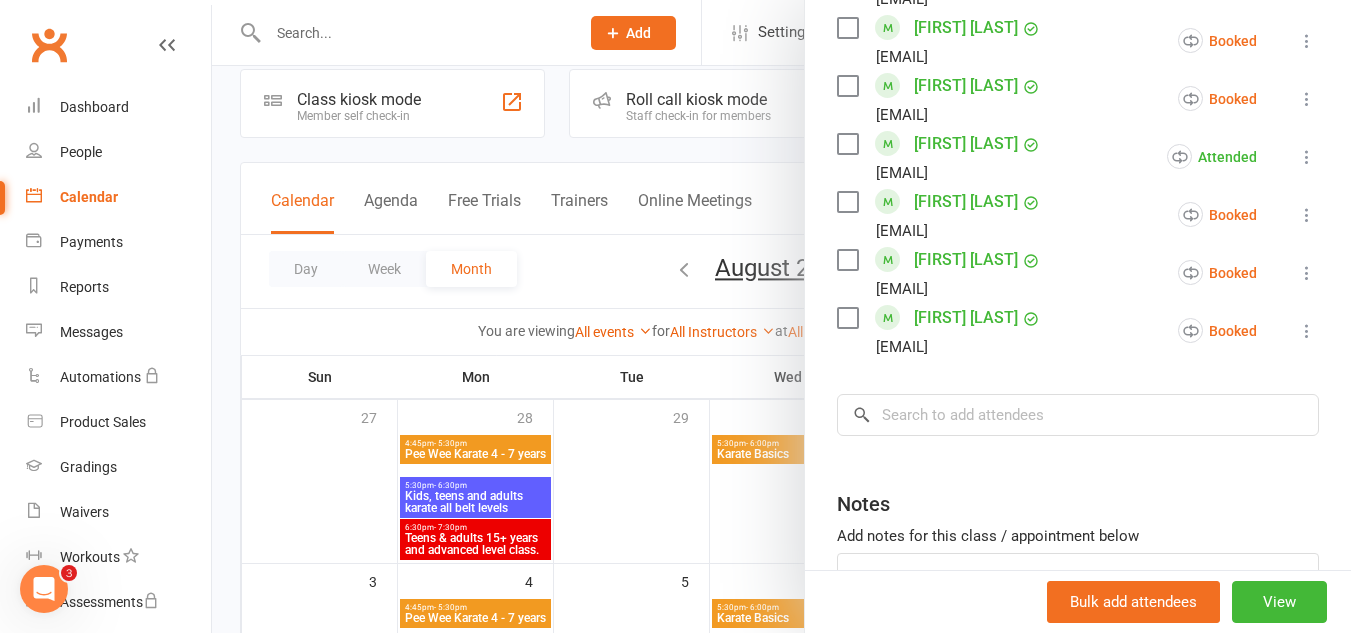 click at bounding box center [1307, 273] 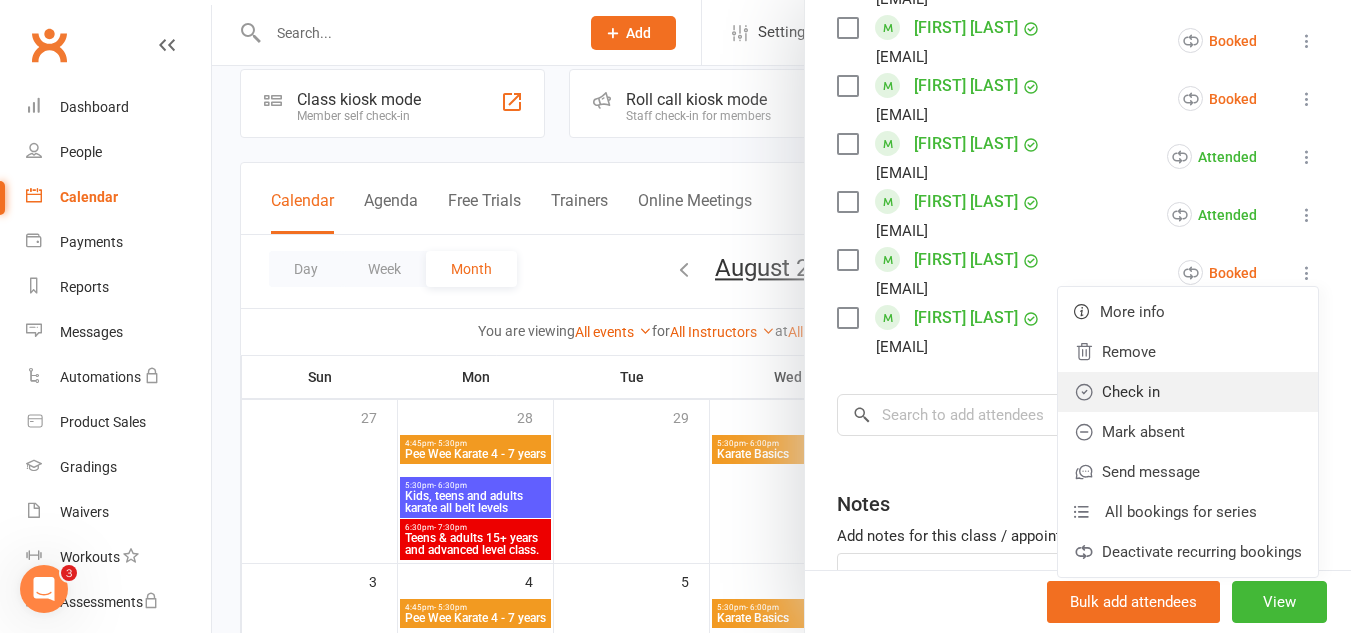 click on "Check in" at bounding box center [1188, 392] 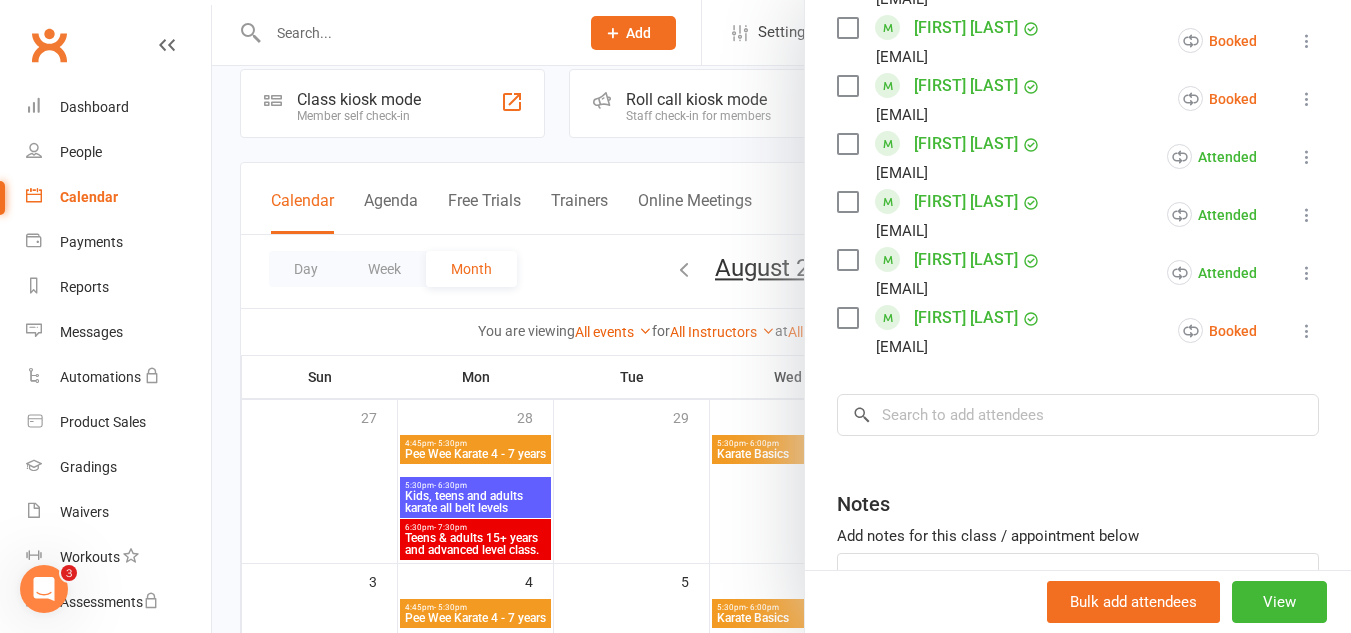 click at bounding box center (1307, 331) 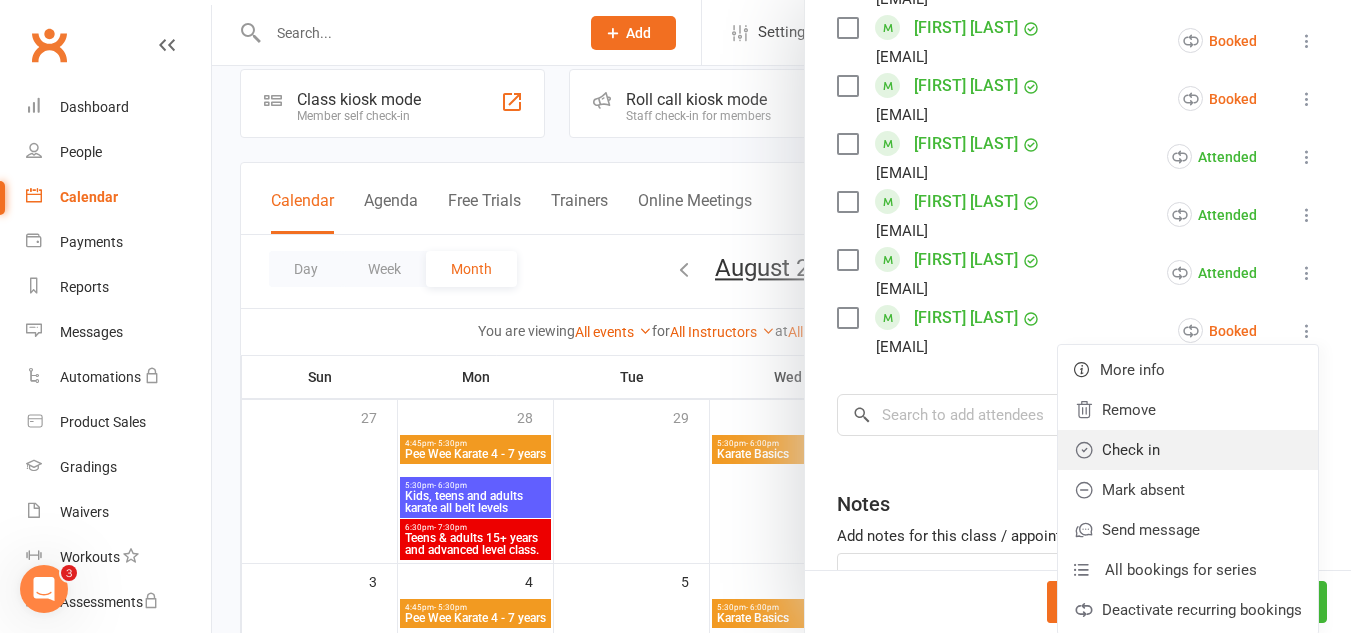 click on "Check in" at bounding box center (1188, 450) 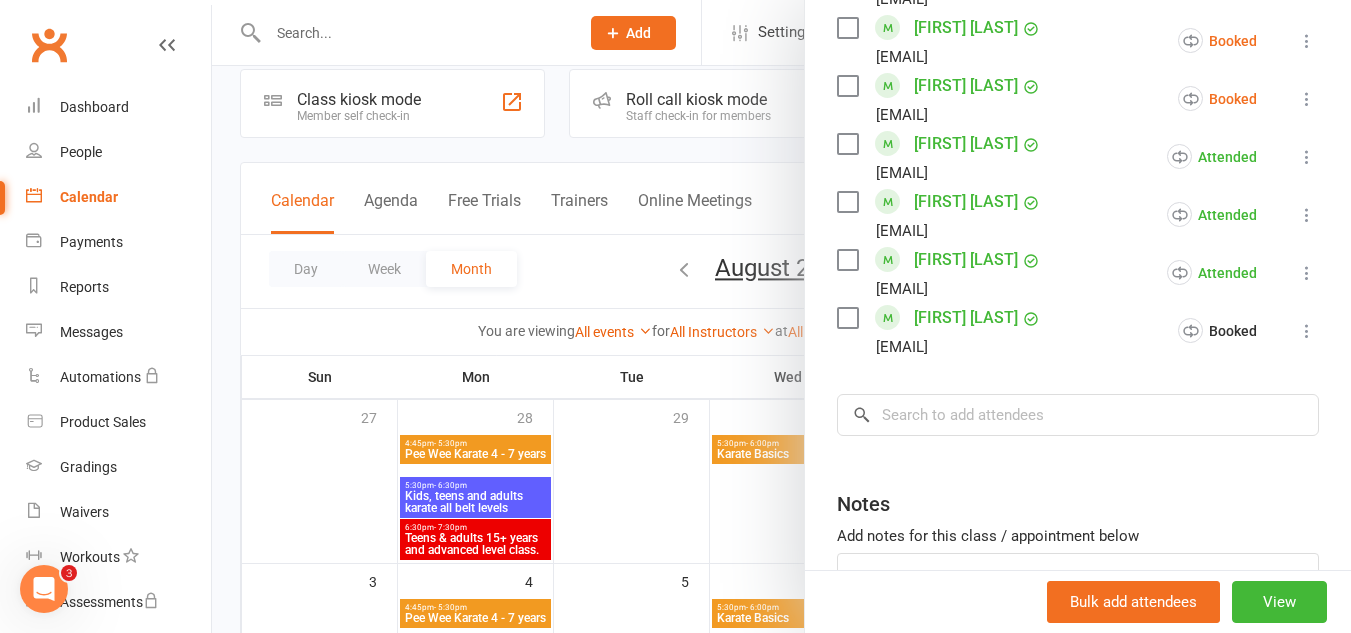 click at bounding box center (781, 316) 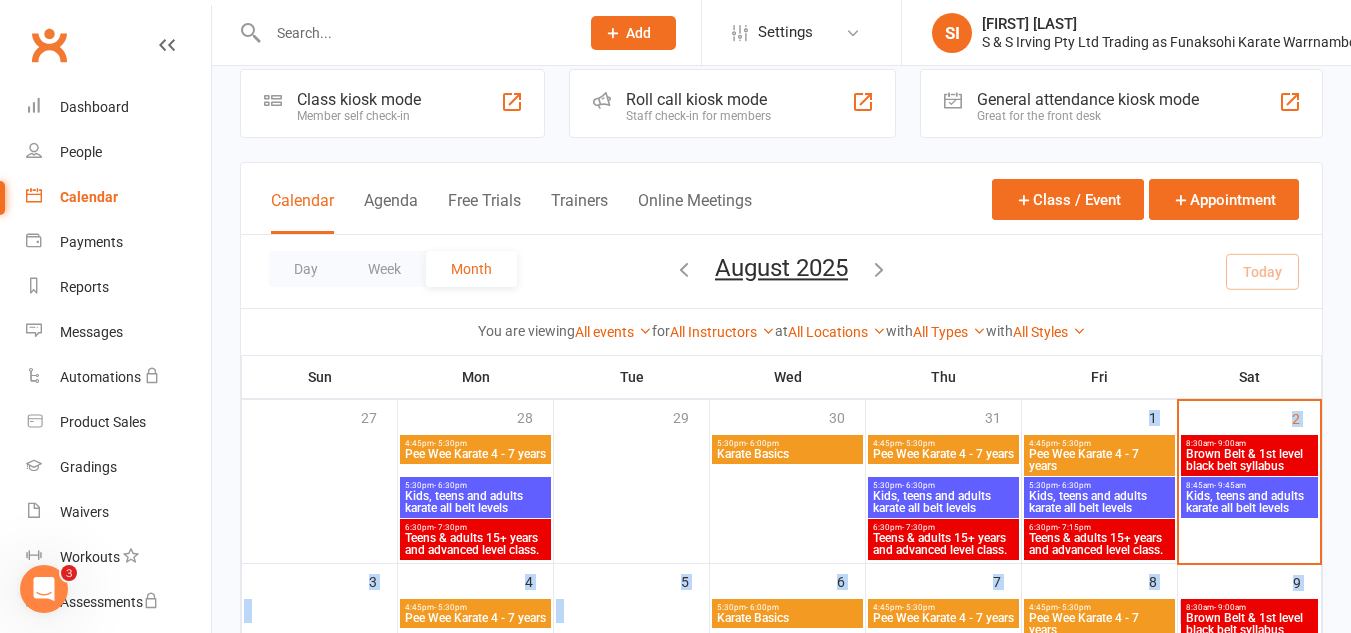 drag, startPoint x: 644, startPoint y: 476, endPoint x: 876, endPoint y: 513, distance: 234.9319 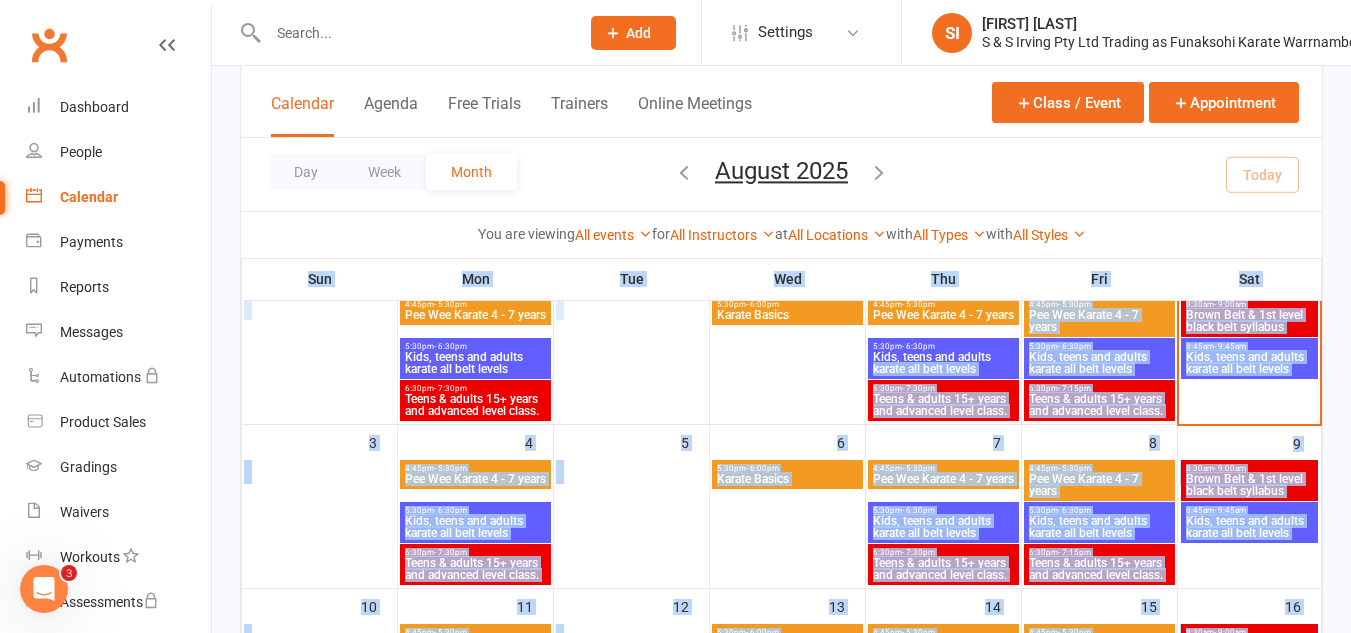 scroll, scrollTop: 165, scrollLeft: 0, axis: vertical 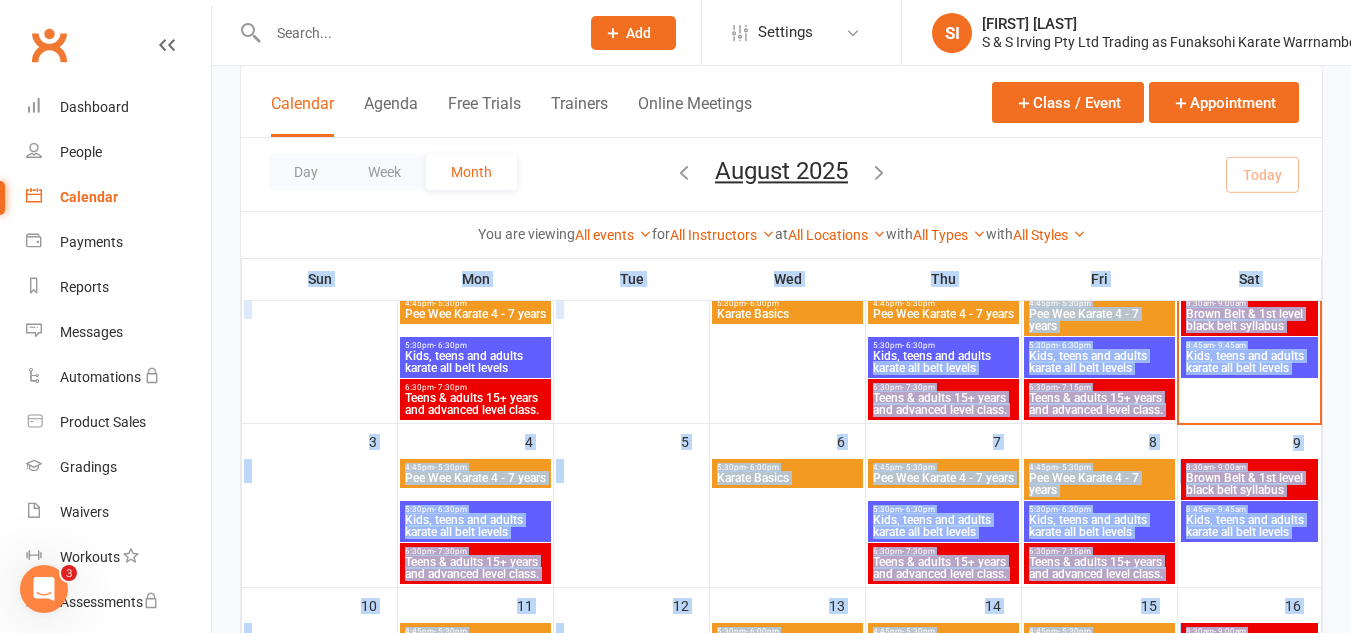 click on "Kids, teens and adults karate all belt levels" at bounding box center [1099, 362] 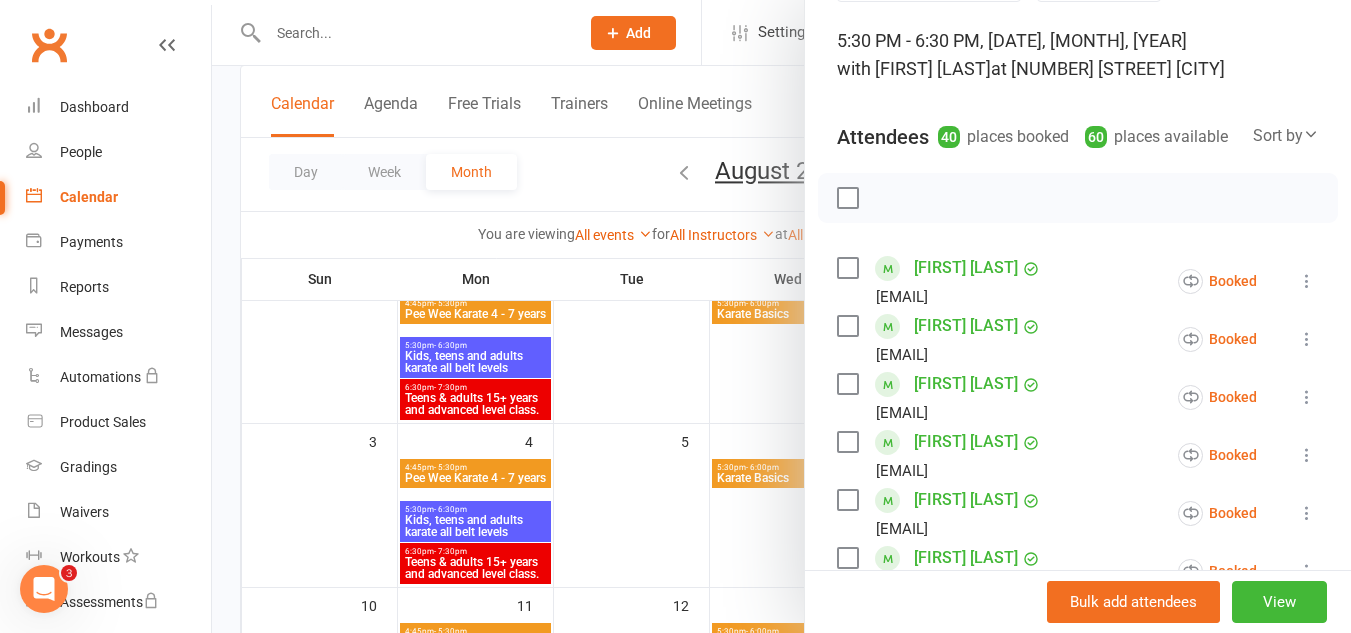 scroll, scrollTop: 121, scrollLeft: 0, axis: vertical 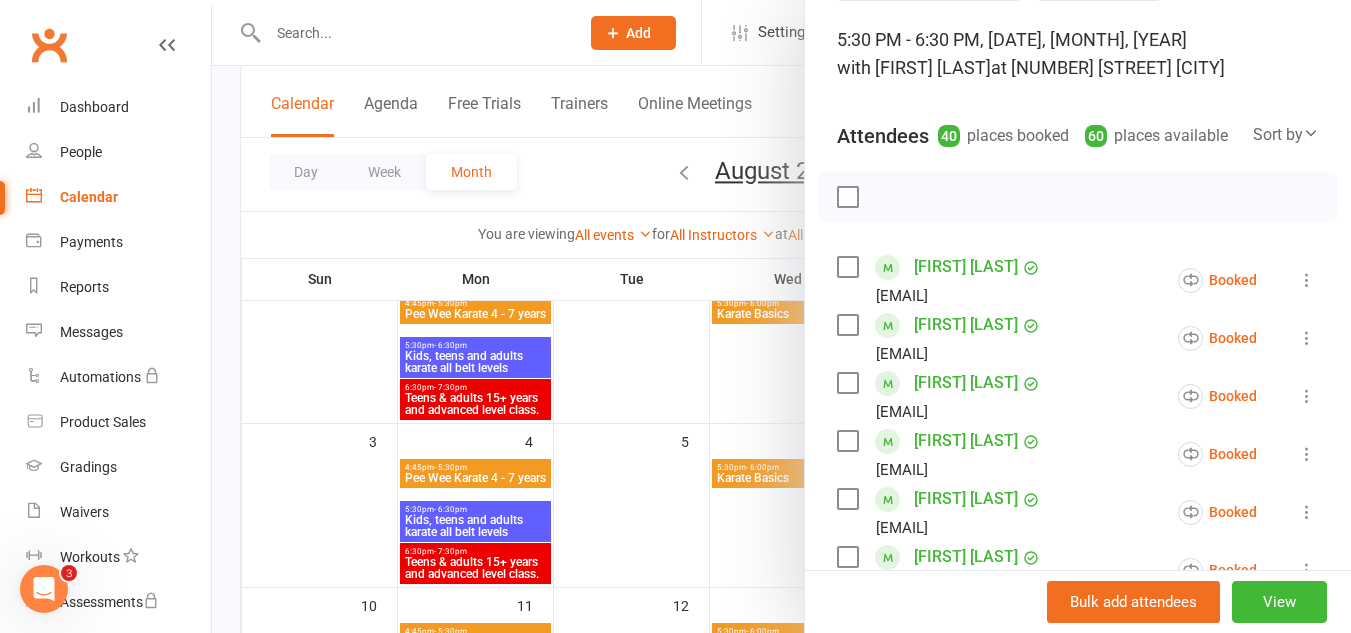click at bounding box center [1307, 280] 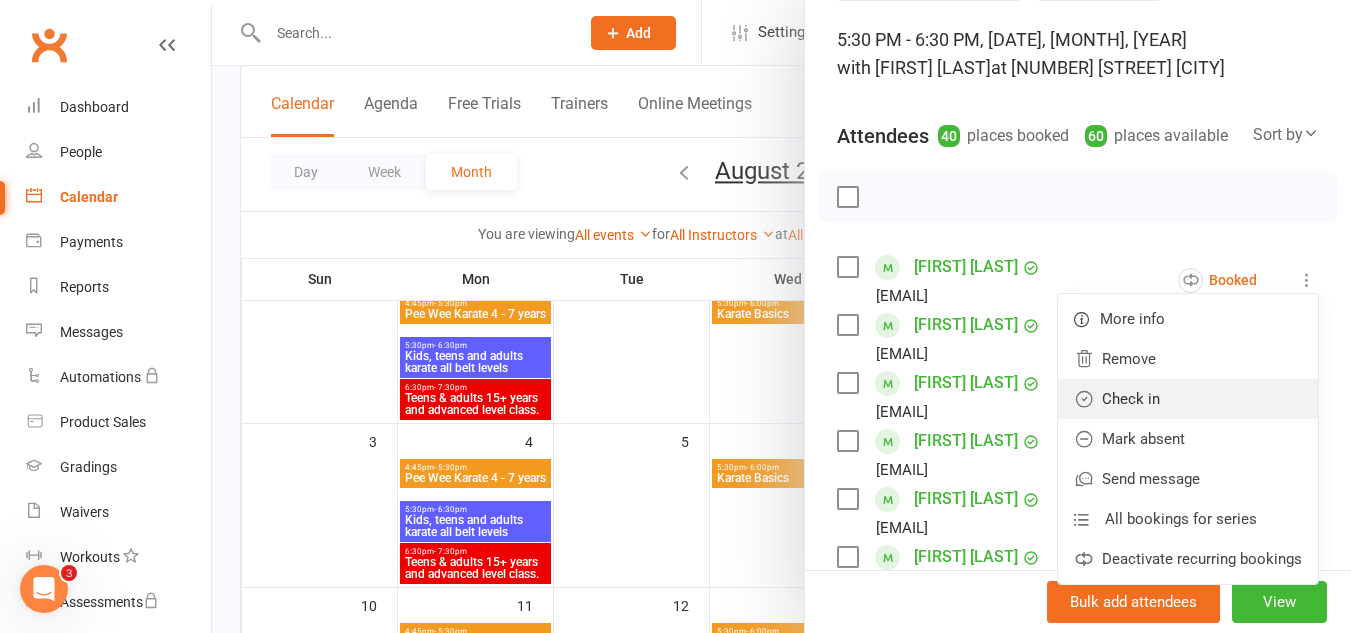 click on "Check in" at bounding box center [1188, 399] 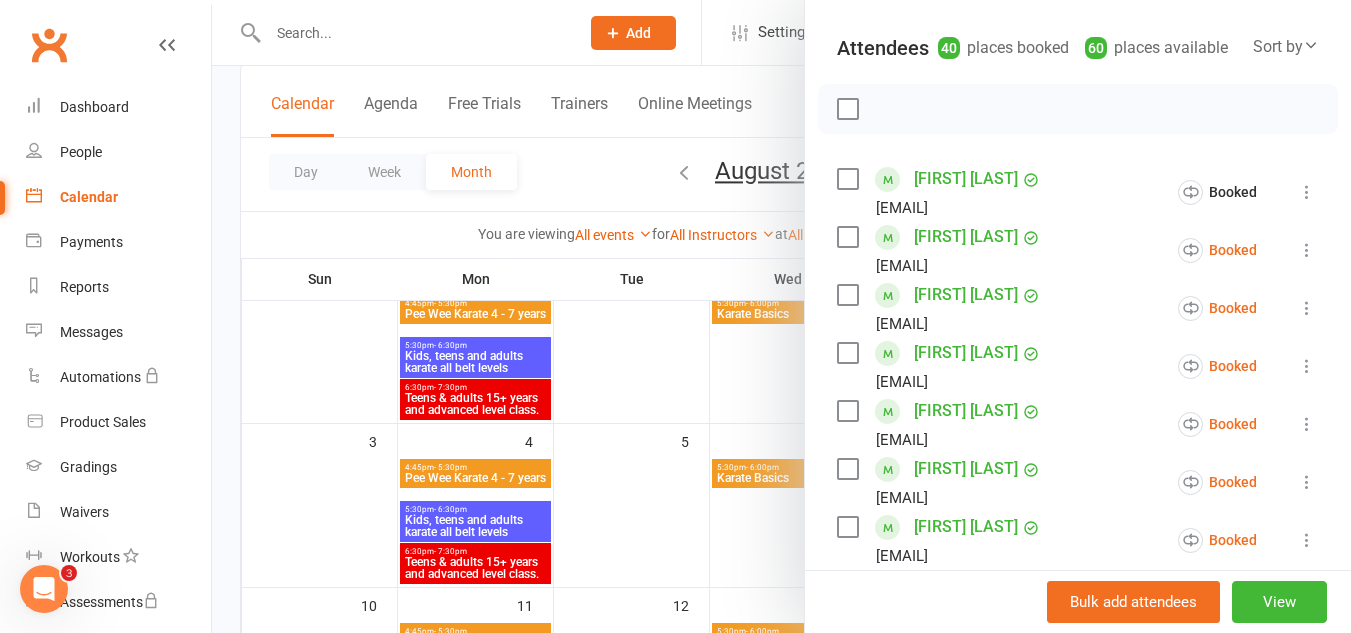 scroll, scrollTop: 210, scrollLeft: 0, axis: vertical 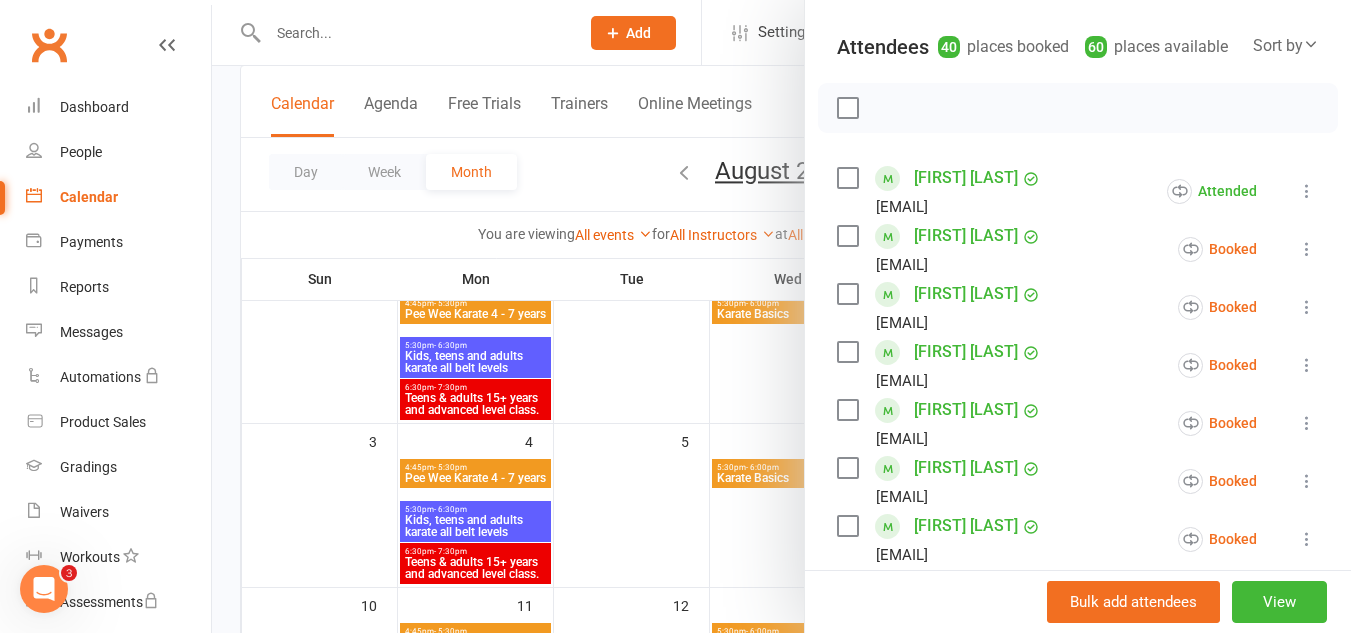 click at bounding box center (1307, 249) 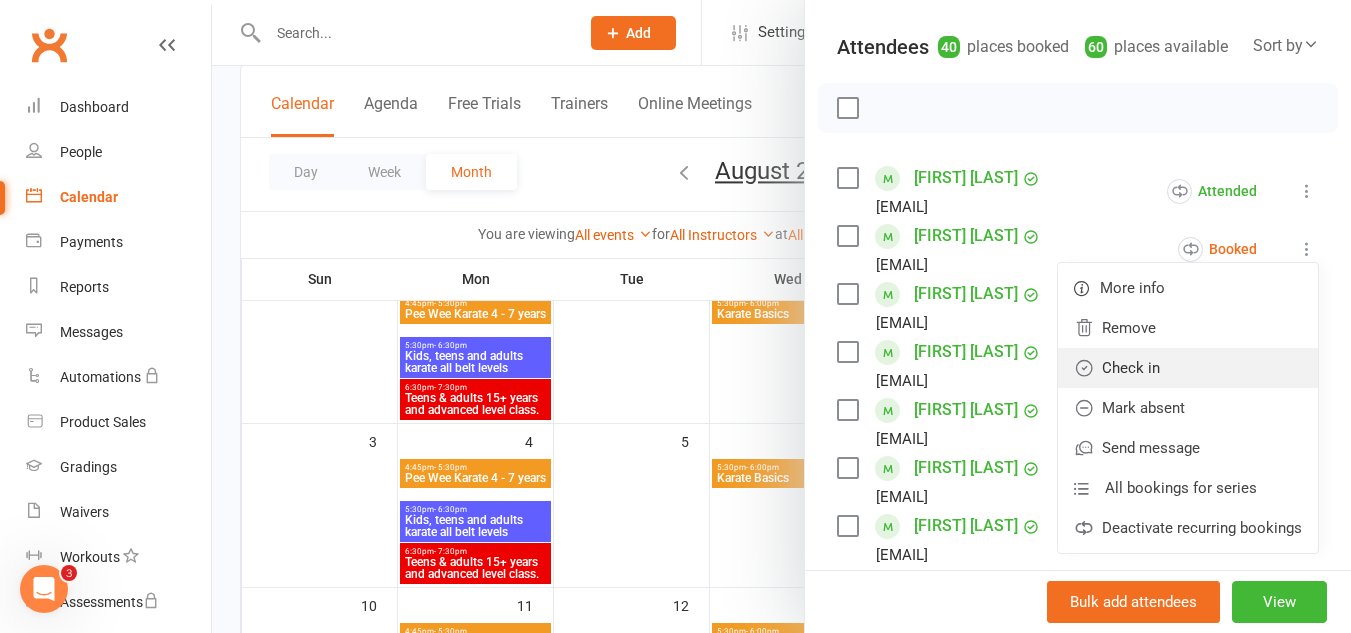 click on "Check in" at bounding box center [1188, 368] 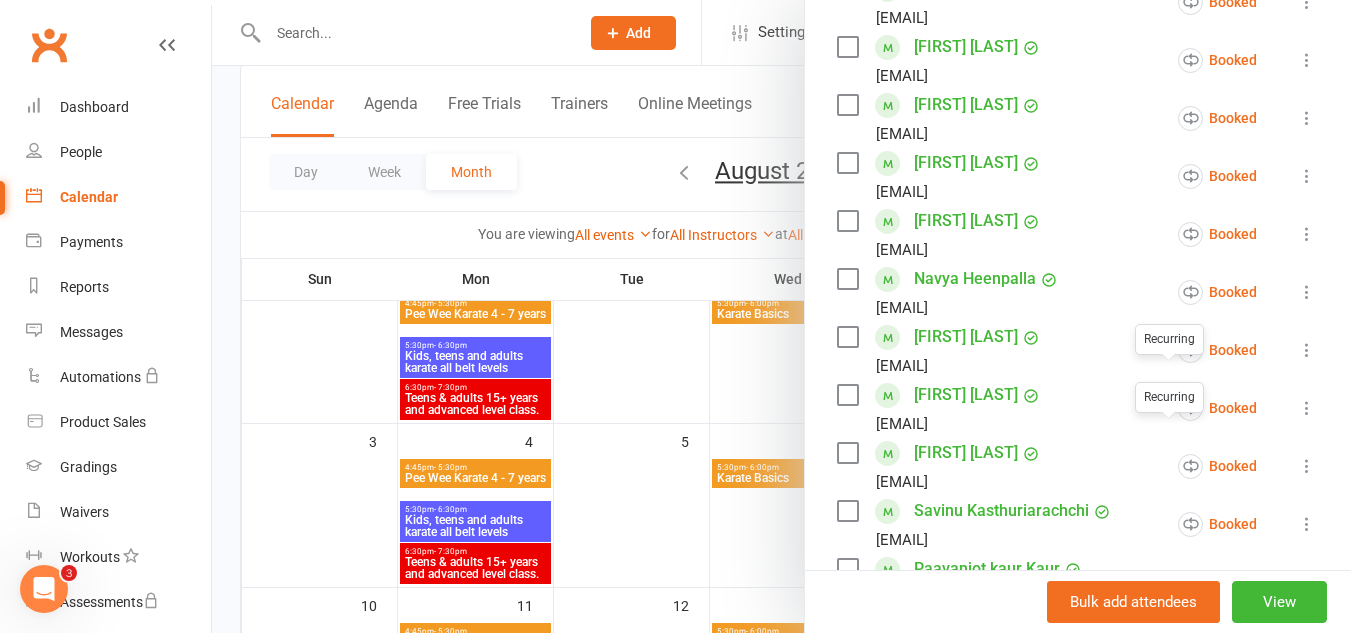 scroll, scrollTop: 636, scrollLeft: 0, axis: vertical 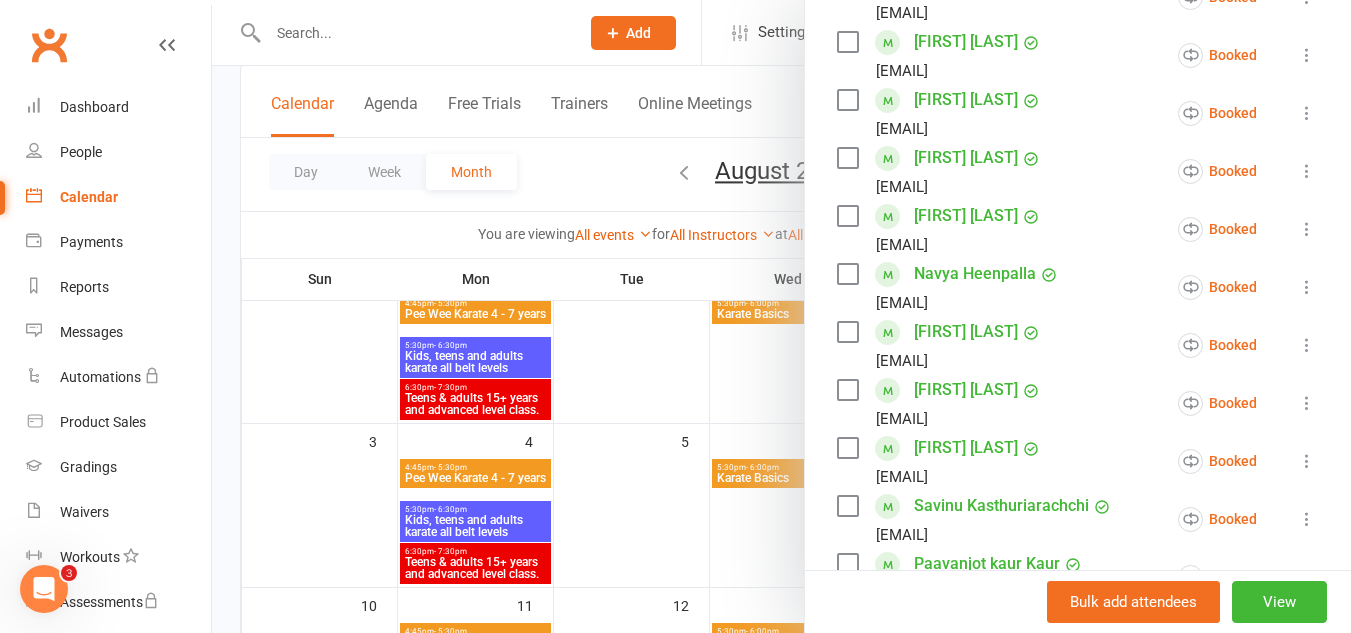 click at bounding box center (1307, 403) 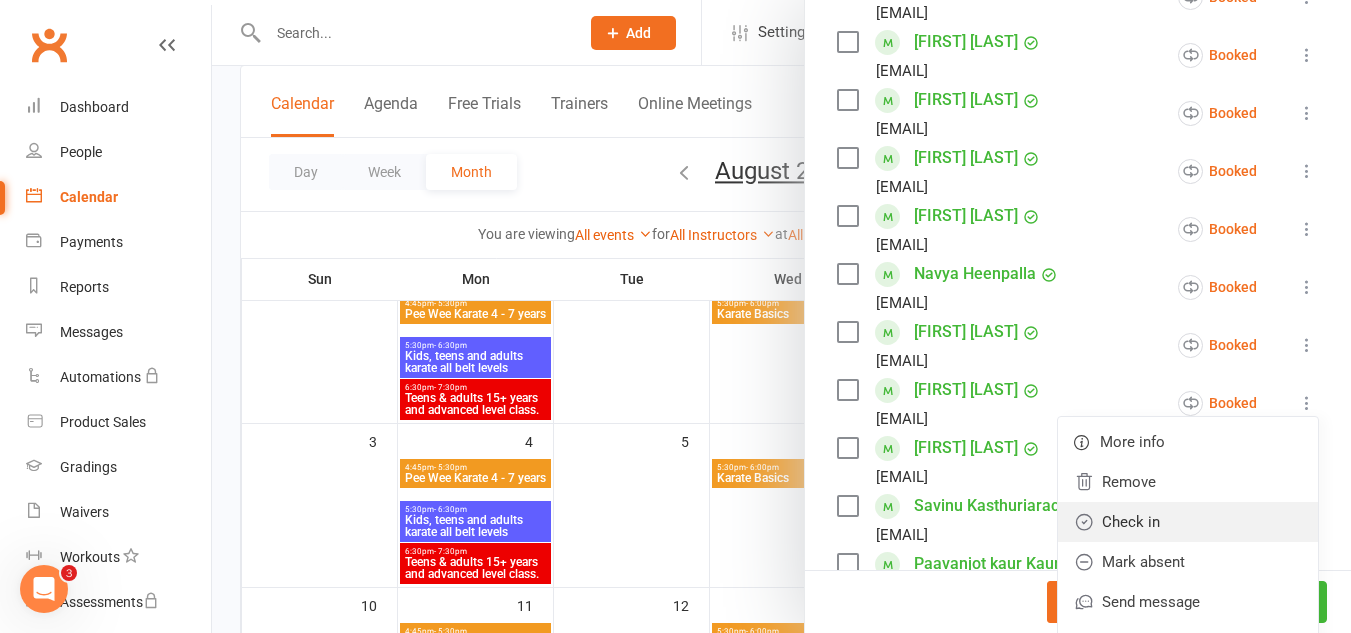 click on "Check in" at bounding box center (1188, 522) 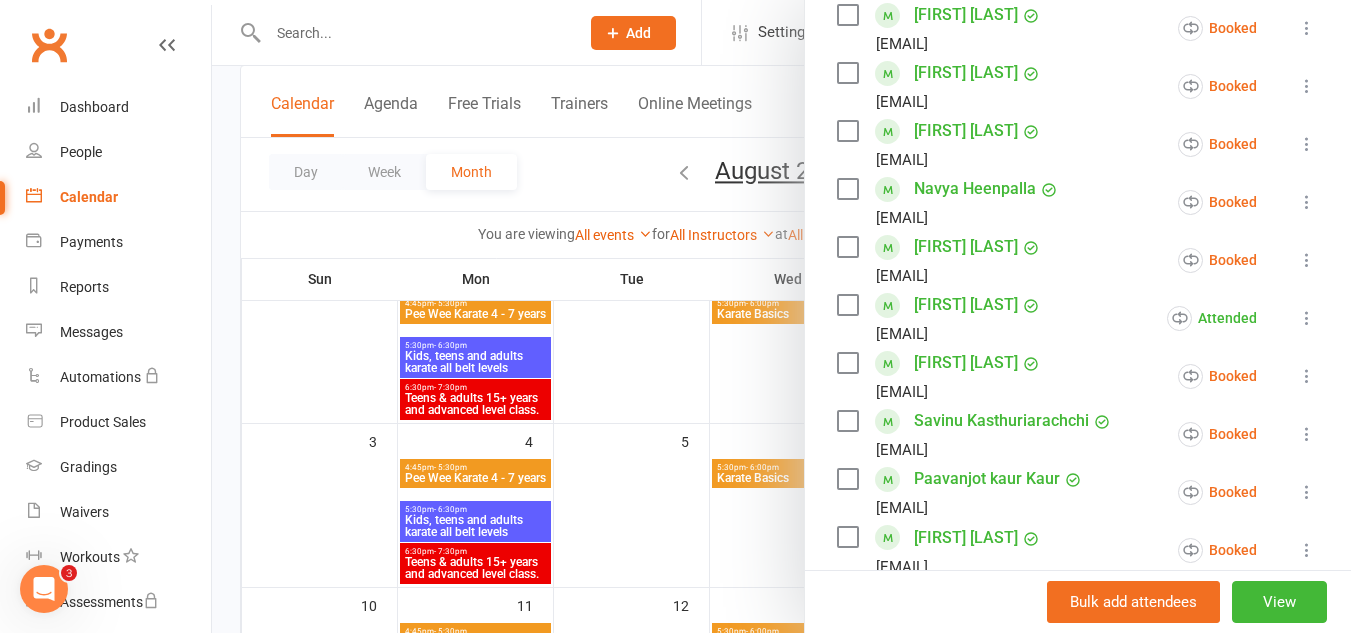 scroll, scrollTop: 781, scrollLeft: 0, axis: vertical 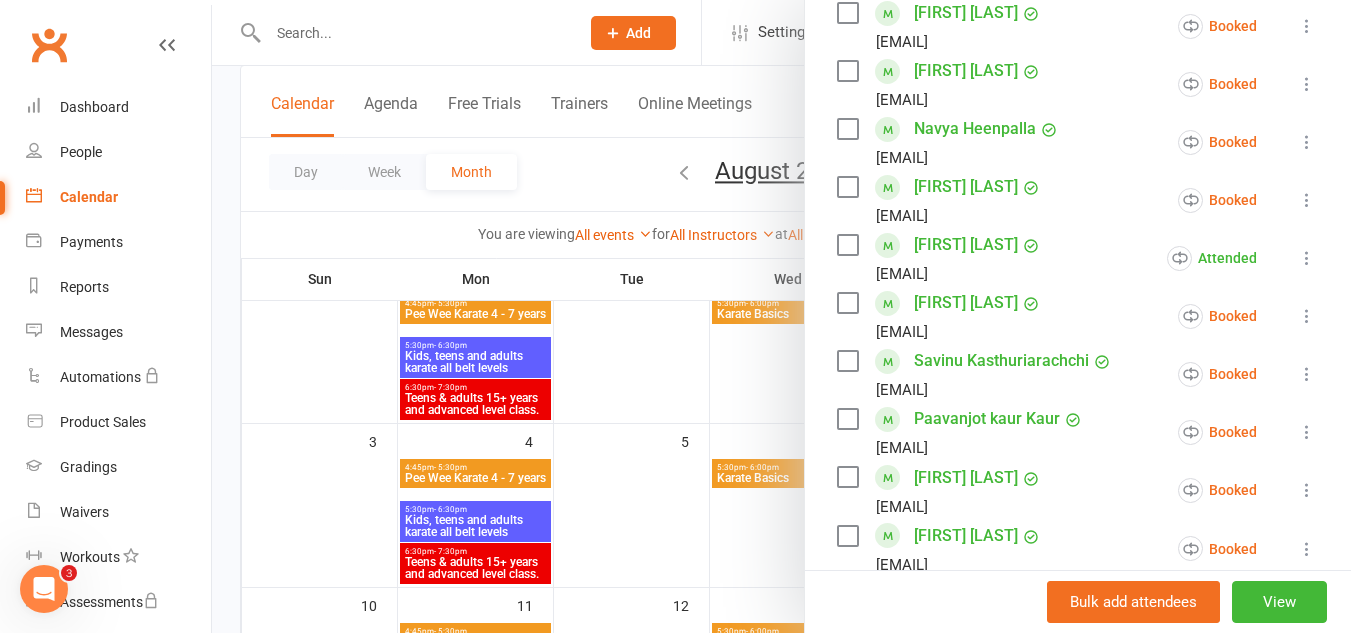 click at bounding box center (1307, 316) 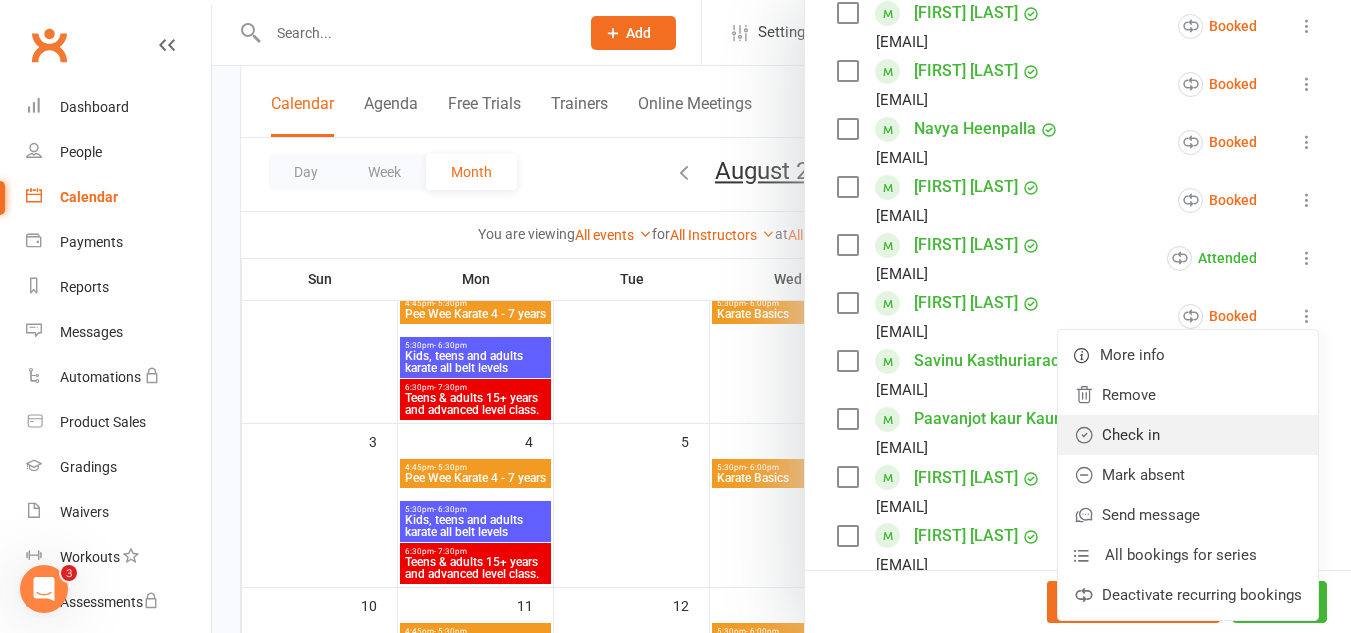 click on "Check in" at bounding box center (1188, 435) 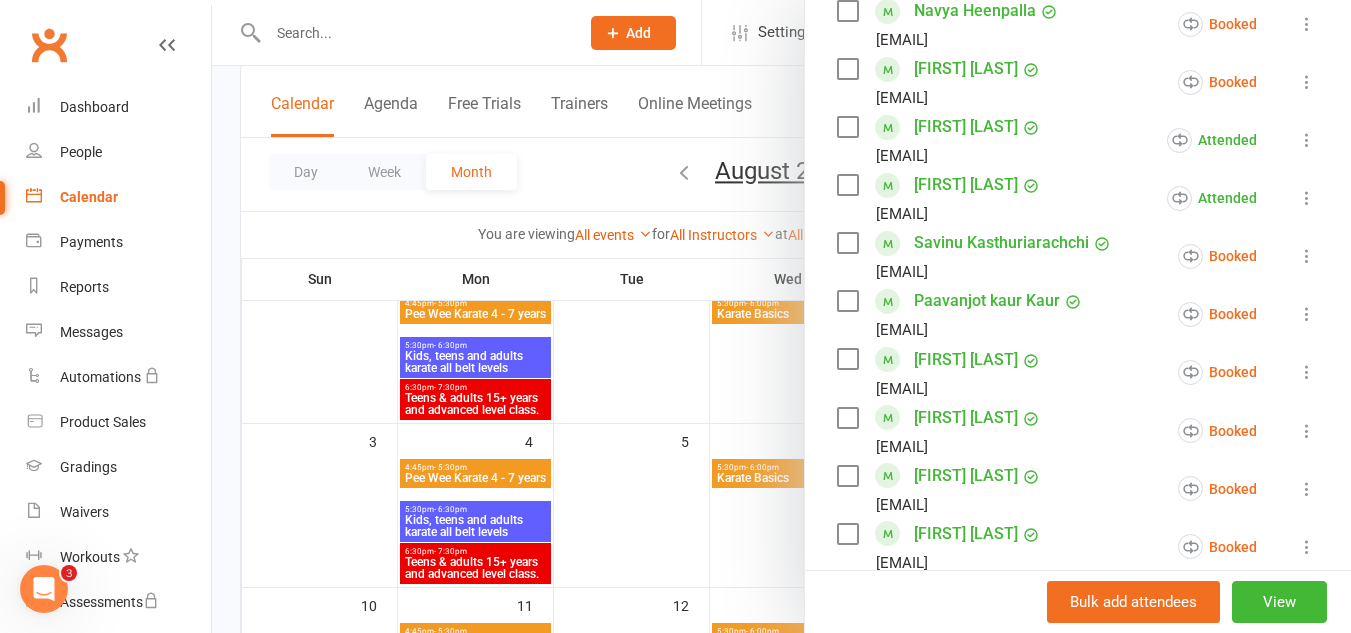 scroll, scrollTop: 909, scrollLeft: 0, axis: vertical 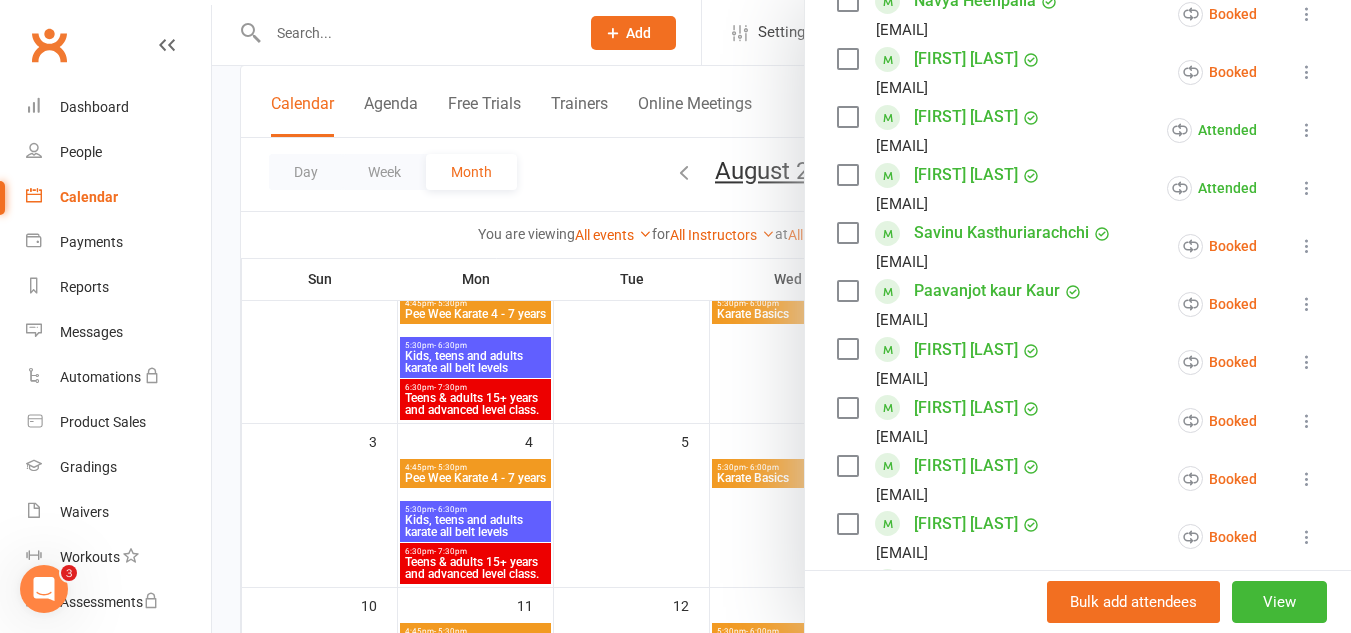 click at bounding box center (1307, 246) 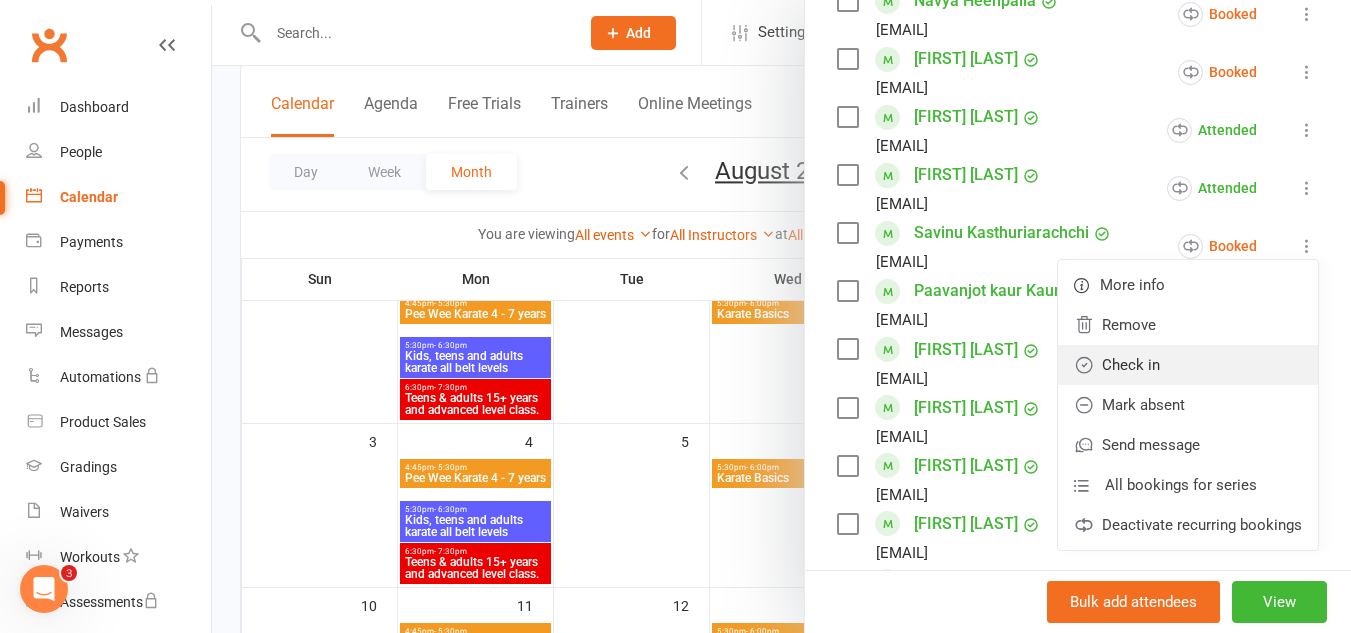 click on "Check in" at bounding box center [1188, 365] 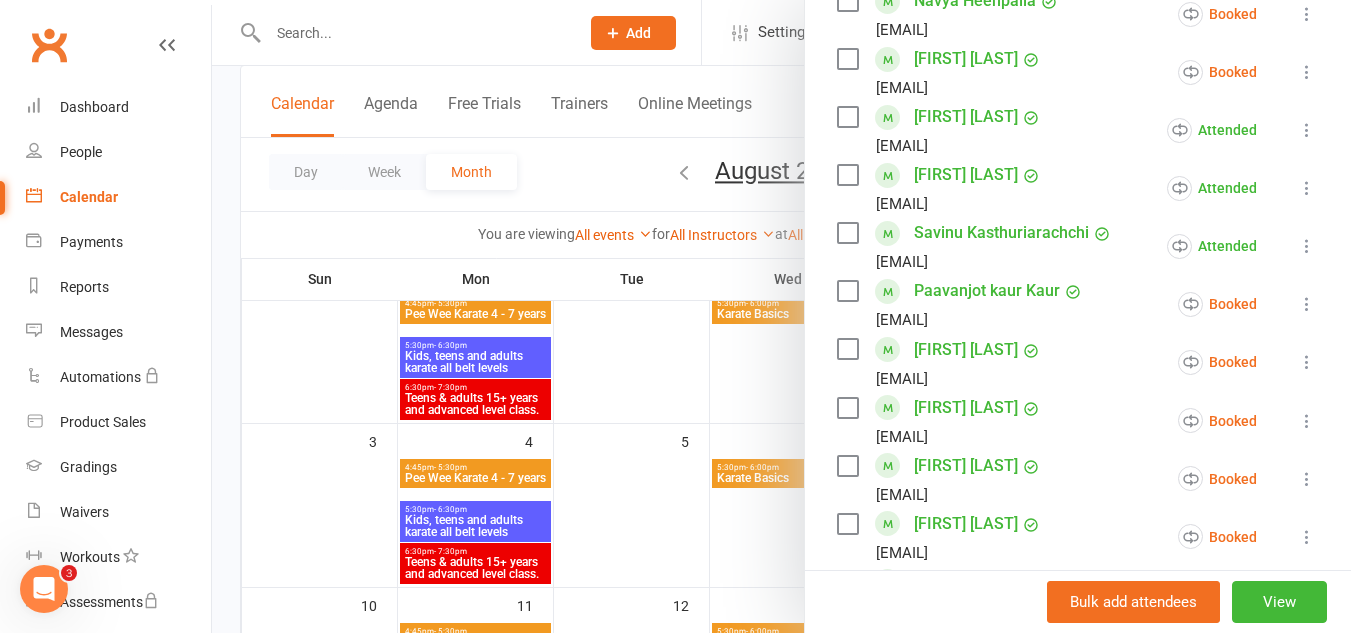 click at bounding box center [1307, 304] 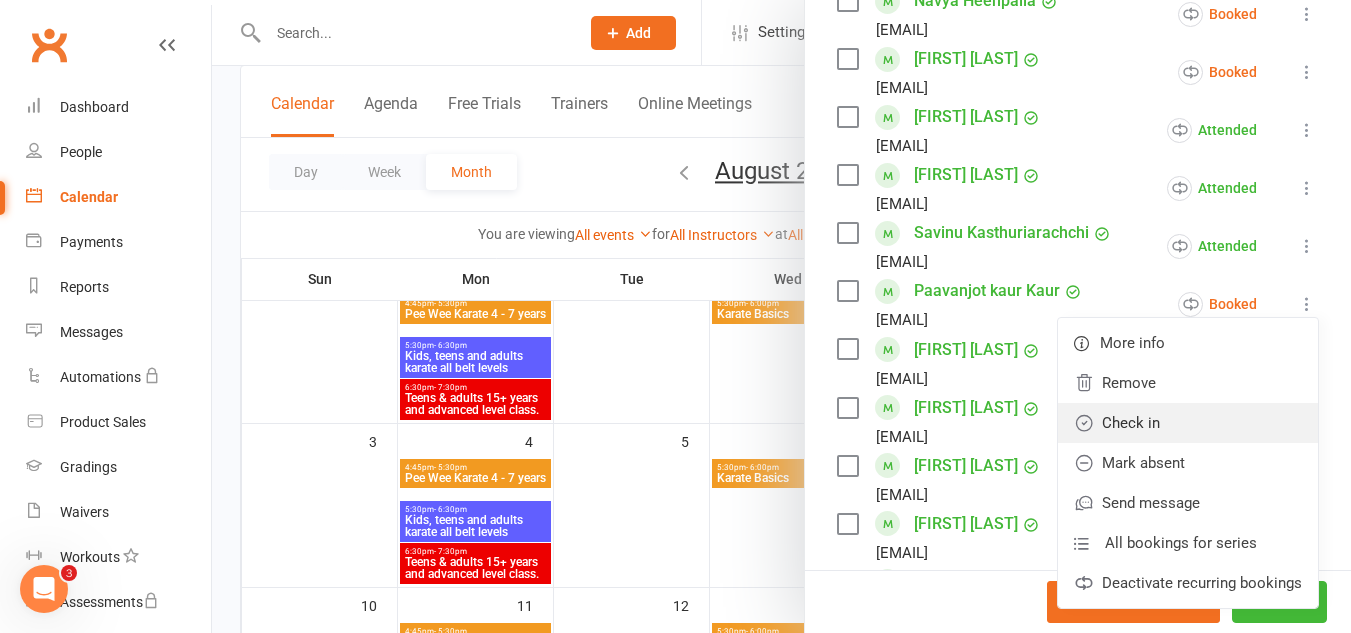 click on "Check in" at bounding box center (1188, 423) 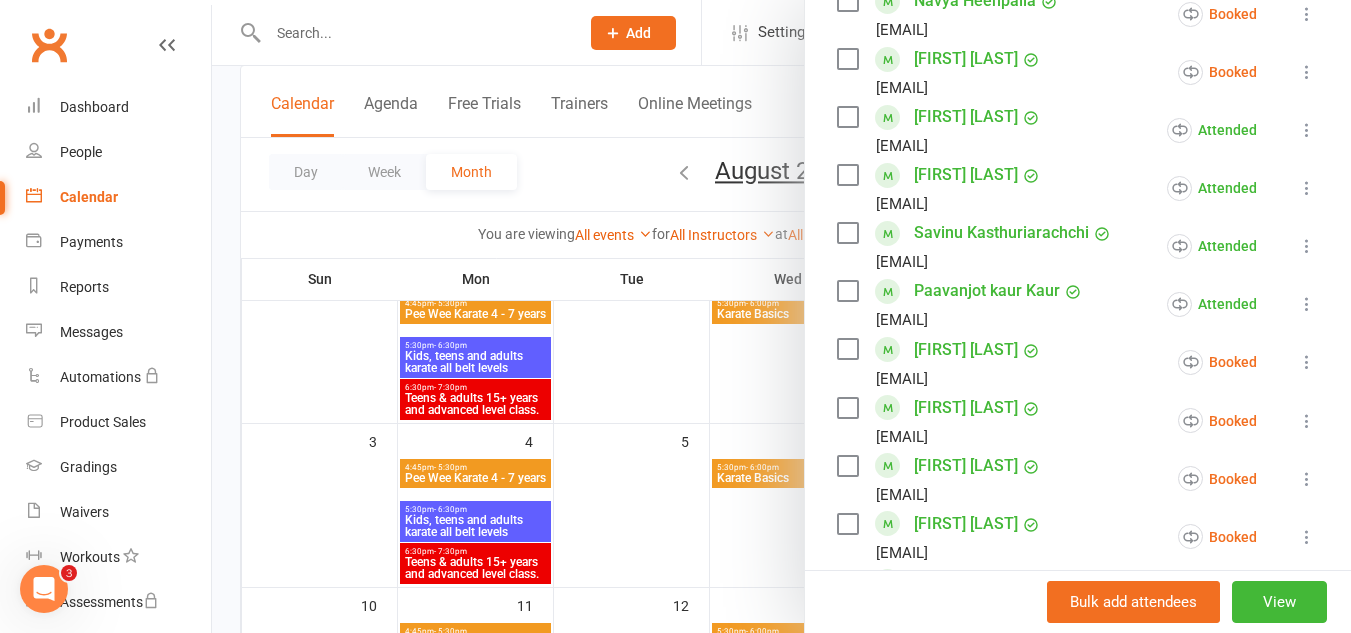 click at bounding box center [1307, 362] 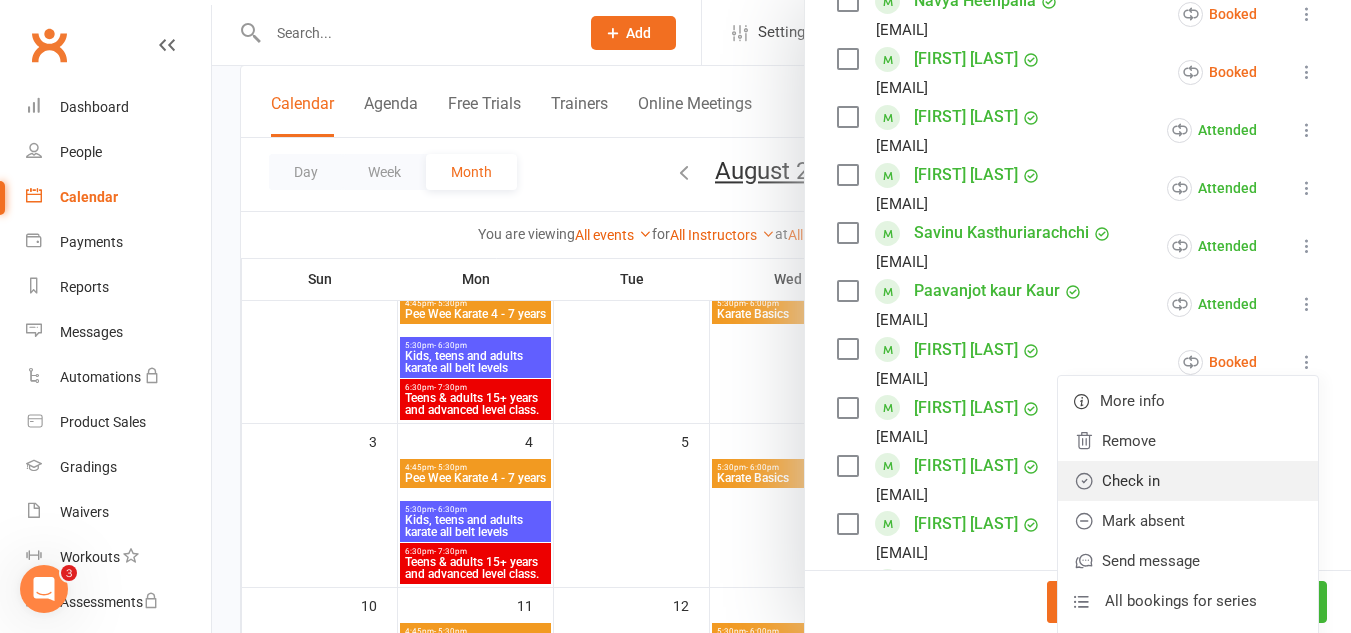 click on "Check in" at bounding box center [1188, 481] 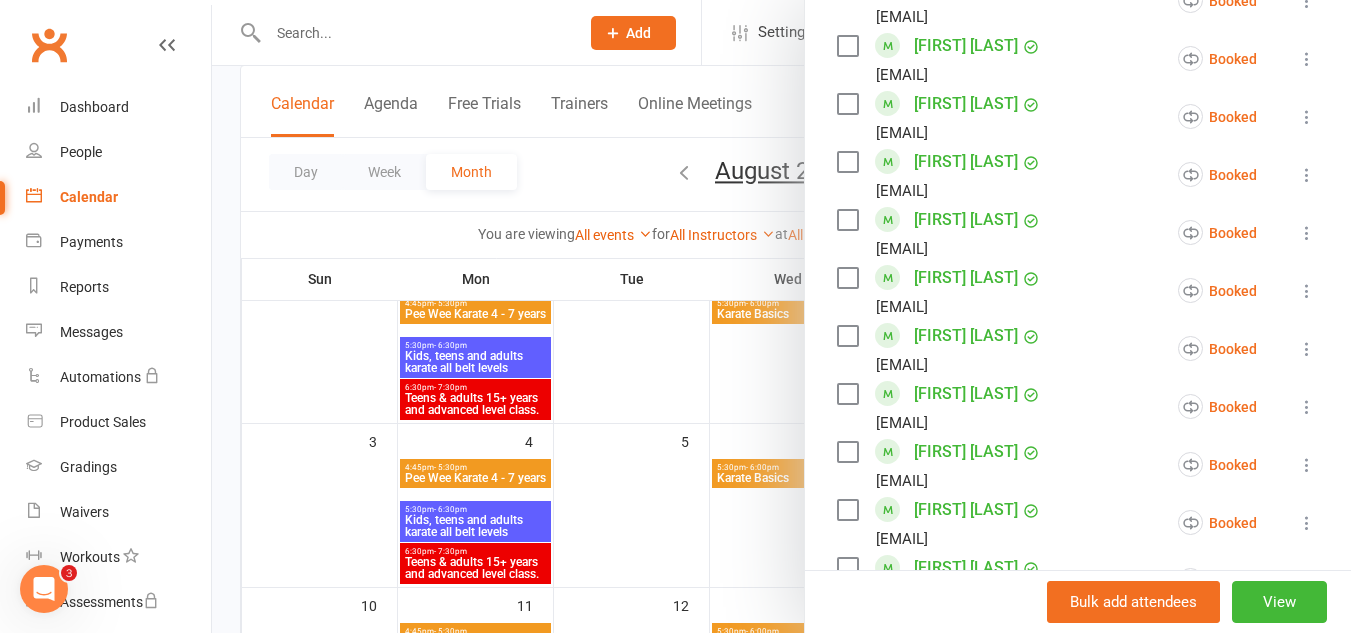 scroll, scrollTop: 1505, scrollLeft: 0, axis: vertical 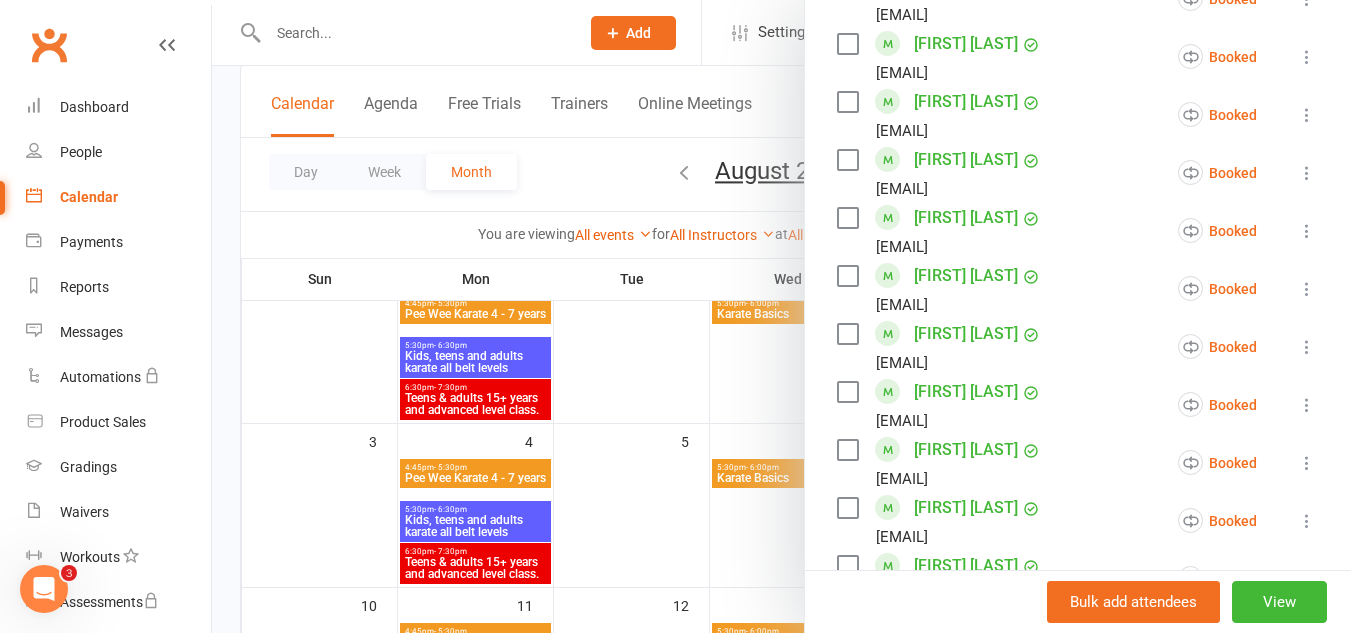 click at bounding box center [1307, 289] 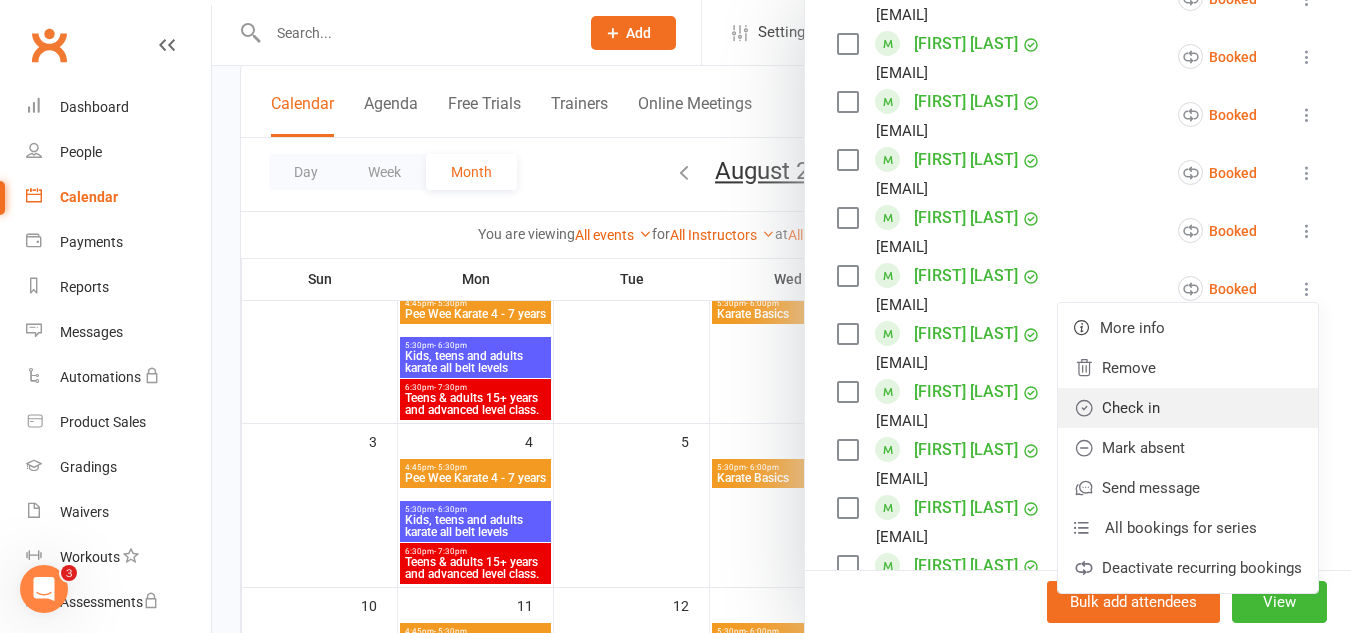 click on "Check in" at bounding box center [1188, 408] 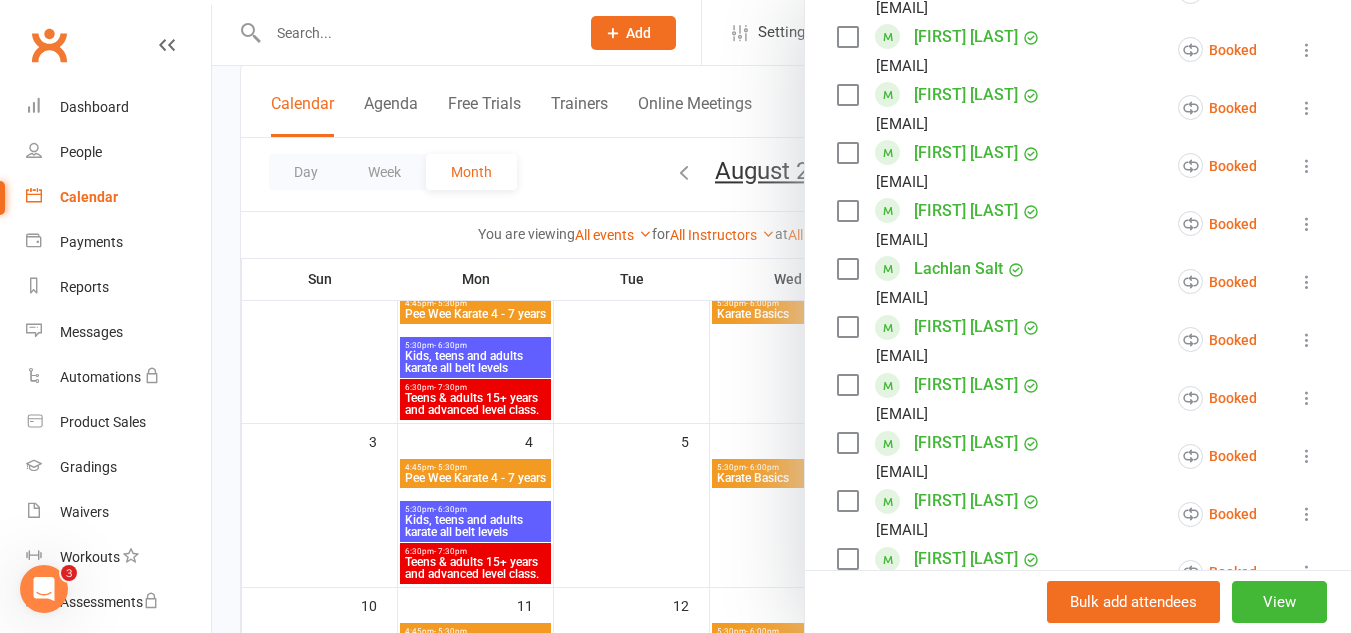 scroll, scrollTop: 1874, scrollLeft: 0, axis: vertical 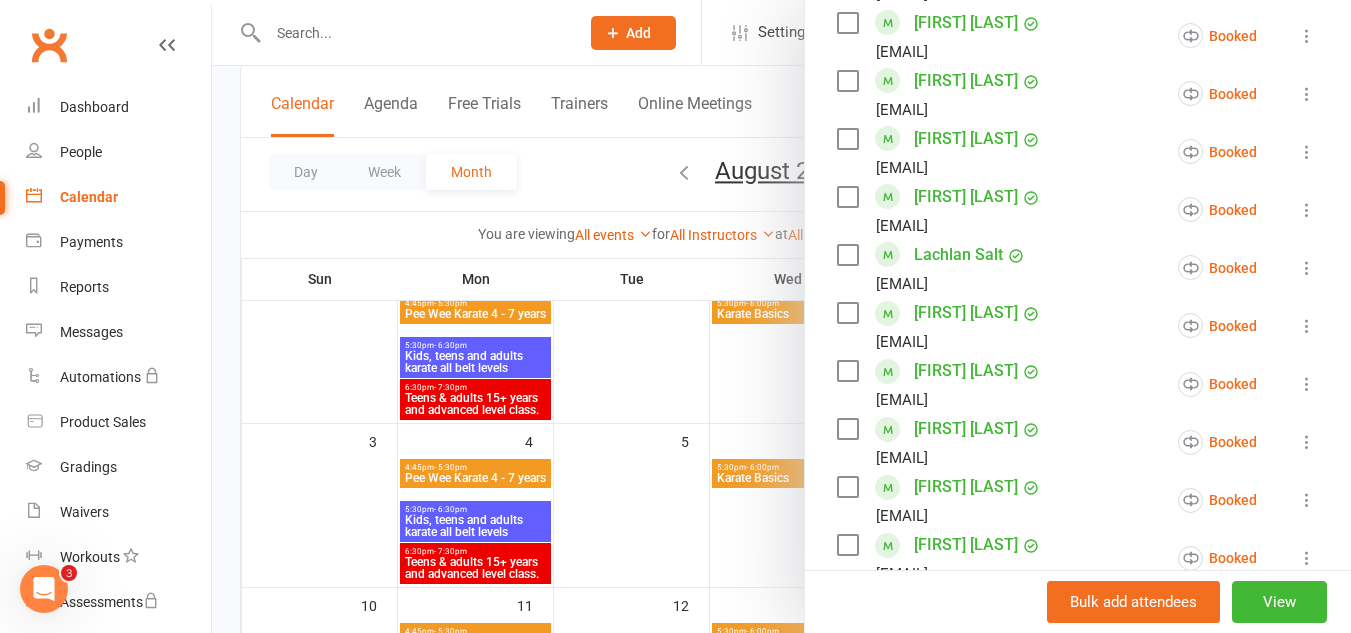 click at bounding box center (1307, 268) 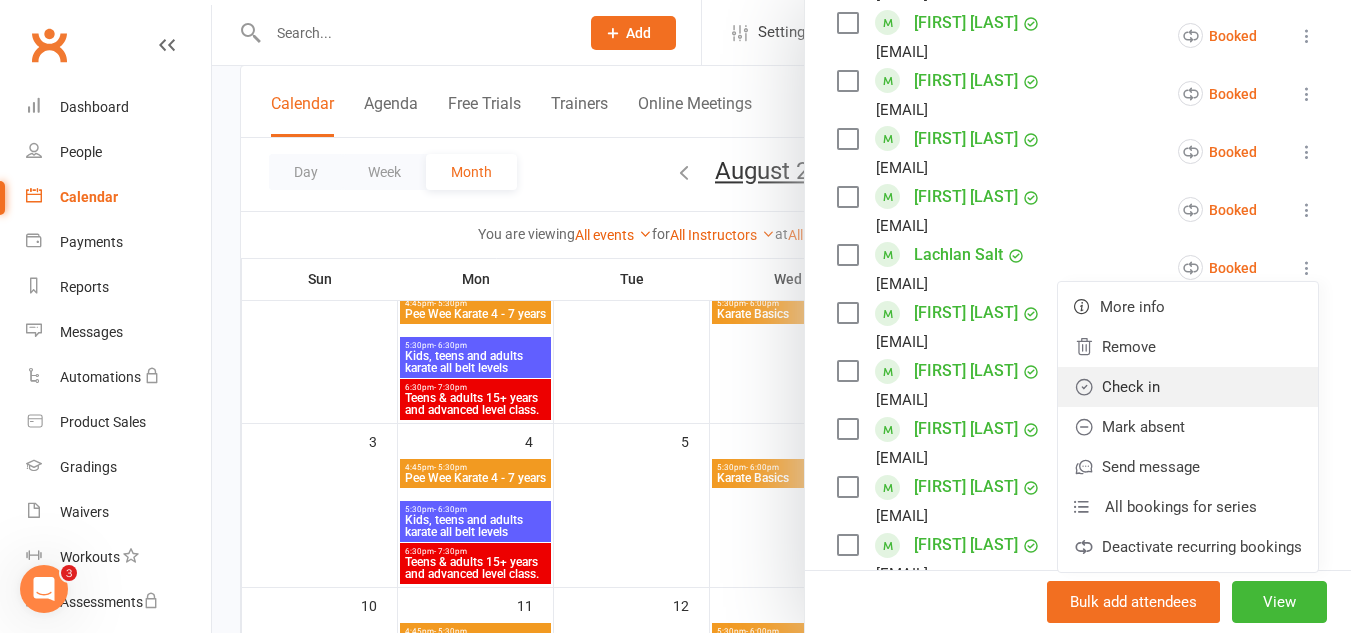 click on "Check in" at bounding box center [1188, 387] 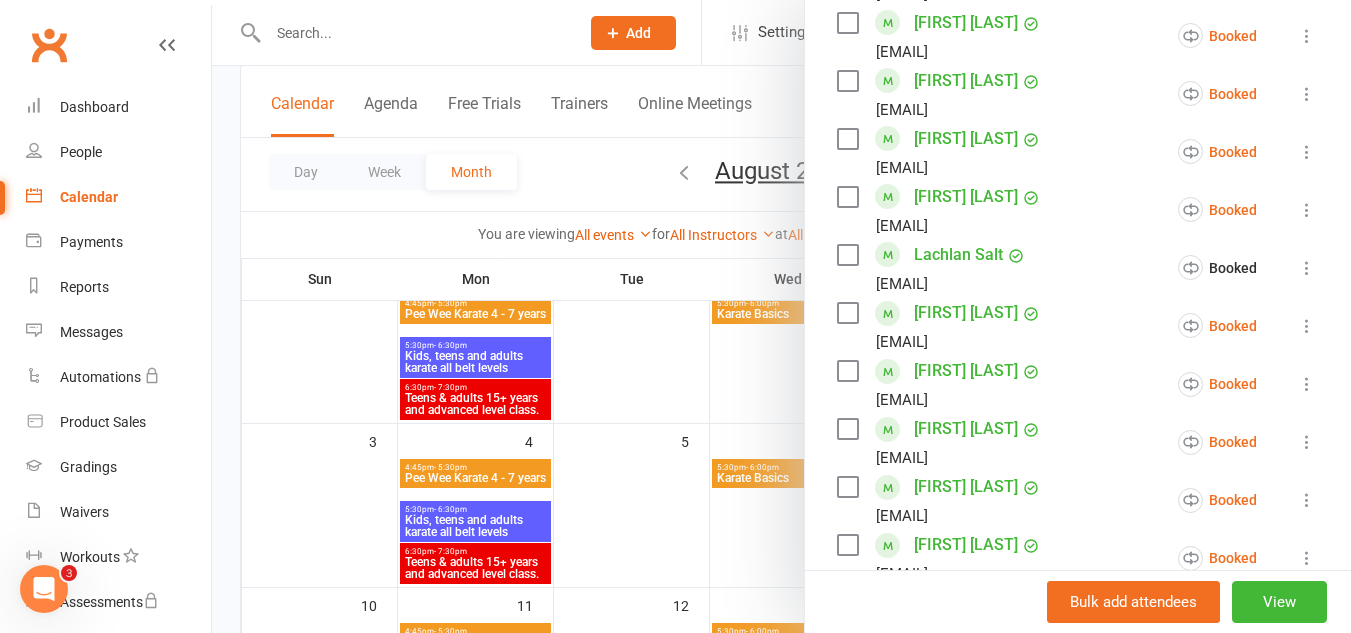 click at bounding box center (1307, 326) 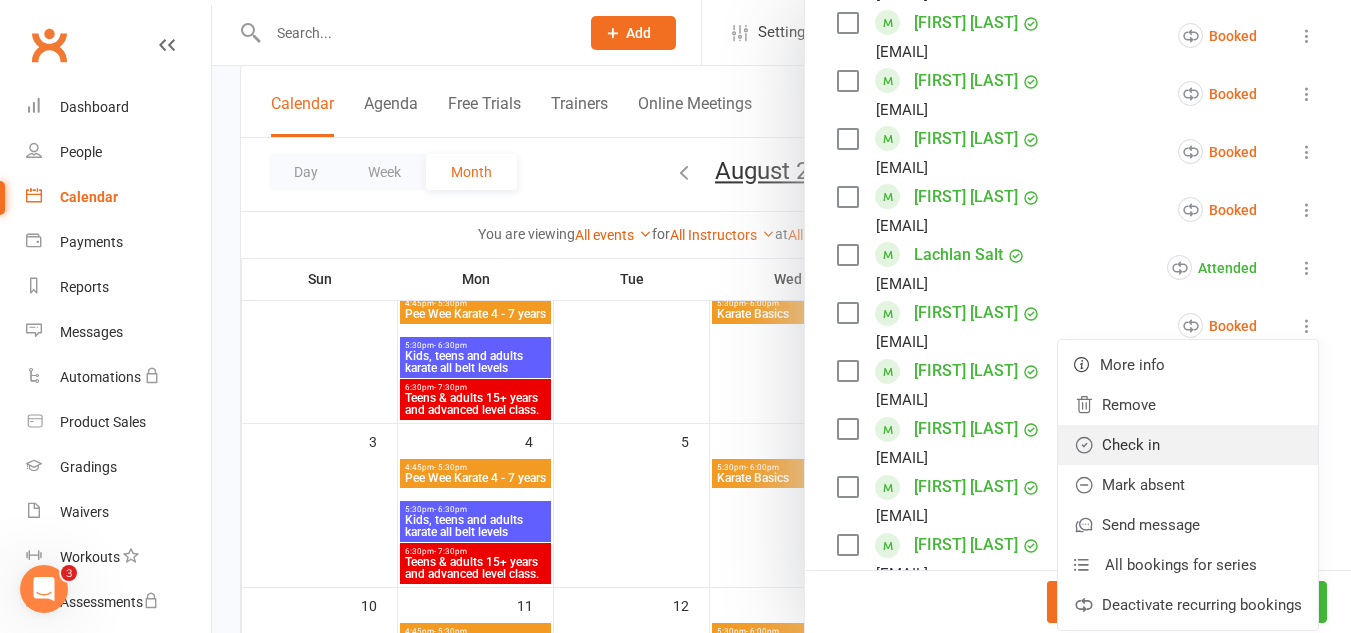 click on "Check in" at bounding box center (1188, 445) 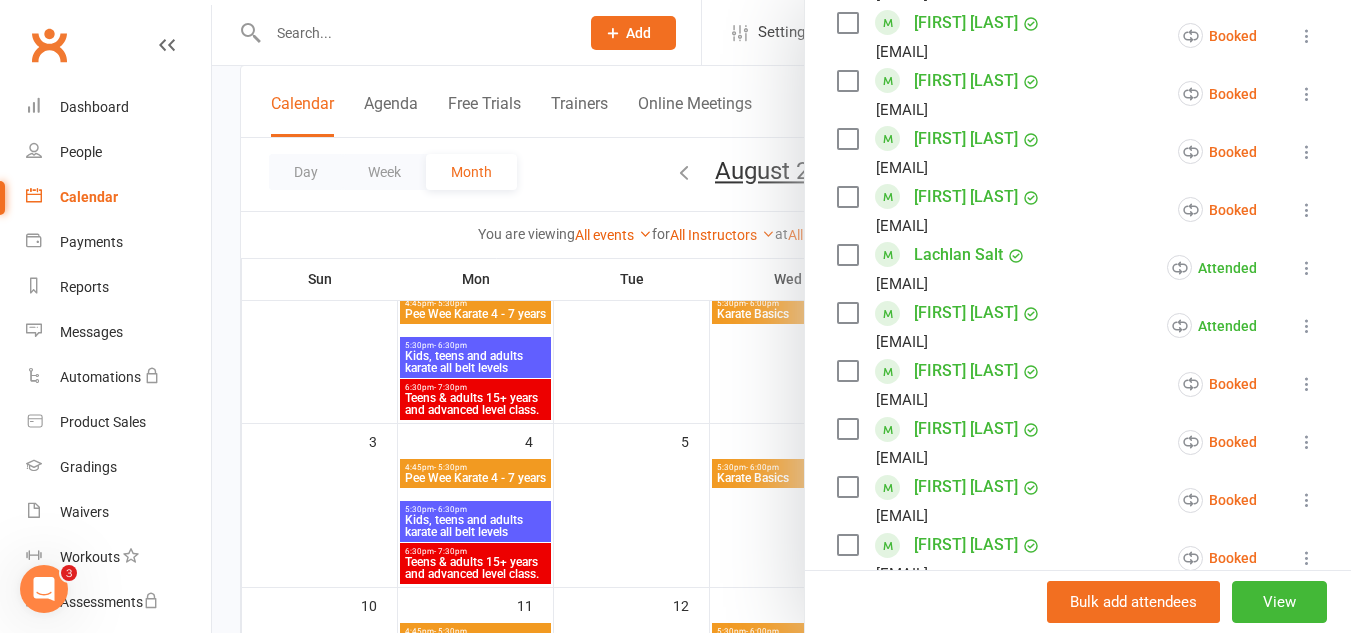 click at bounding box center (1307, 384) 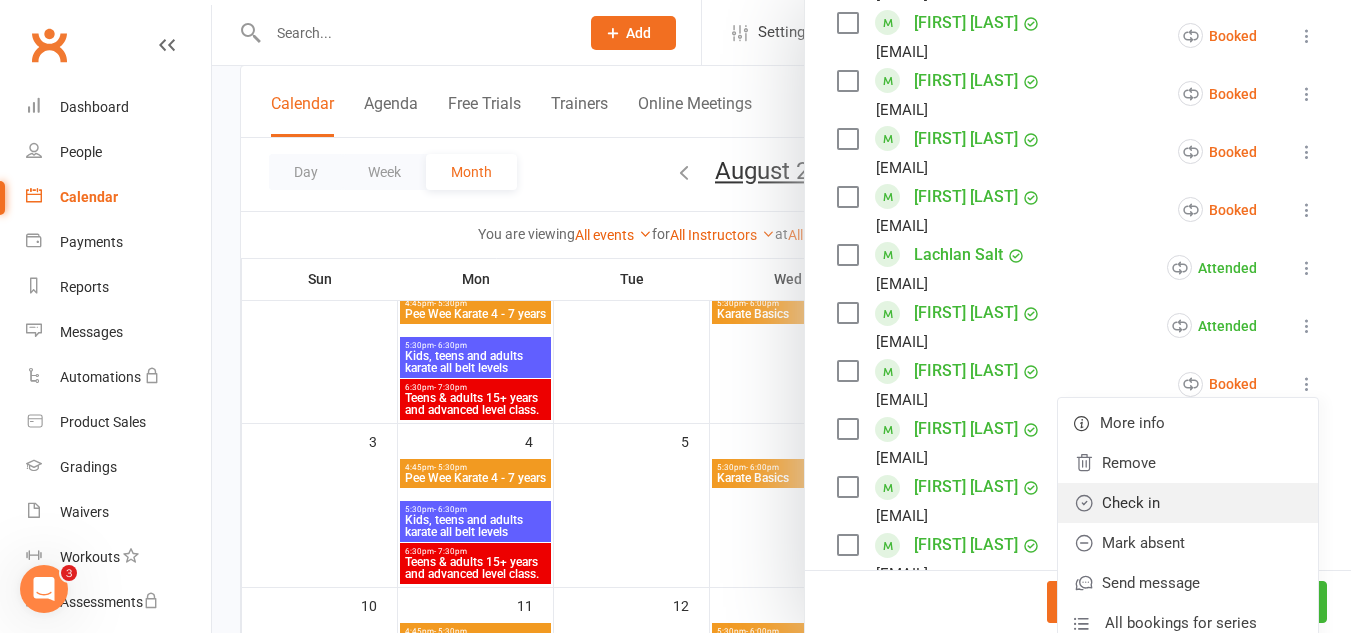 click on "Check in" at bounding box center [1188, 503] 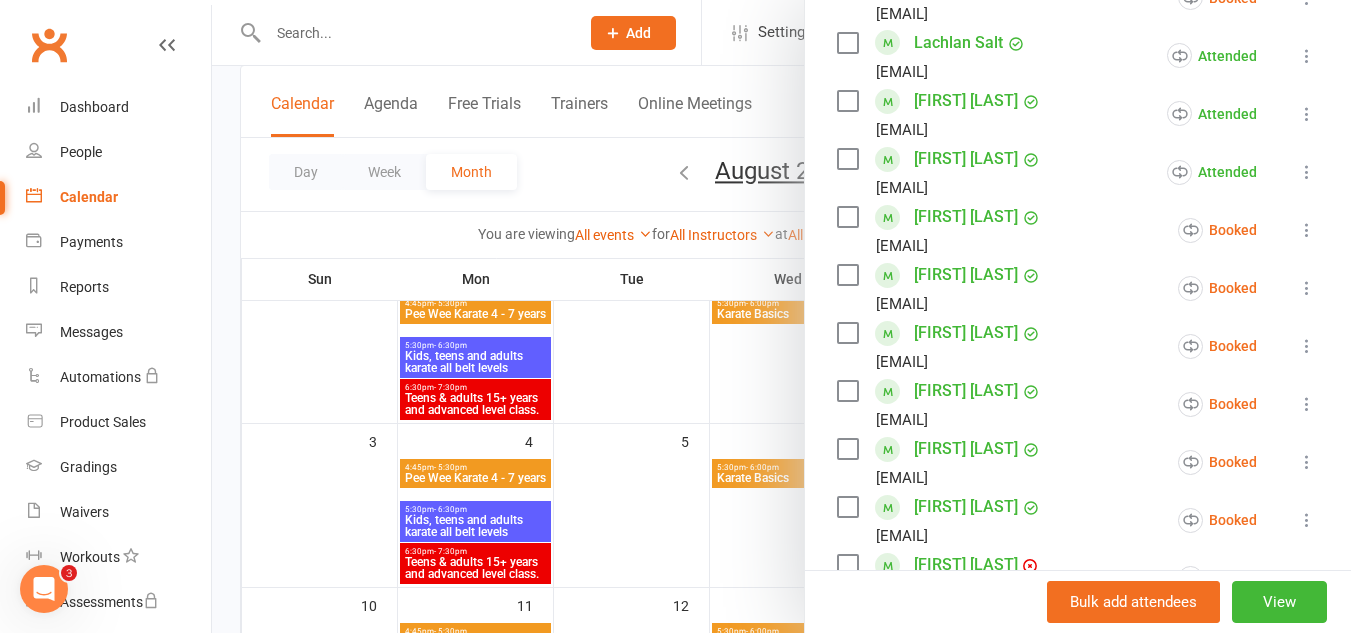scroll, scrollTop: 2087, scrollLeft: 0, axis: vertical 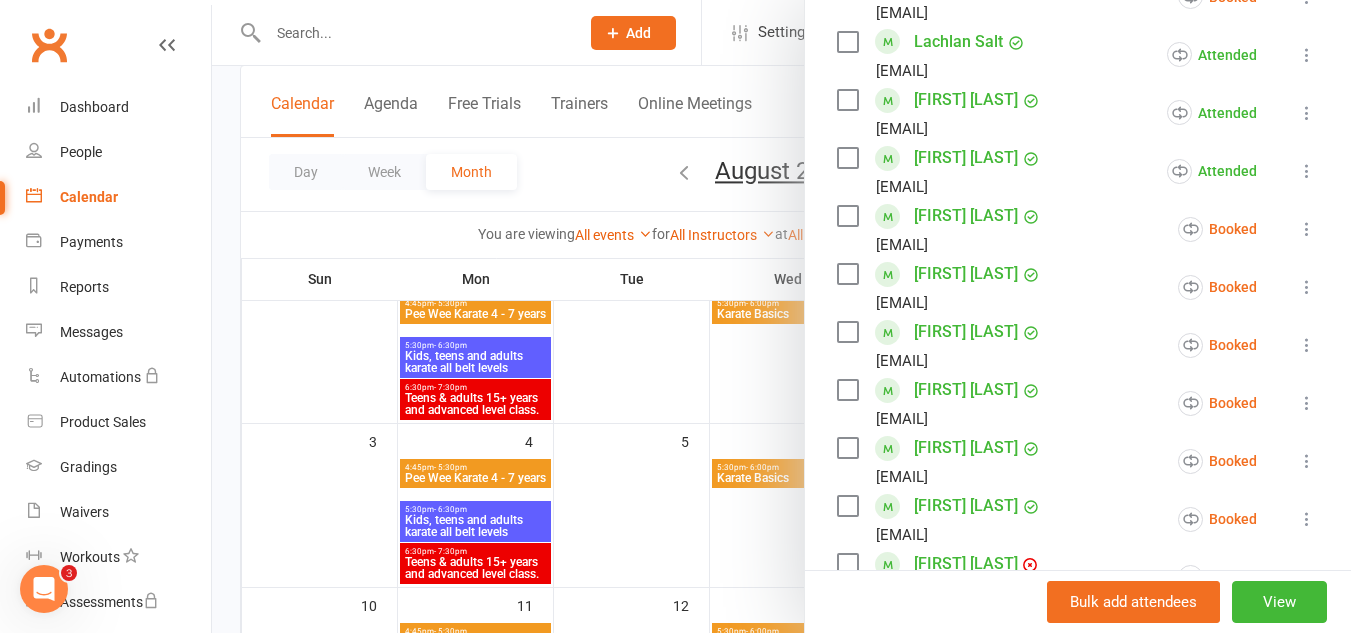 click at bounding box center [1307, 287] 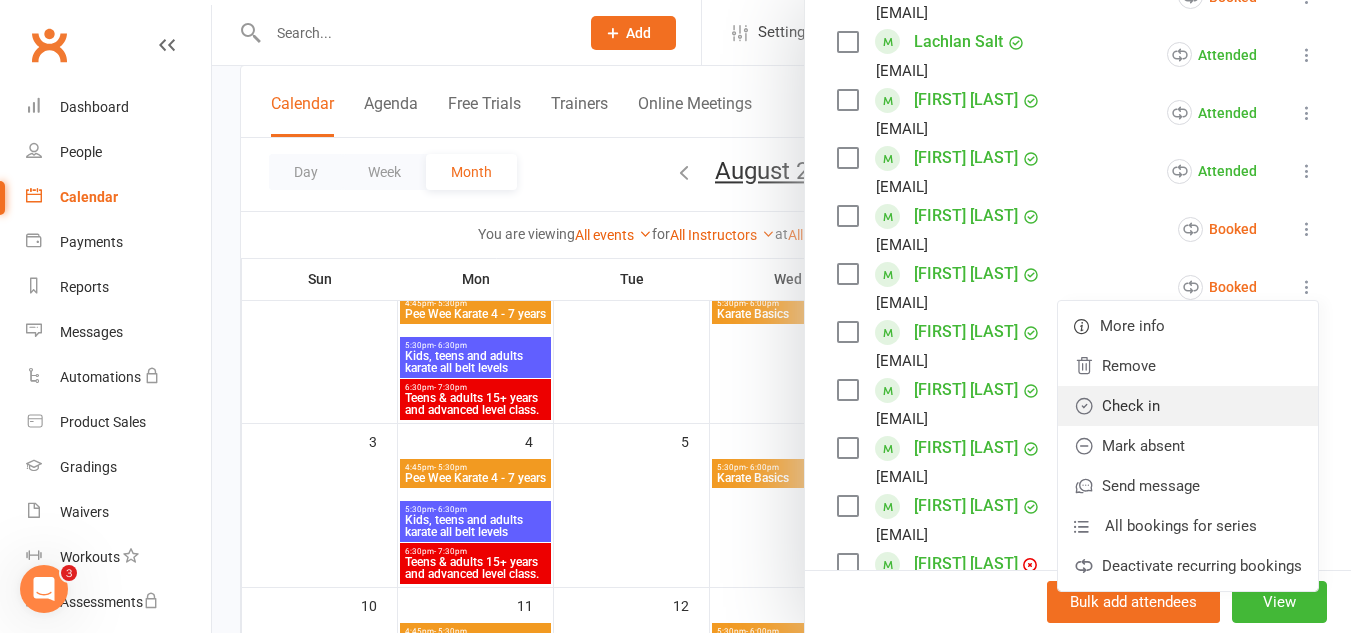 click on "Check in" at bounding box center (1188, 406) 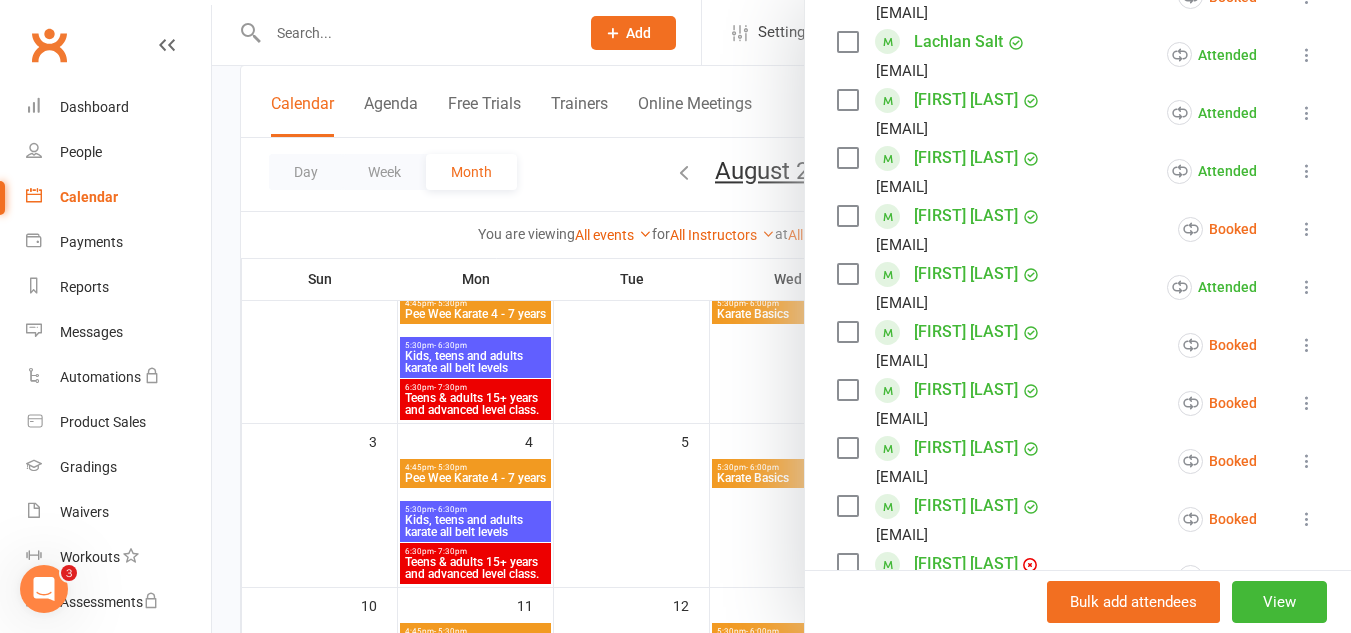 click at bounding box center (1307, 345) 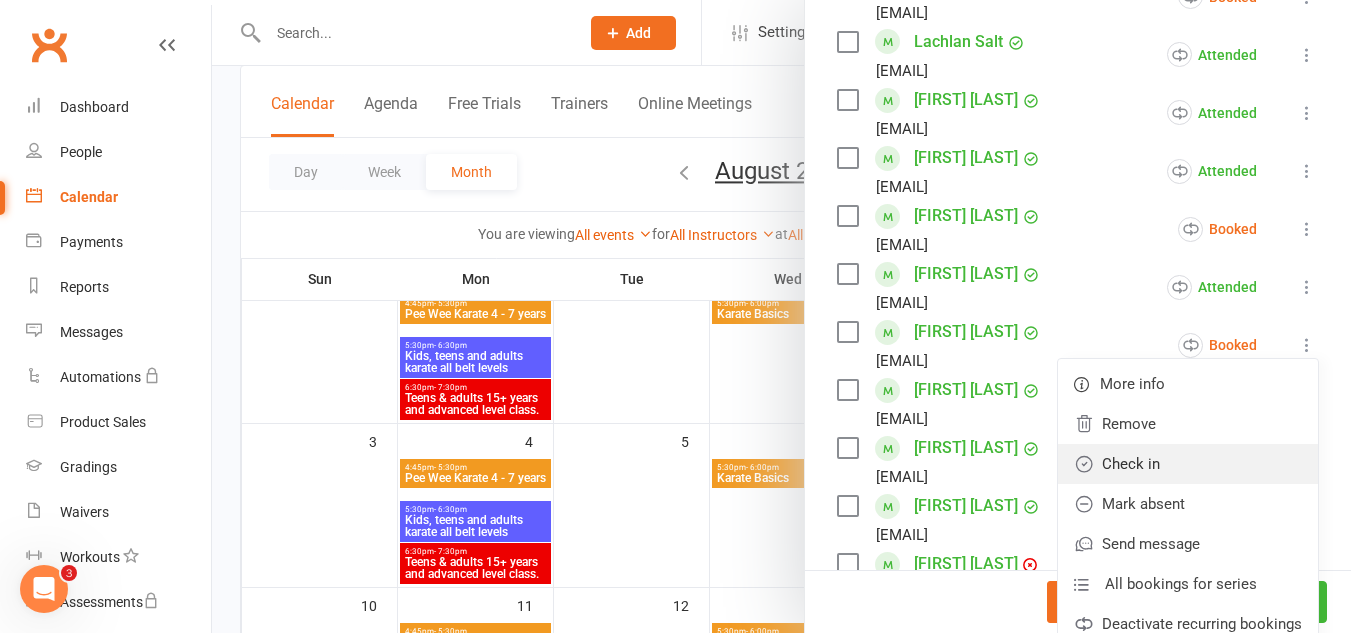 click on "Check in" at bounding box center [1188, 464] 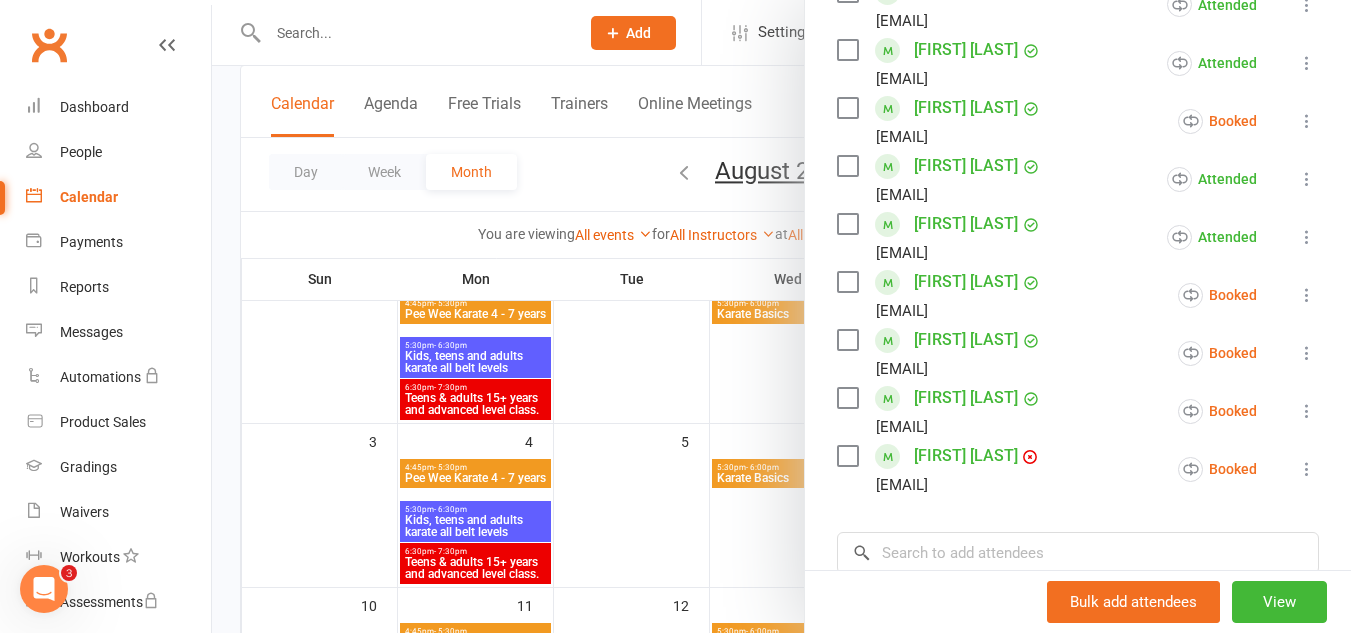 scroll, scrollTop: 2369, scrollLeft: 0, axis: vertical 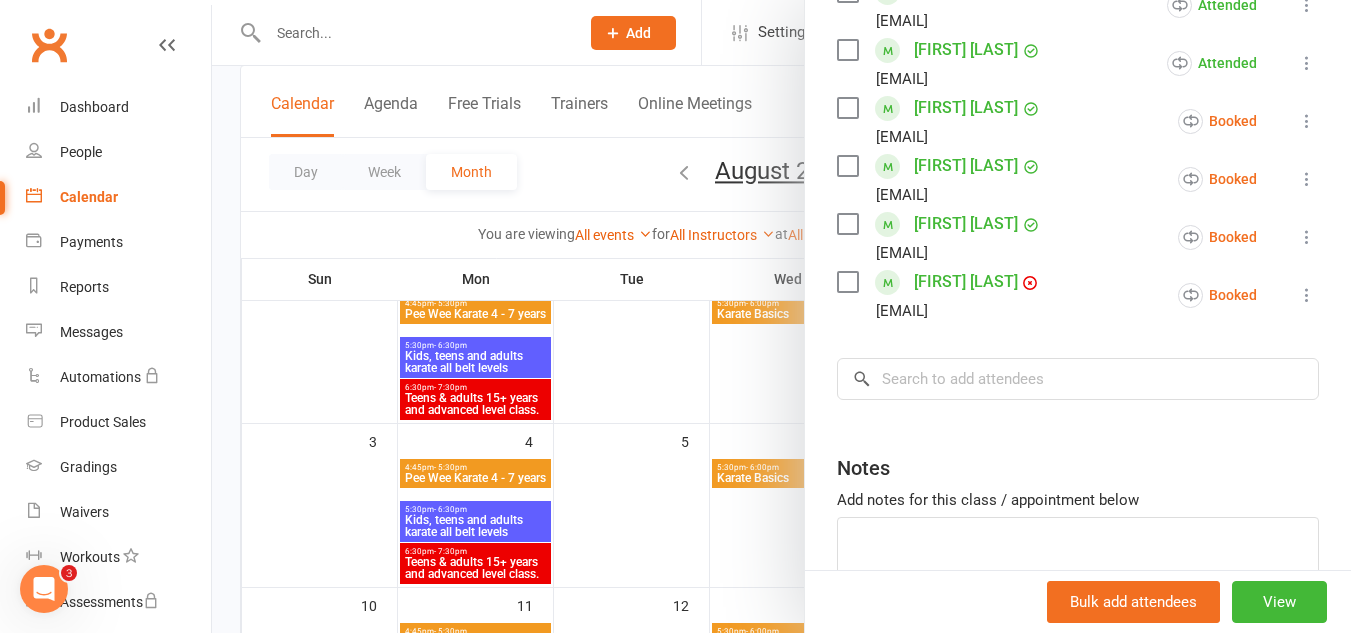 click at bounding box center [1307, 295] 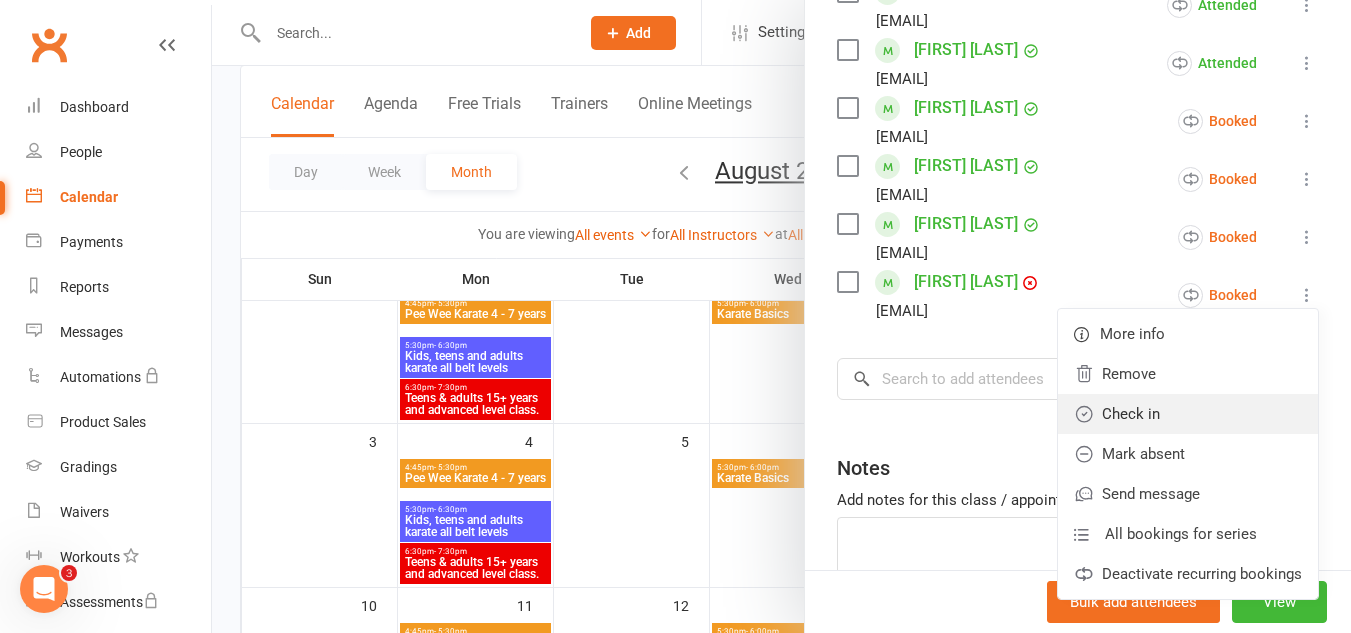 click on "Check in" at bounding box center [1188, 414] 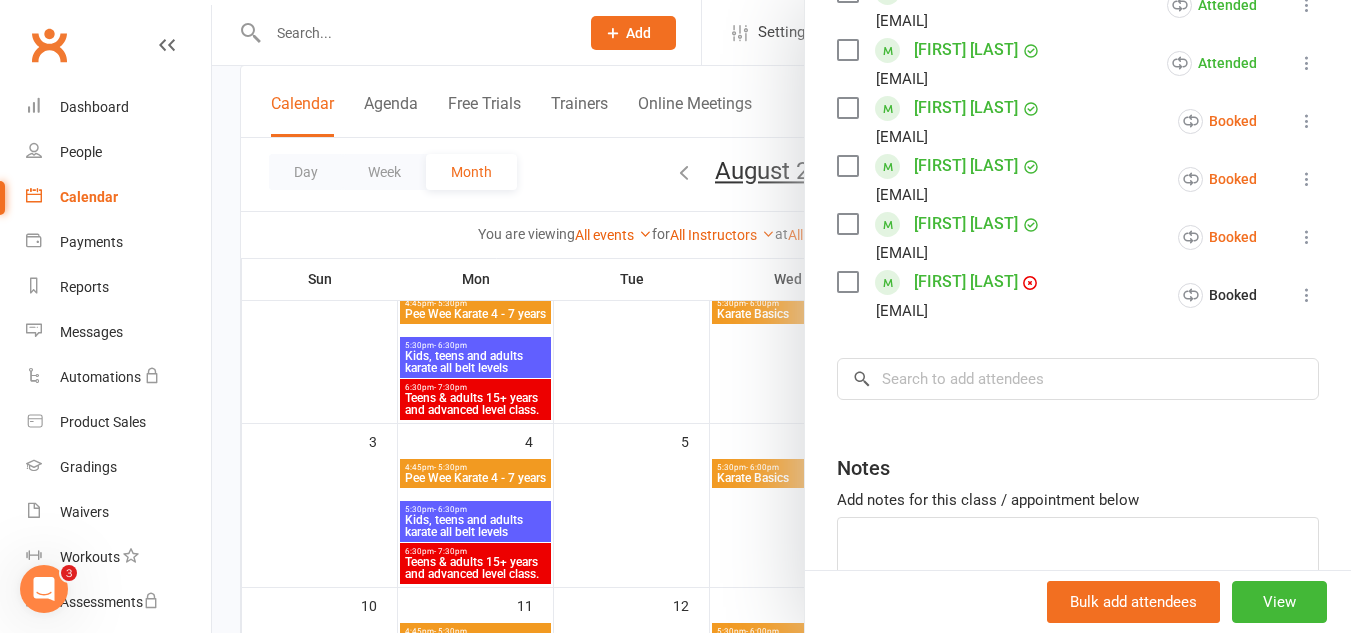 click at bounding box center (781, 316) 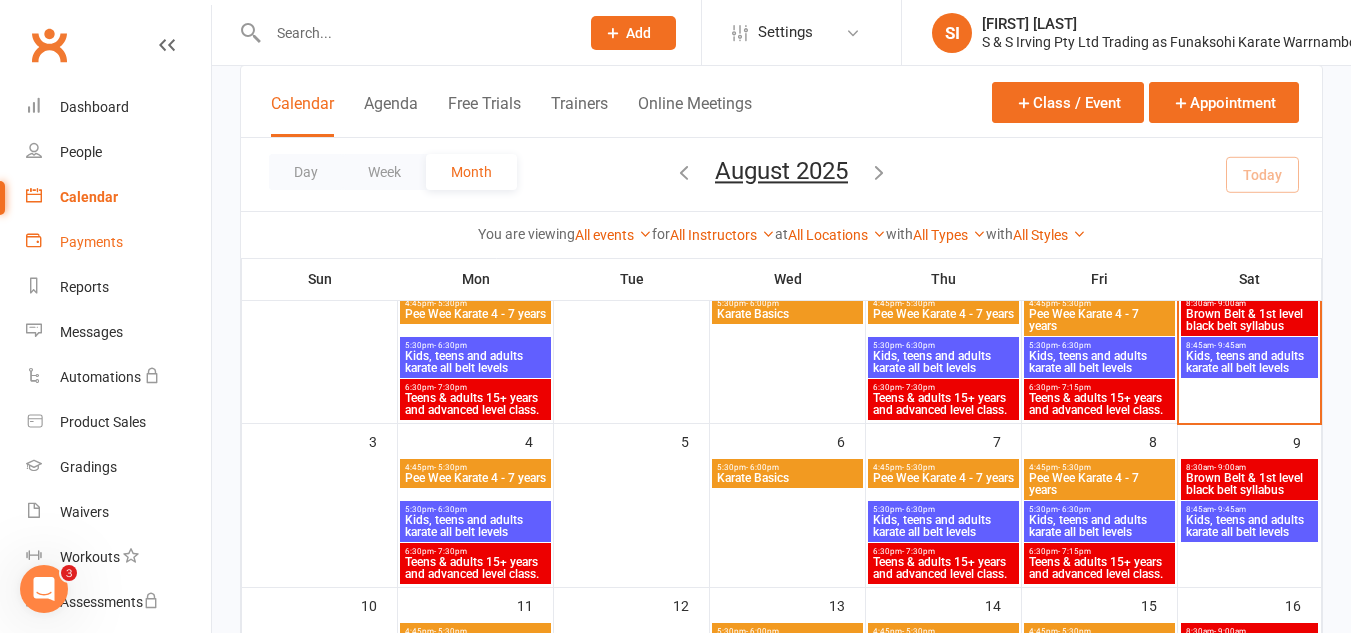 click on "Payments" at bounding box center (91, 242) 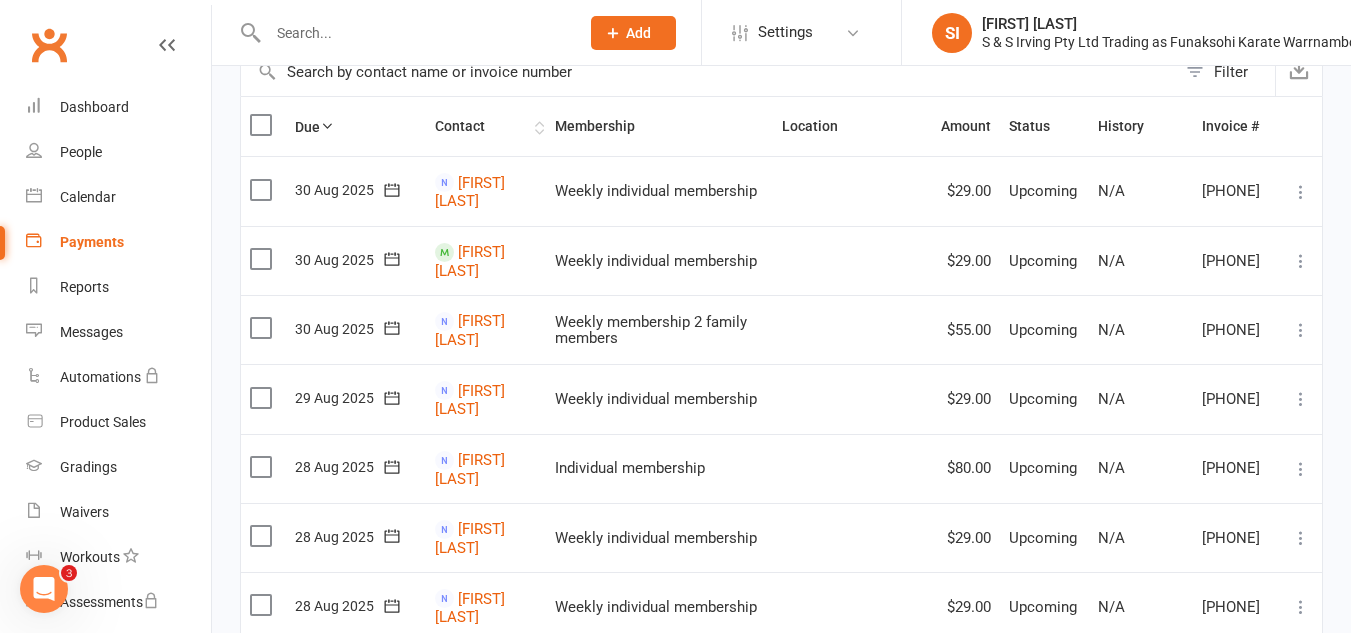 scroll, scrollTop: 0, scrollLeft: 0, axis: both 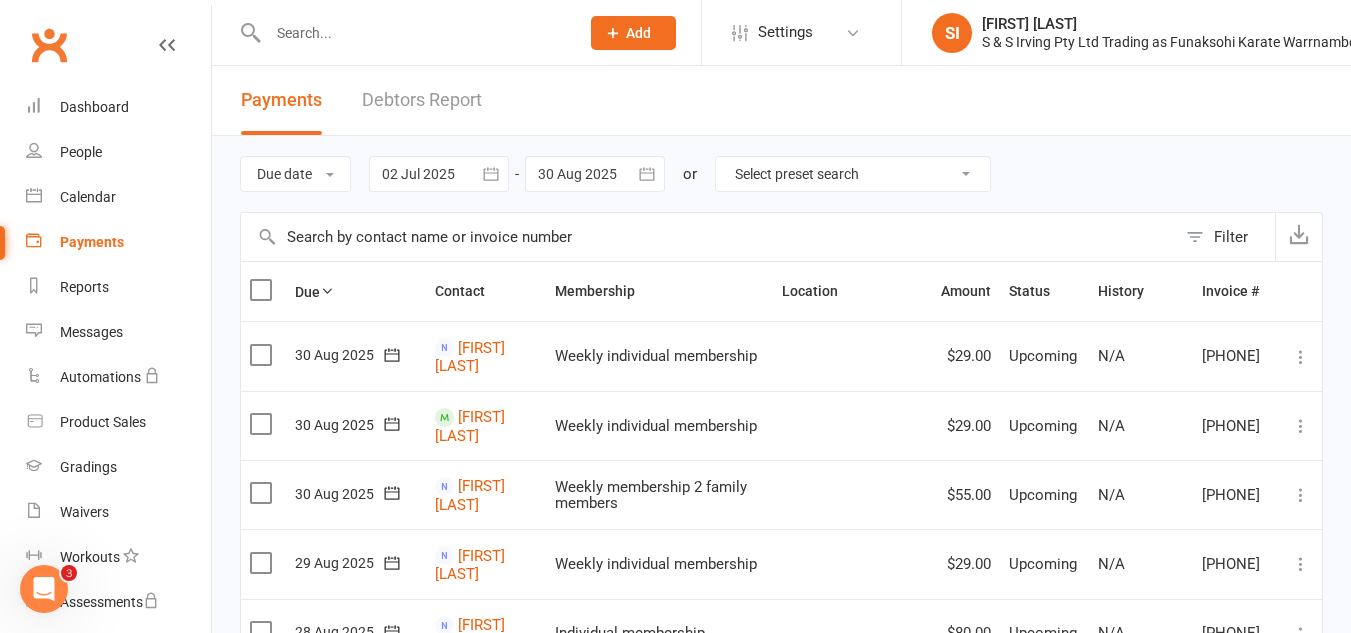 click at bounding box center (708, 237) 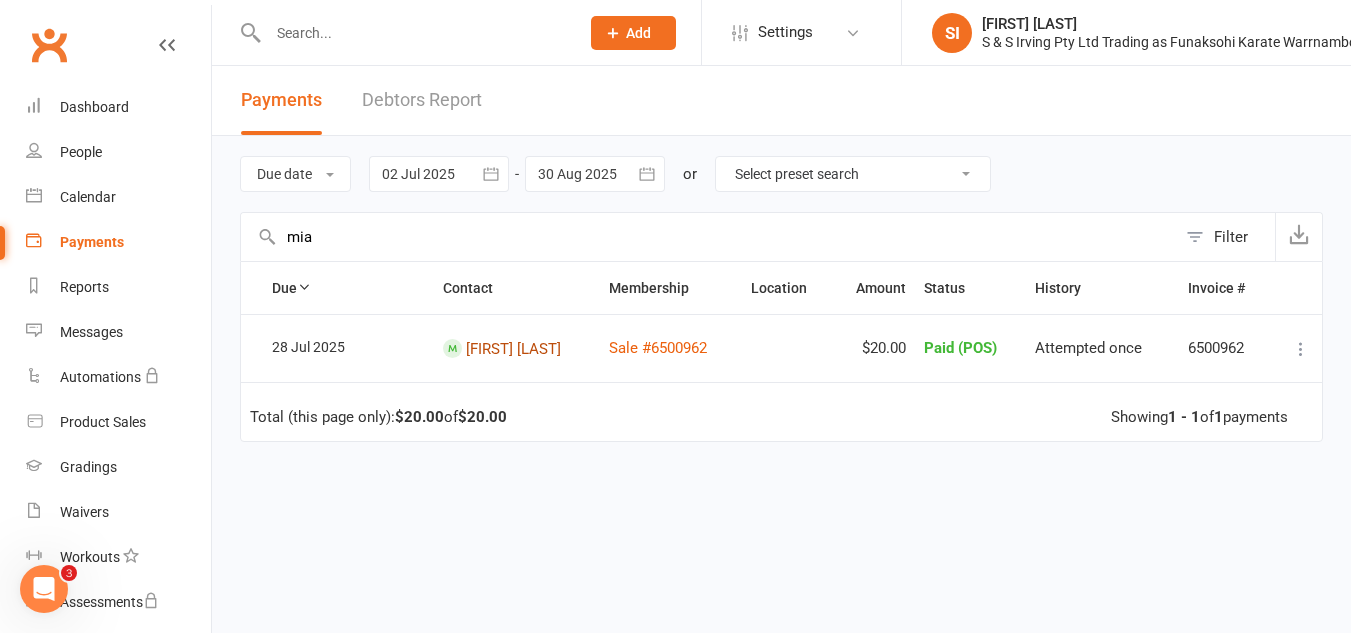 type on "mia" 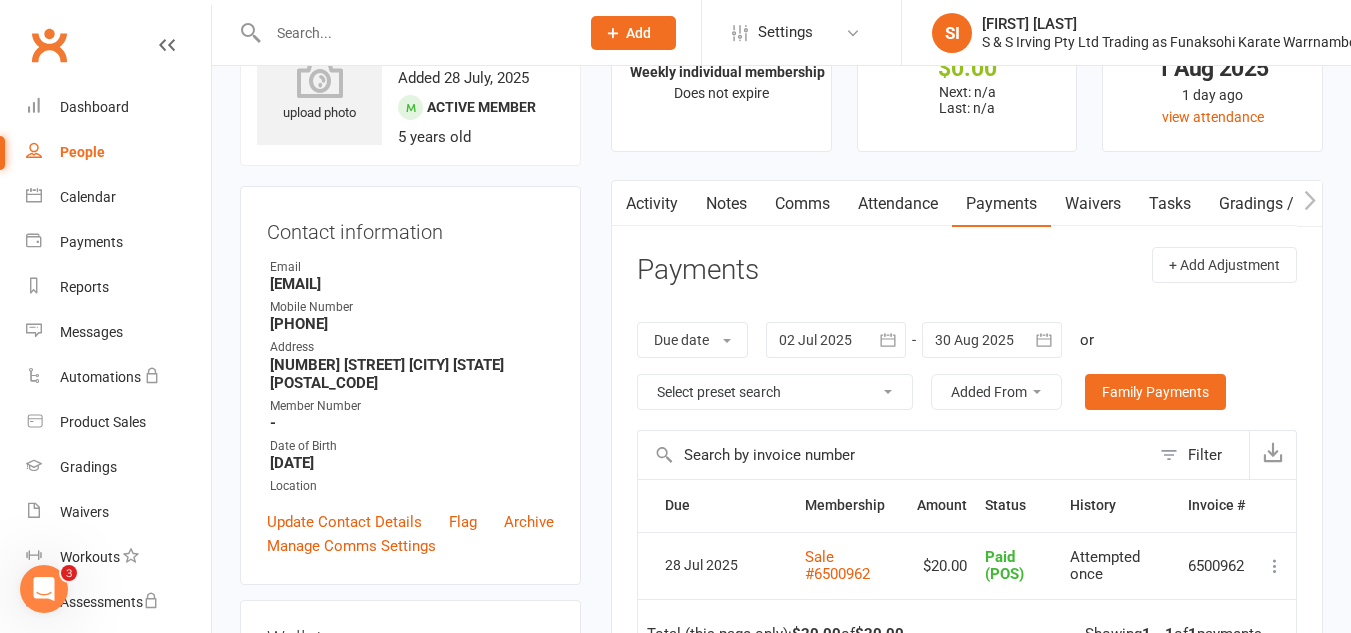 scroll, scrollTop: 0, scrollLeft: 0, axis: both 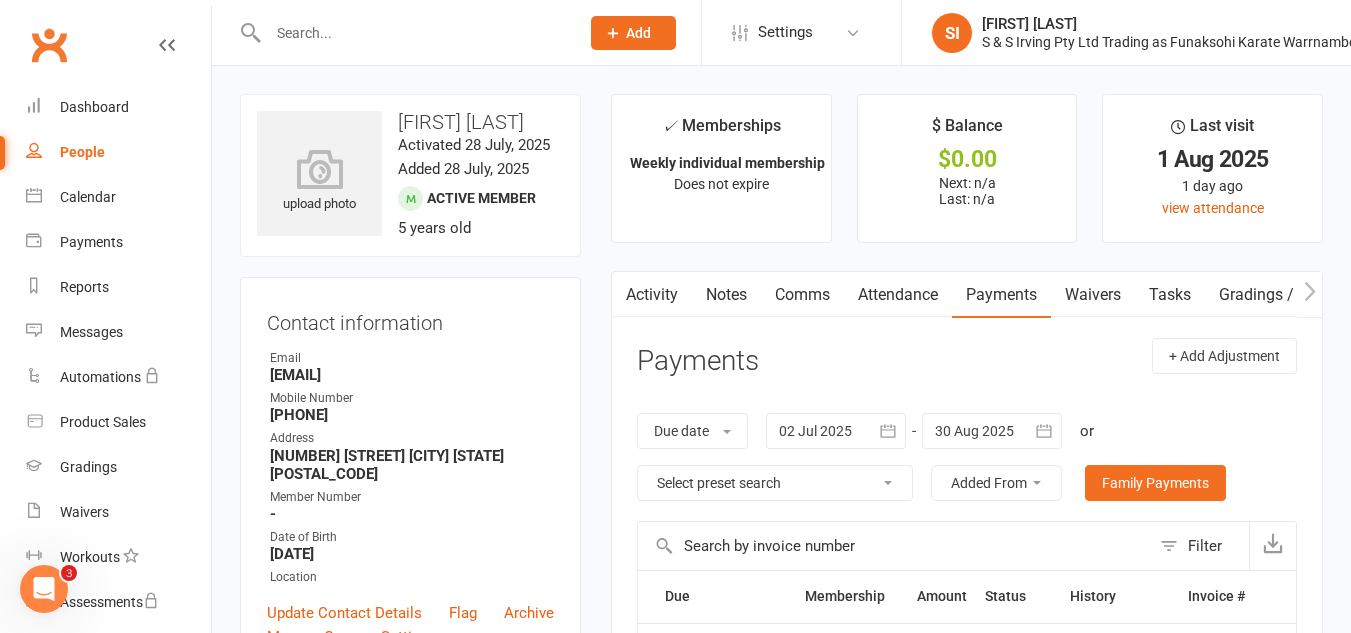 click on "Payments" at bounding box center (1001, 295) 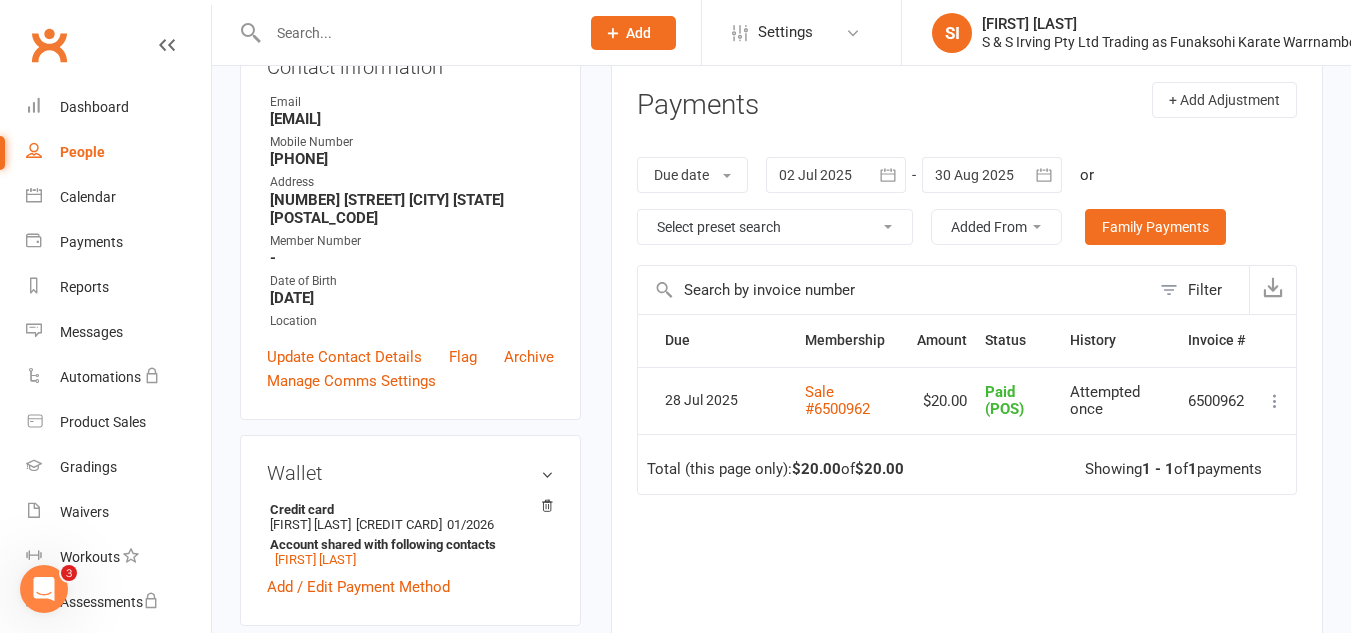 scroll, scrollTop: 251, scrollLeft: 0, axis: vertical 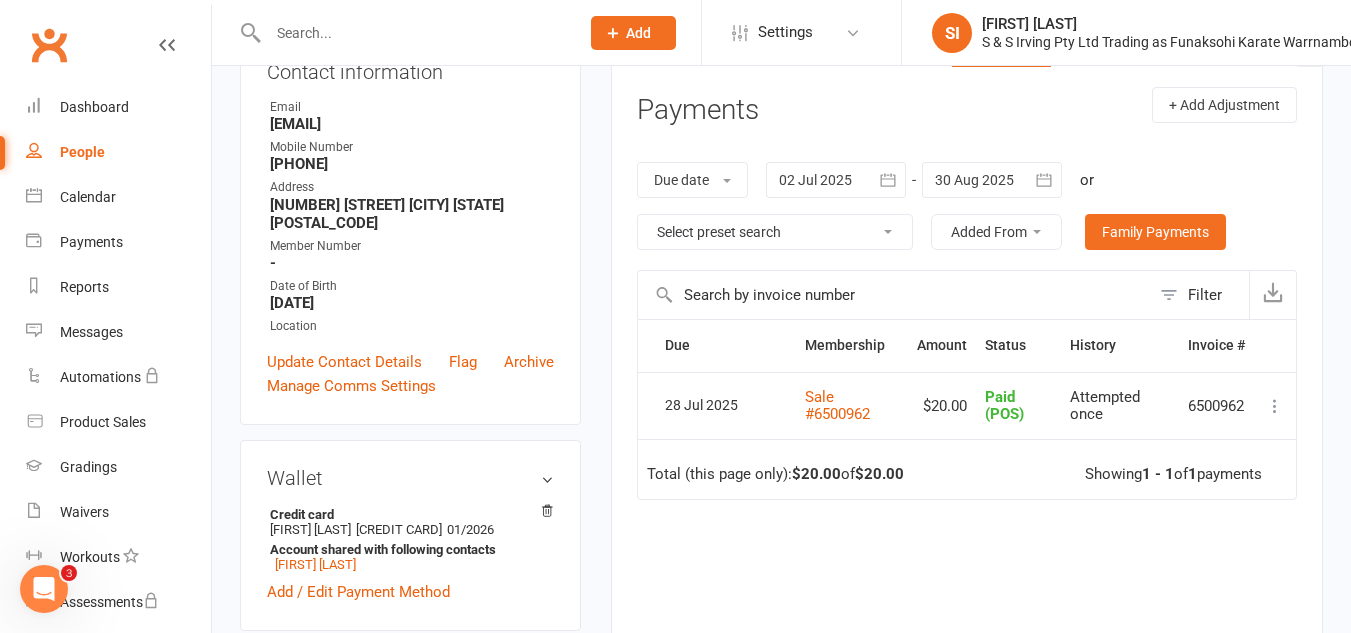click at bounding box center [888, 180] 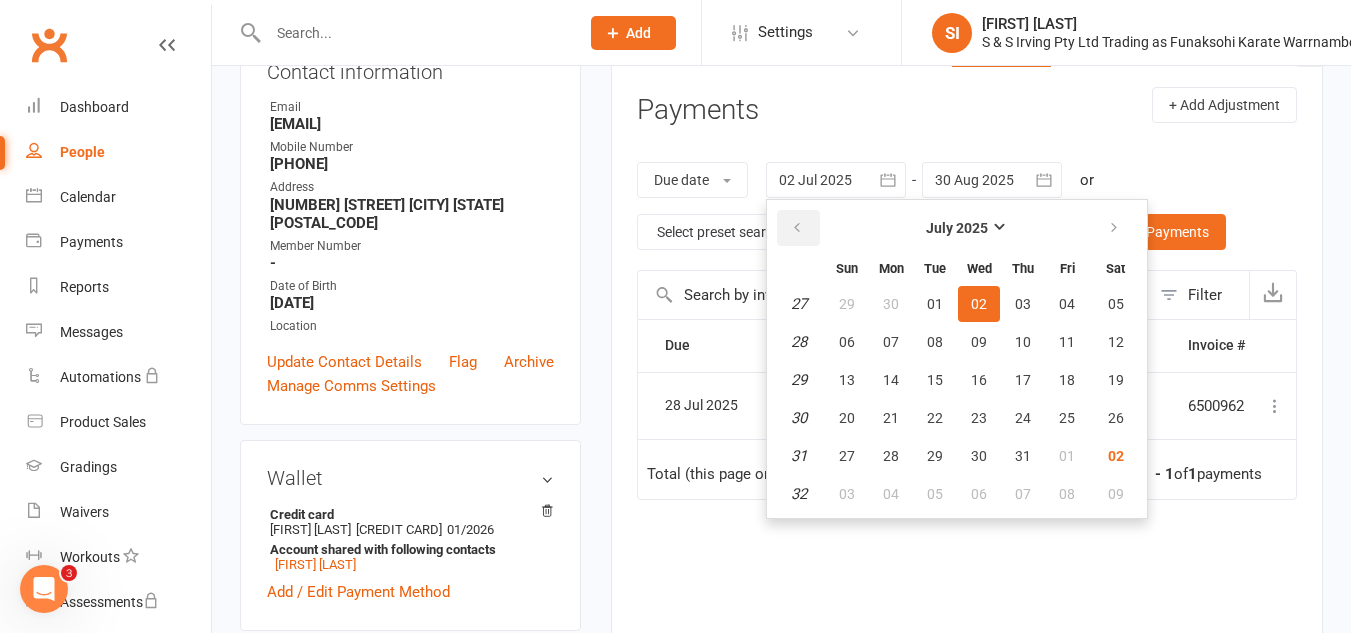 click at bounding box center [797, 228] 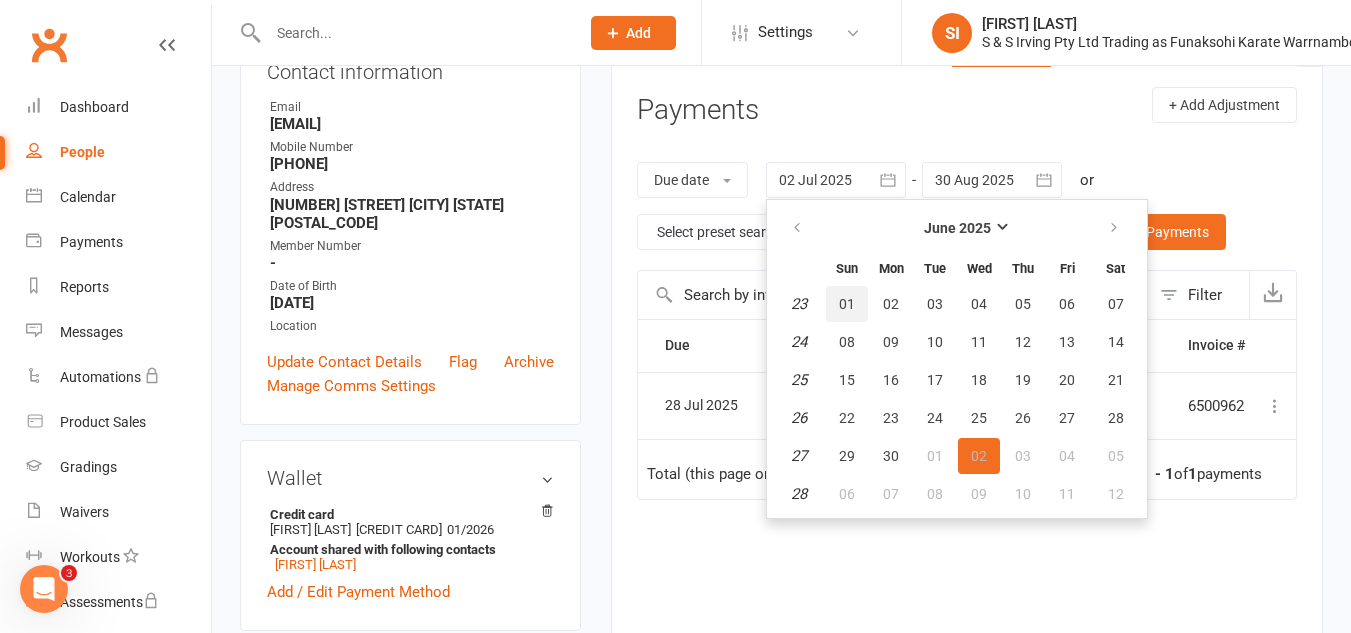 click on "01" at bounding box center [847, 304] 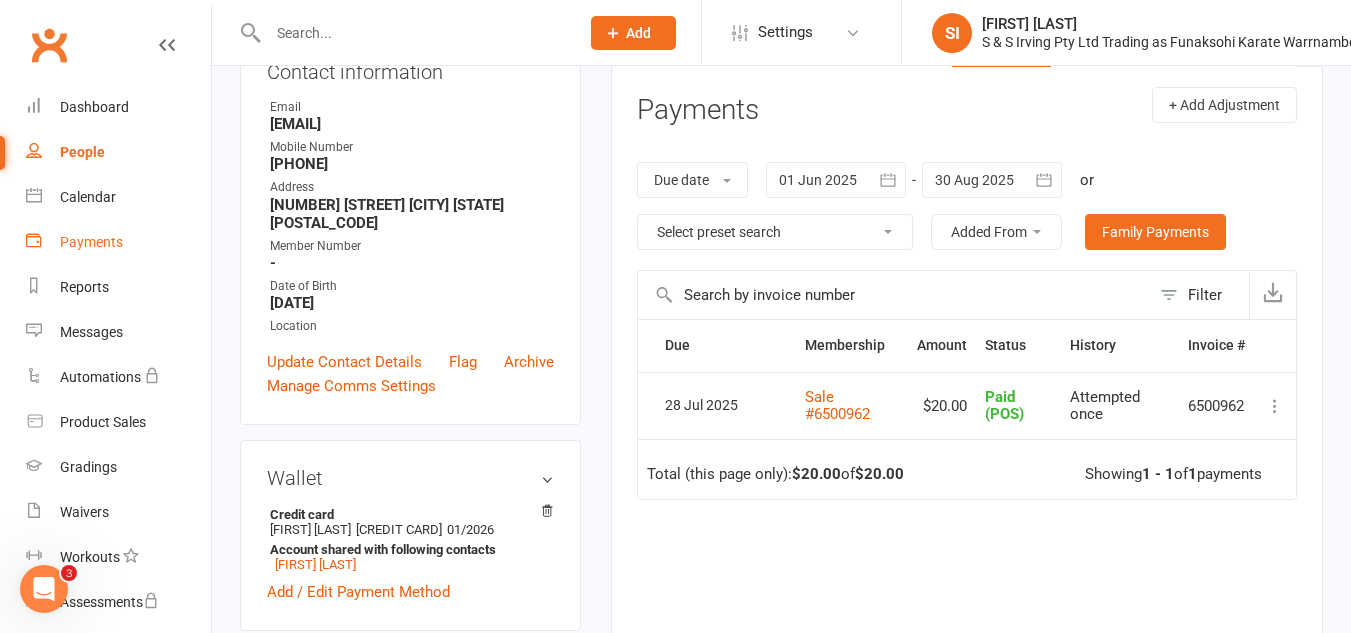 click on "Payments" at bounding box center (91, 242) 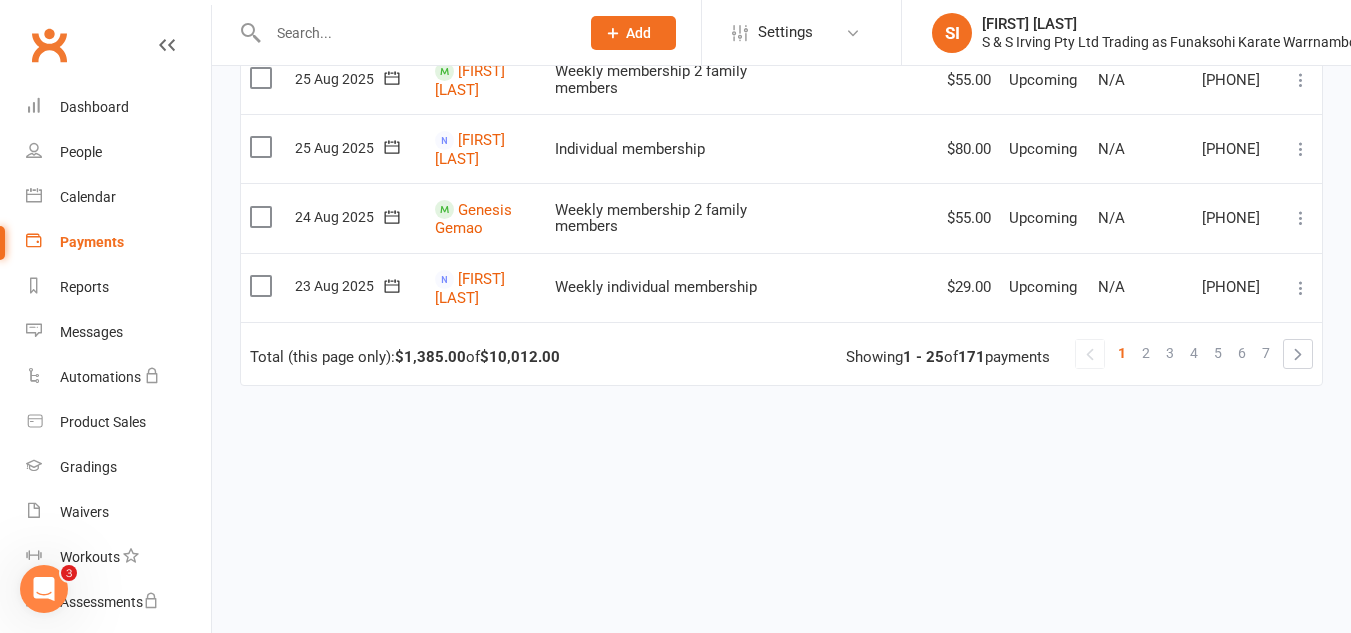 scroll, scrollTop: 1758, scrollLeft: 0, axis: vertical 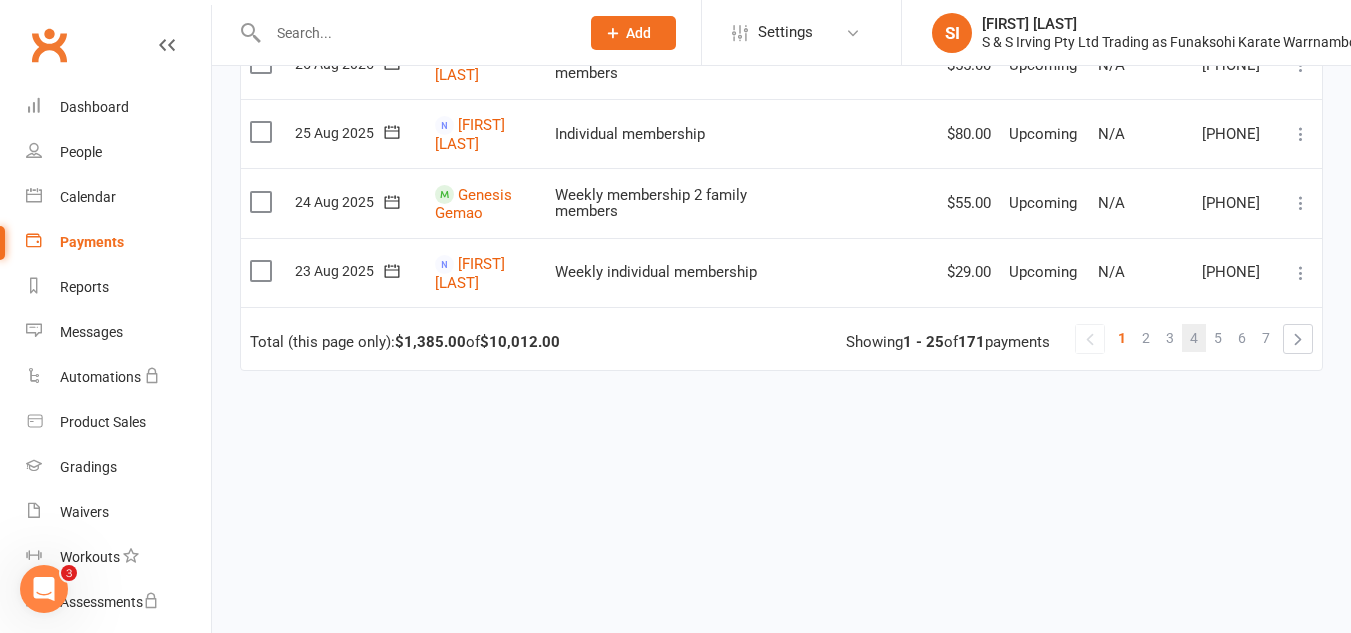 click on "4" at bounding box center (1194, 338) 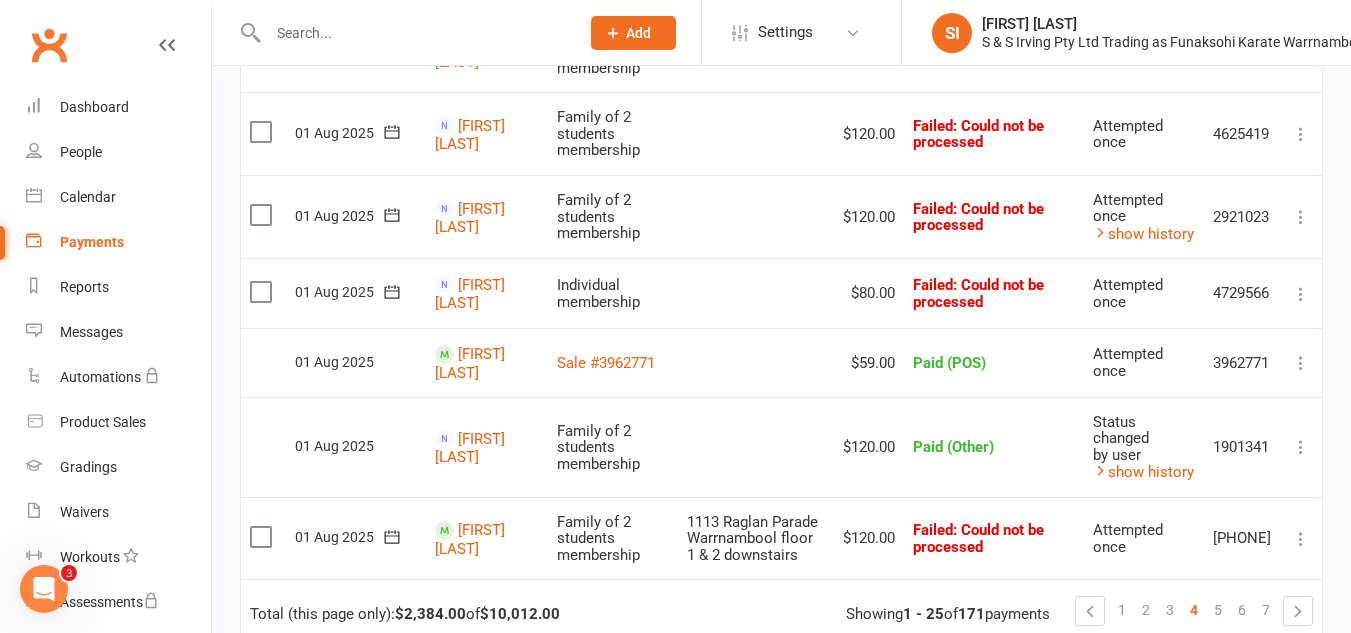 scroll, scrollTop: 2084, scrollLeft: 0, axis: vertical 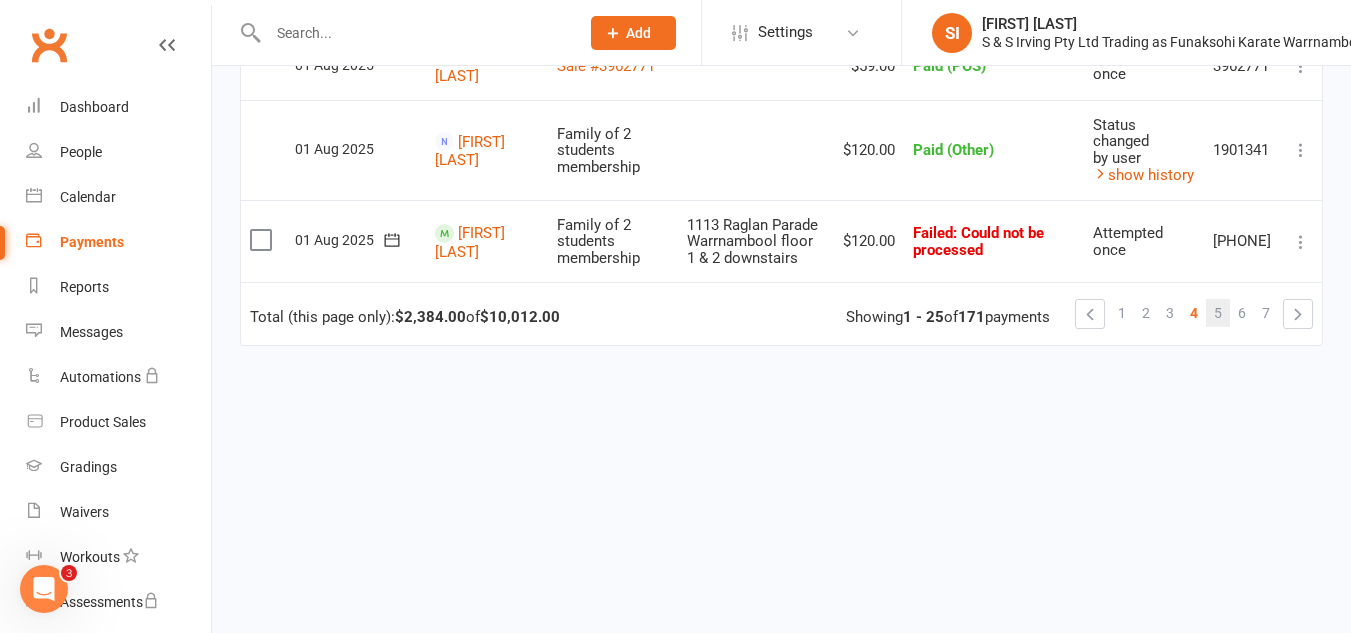 click on "5" at bounding box center (1218, 313) 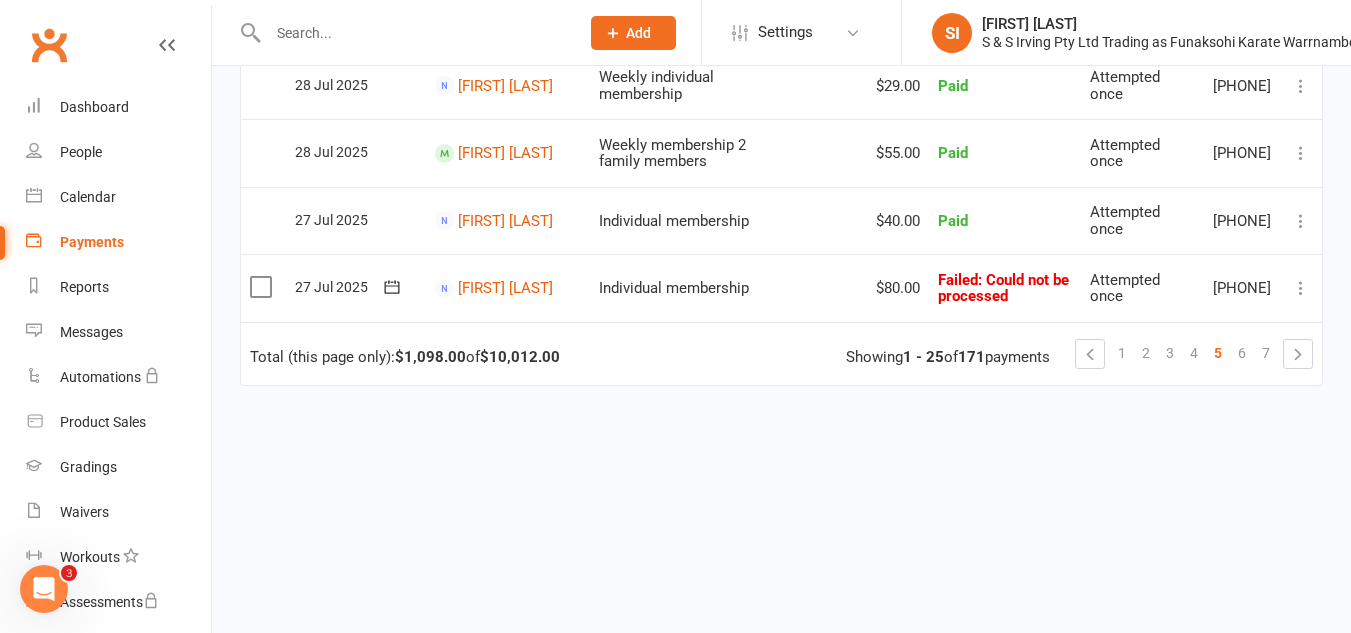 scroll, scrollTop: 1750, scrollLeft: 0, axis: vertical 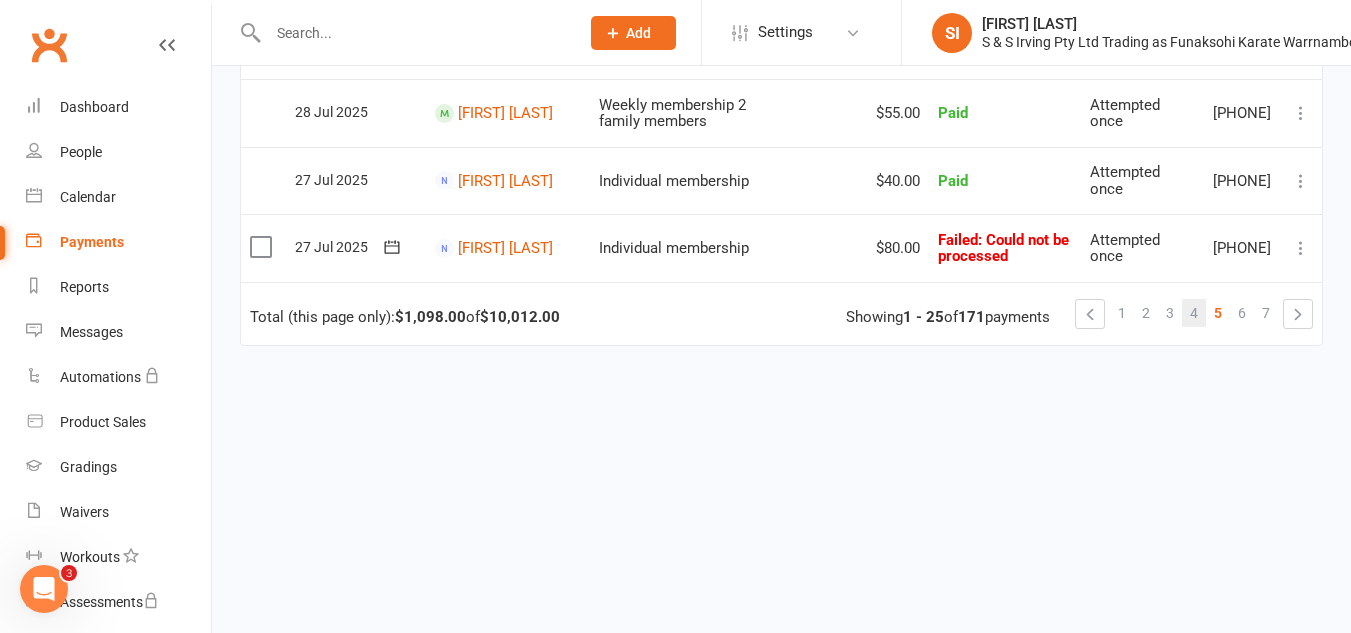 click on "4" at bounding box center [1194, 313] 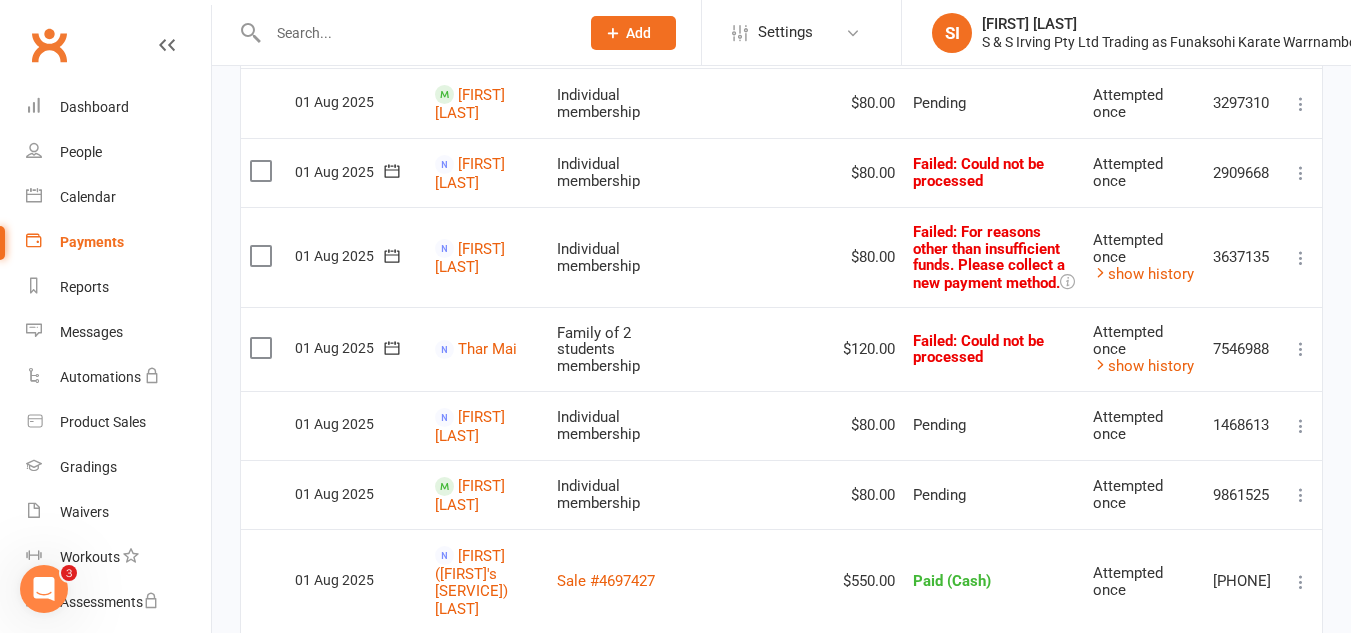scroll, scrollTop: 1133, scrollLeft: 0, axis: vertical 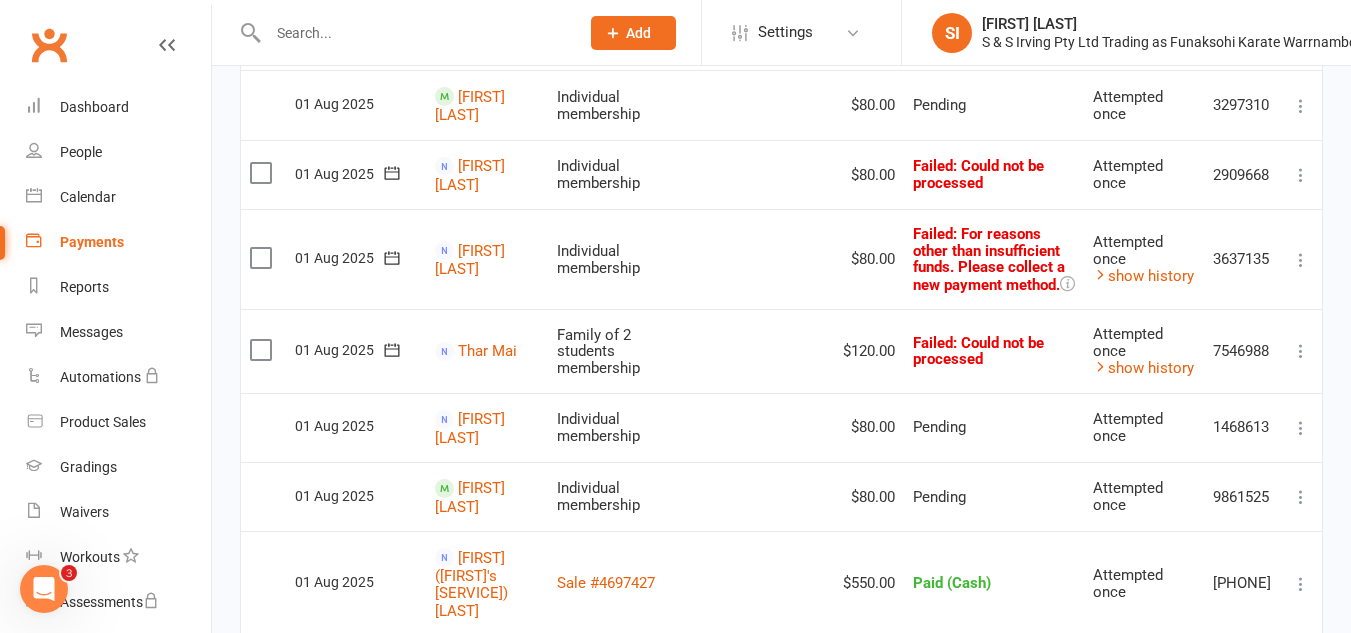 click at bounding box center [1301, 260] 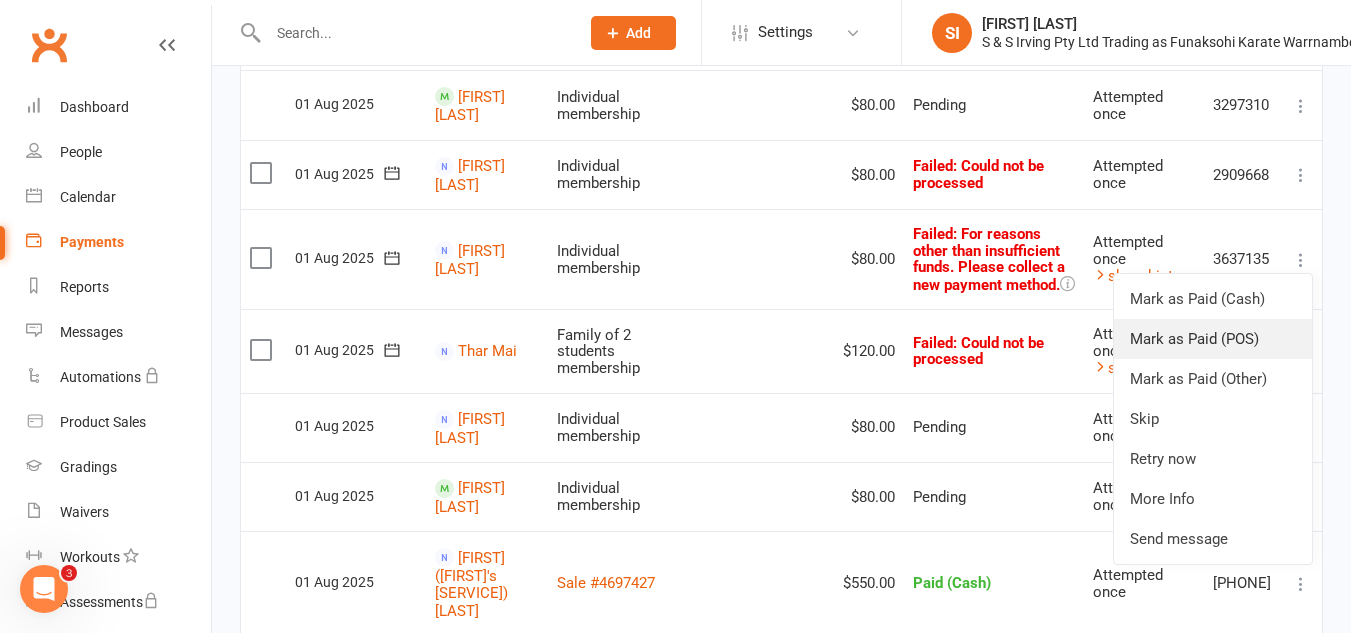 click on "Mark as Paid (POS)" at bounding box center [1213, 339] 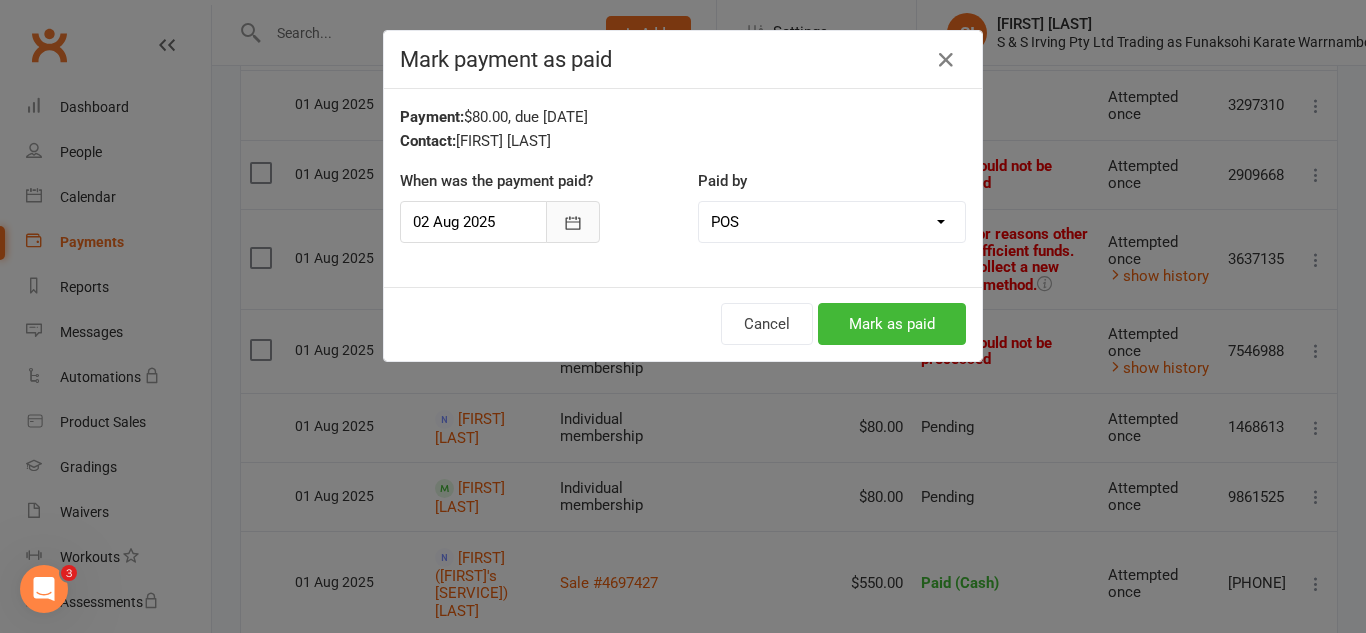 click 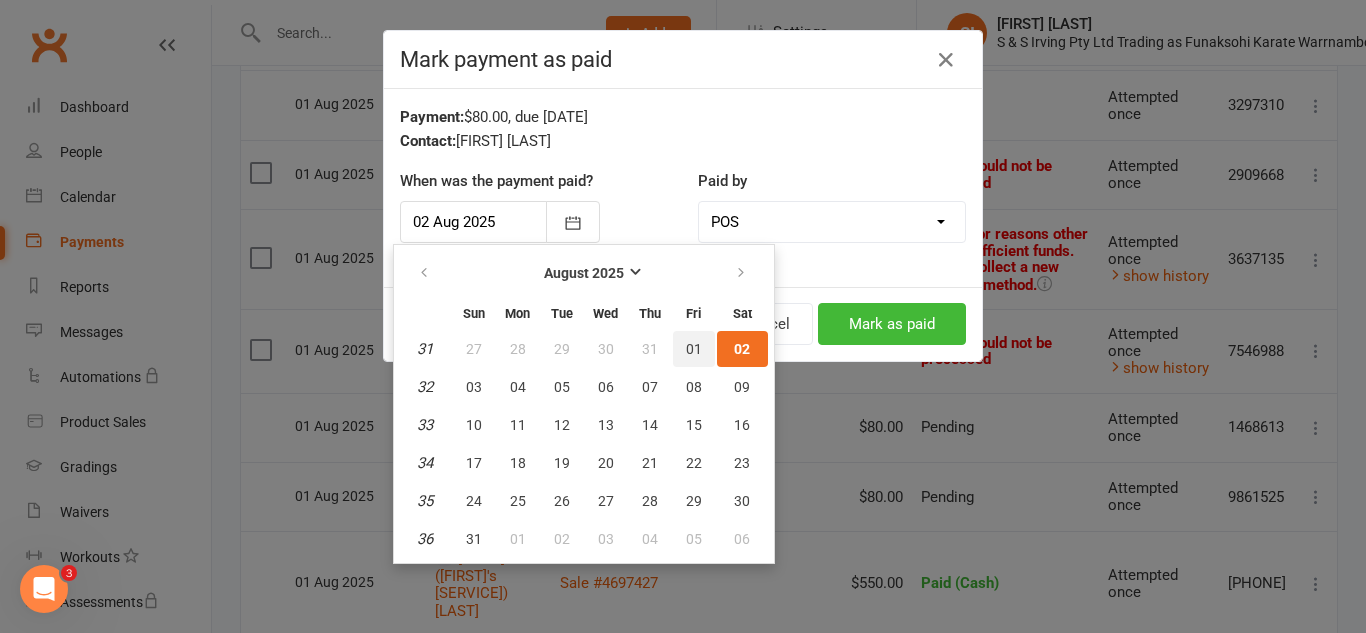 click on "01" at bounding box center (694, 349) 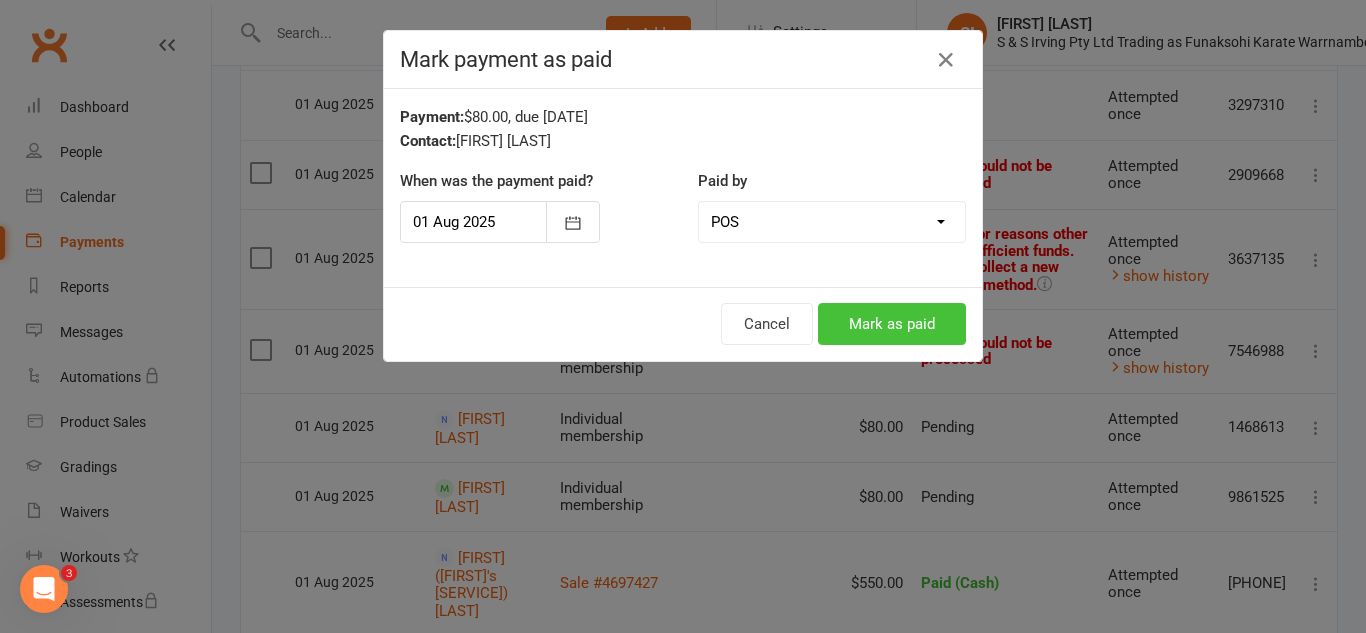 click on "Mark as paid" at bounding box center (892, 324) 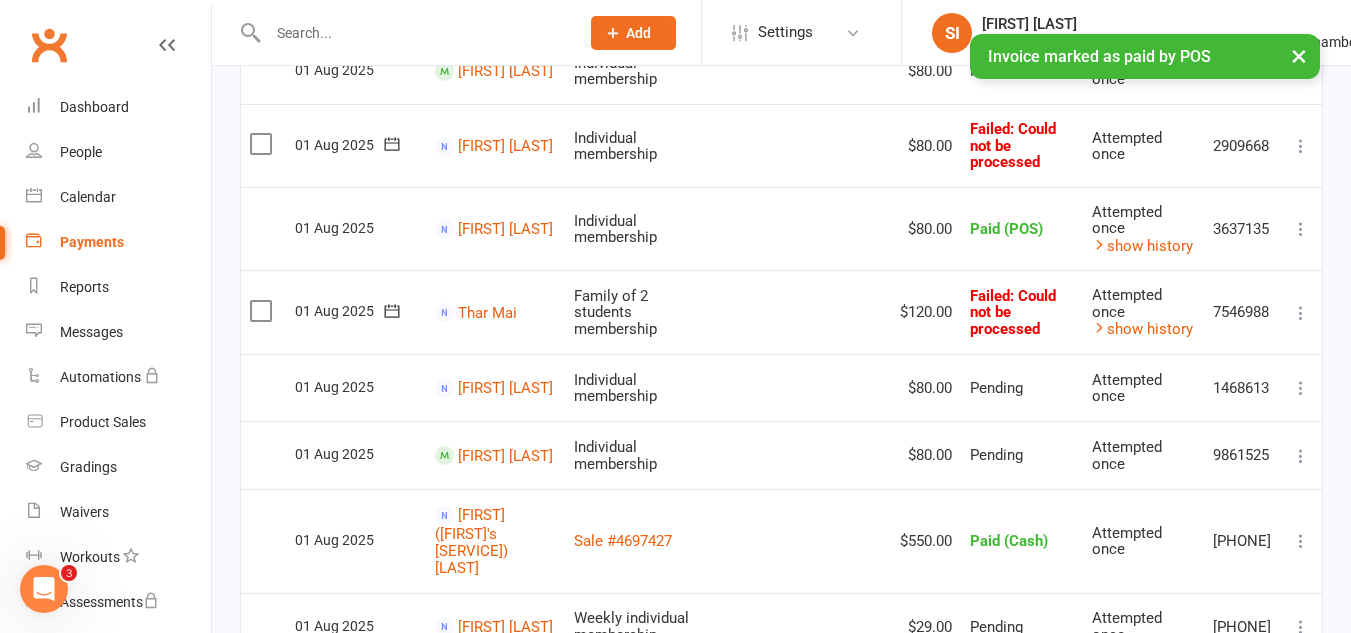 scroll, scrollTop: 1088, scrollLeft: 0, axis: vertical 